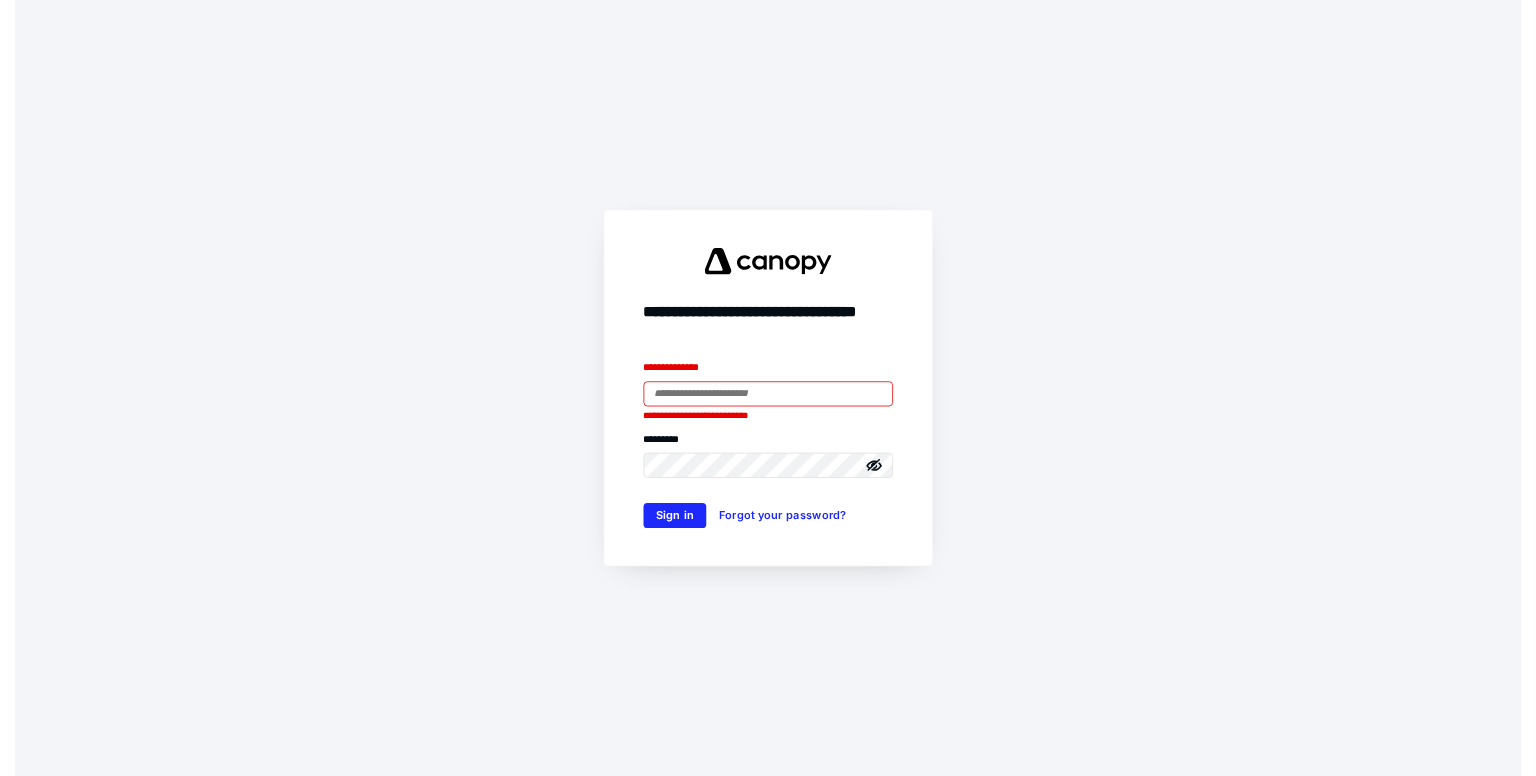 scroll, scrollTop: 0, scrollLeft: 0, axis: both 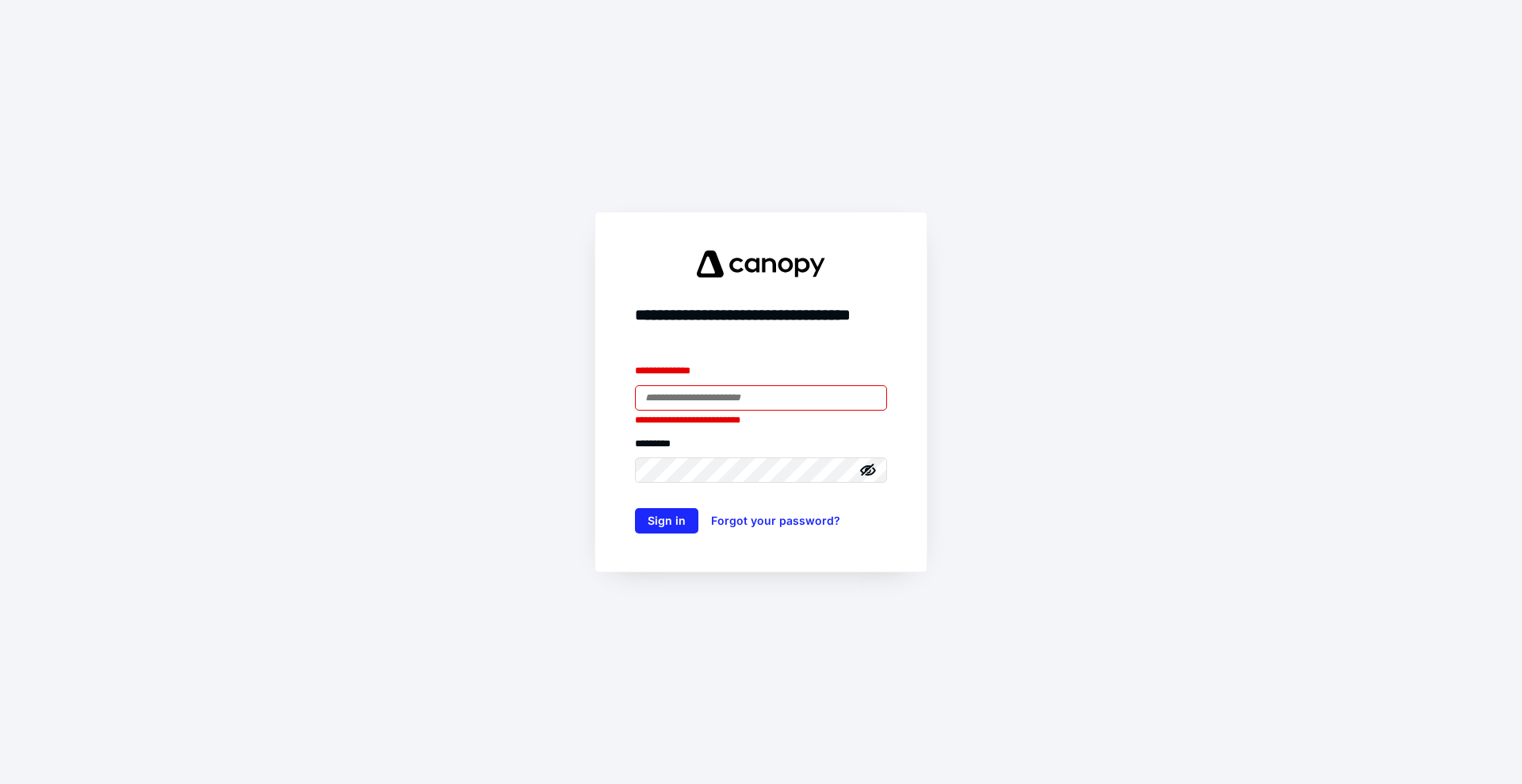 type on "**********" 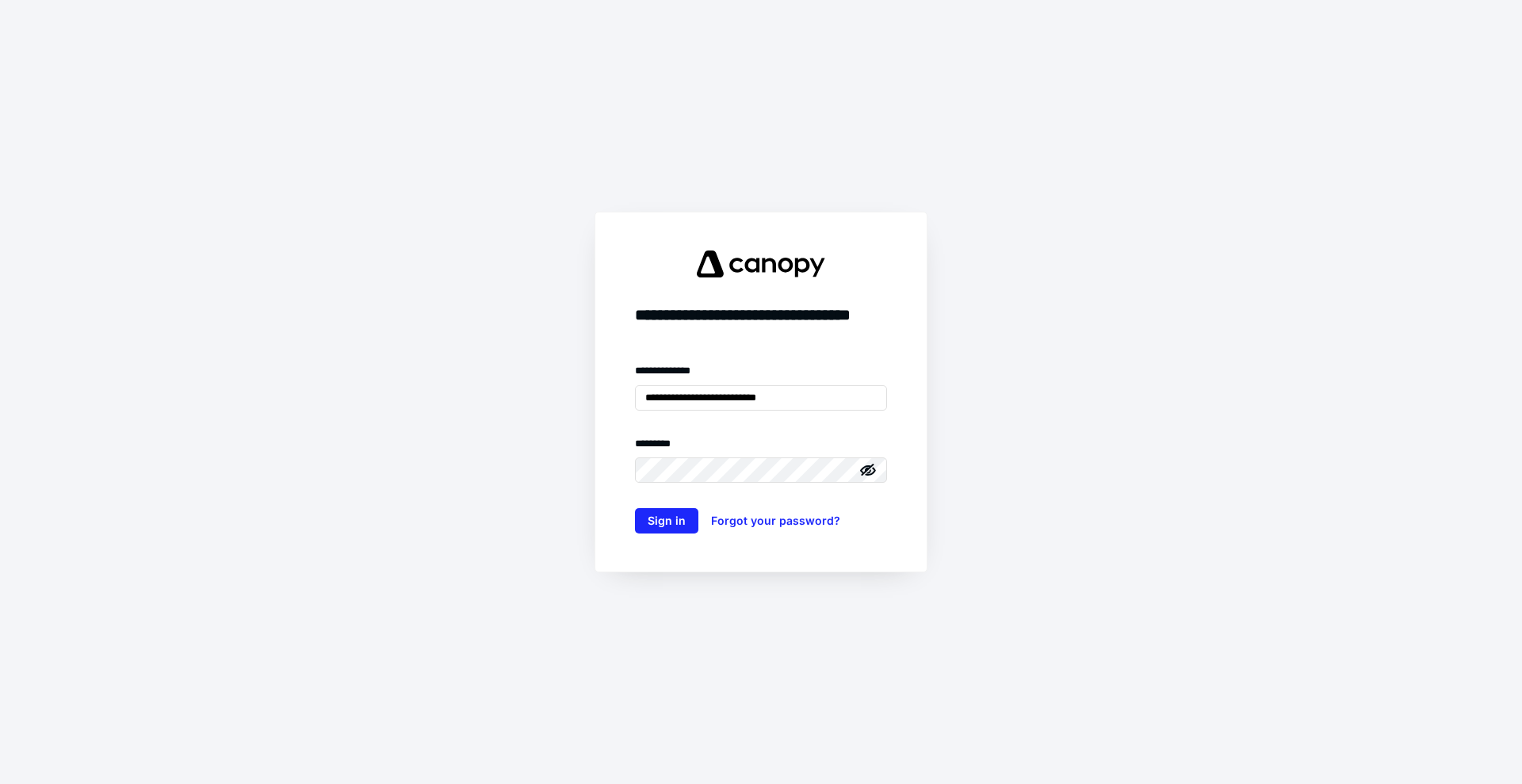 click on "**********" at bounding box center (761, 392) 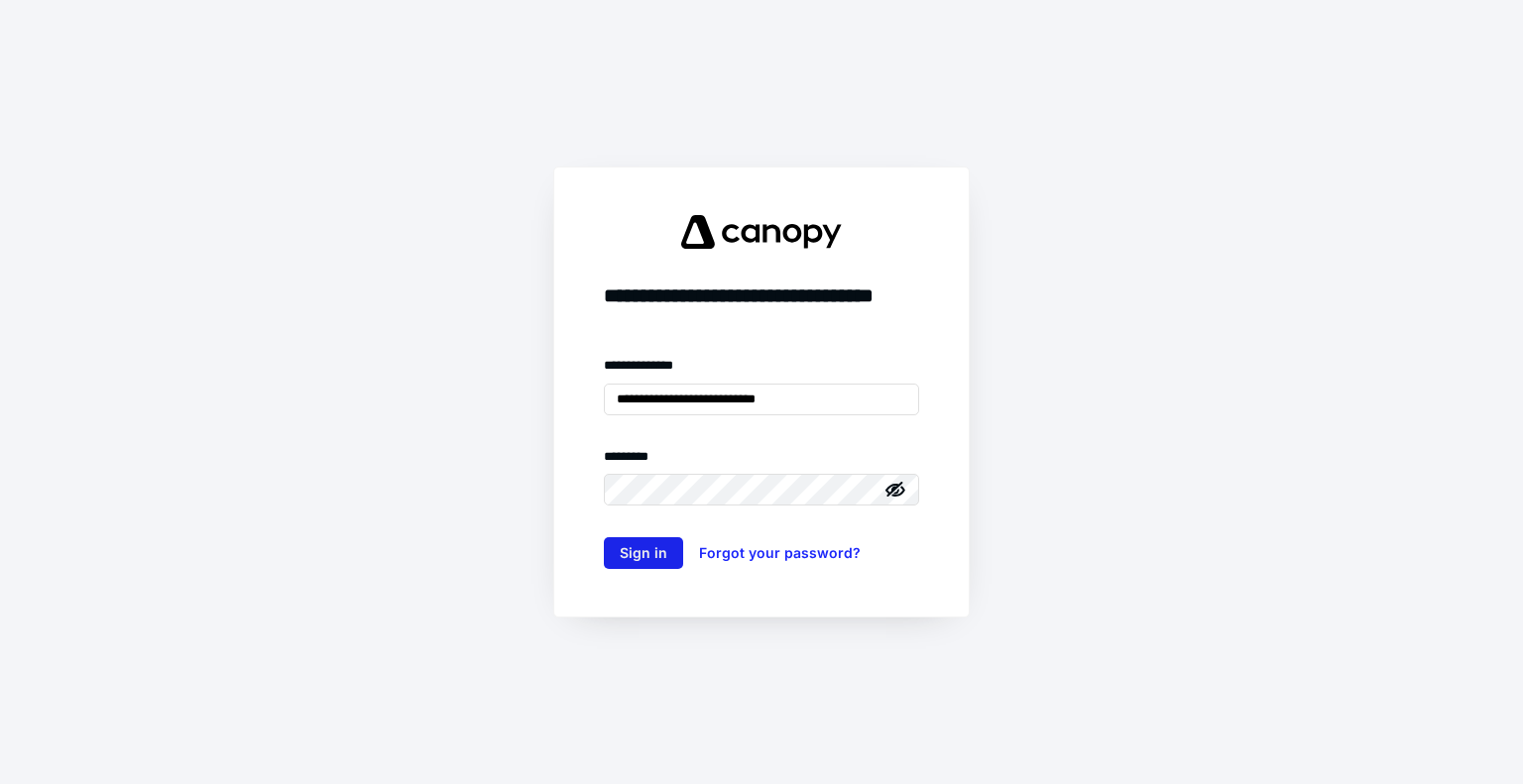 click on "Sign in" at bounding box center [644, 553] 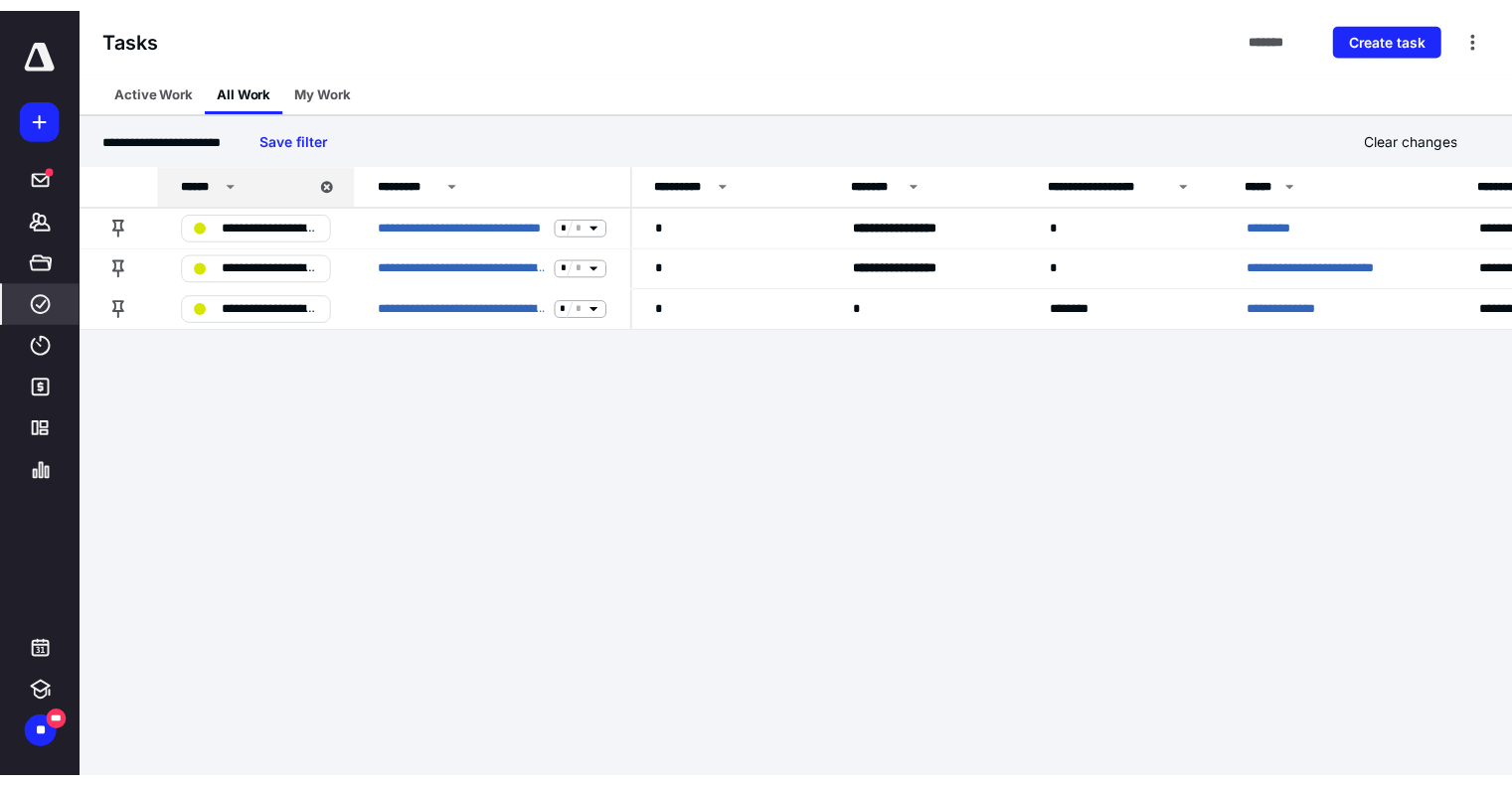 scroll, scrollTop: 0, scrollLeft: 0, axis: both 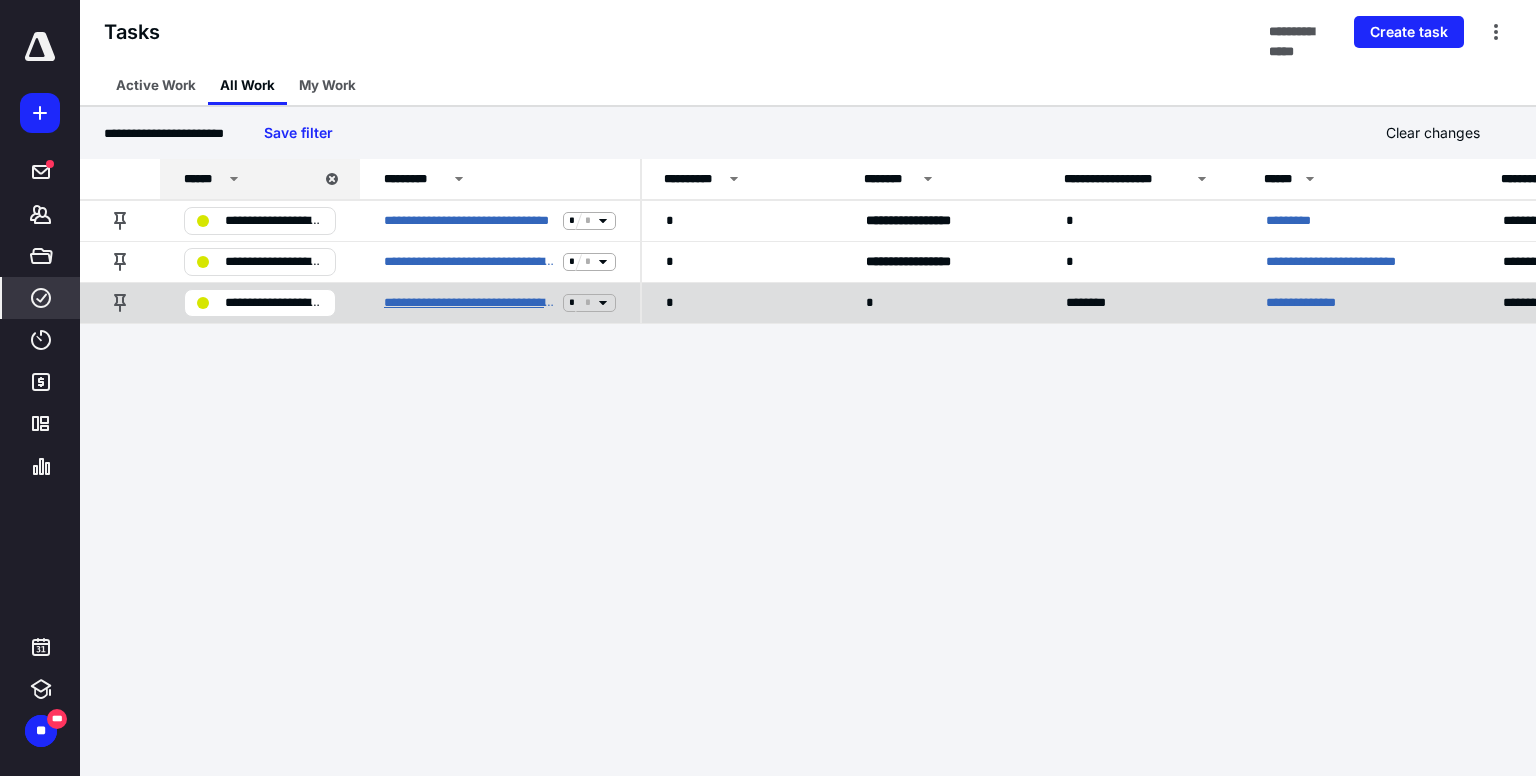 click on "**********" at bounding box center [469, 303] 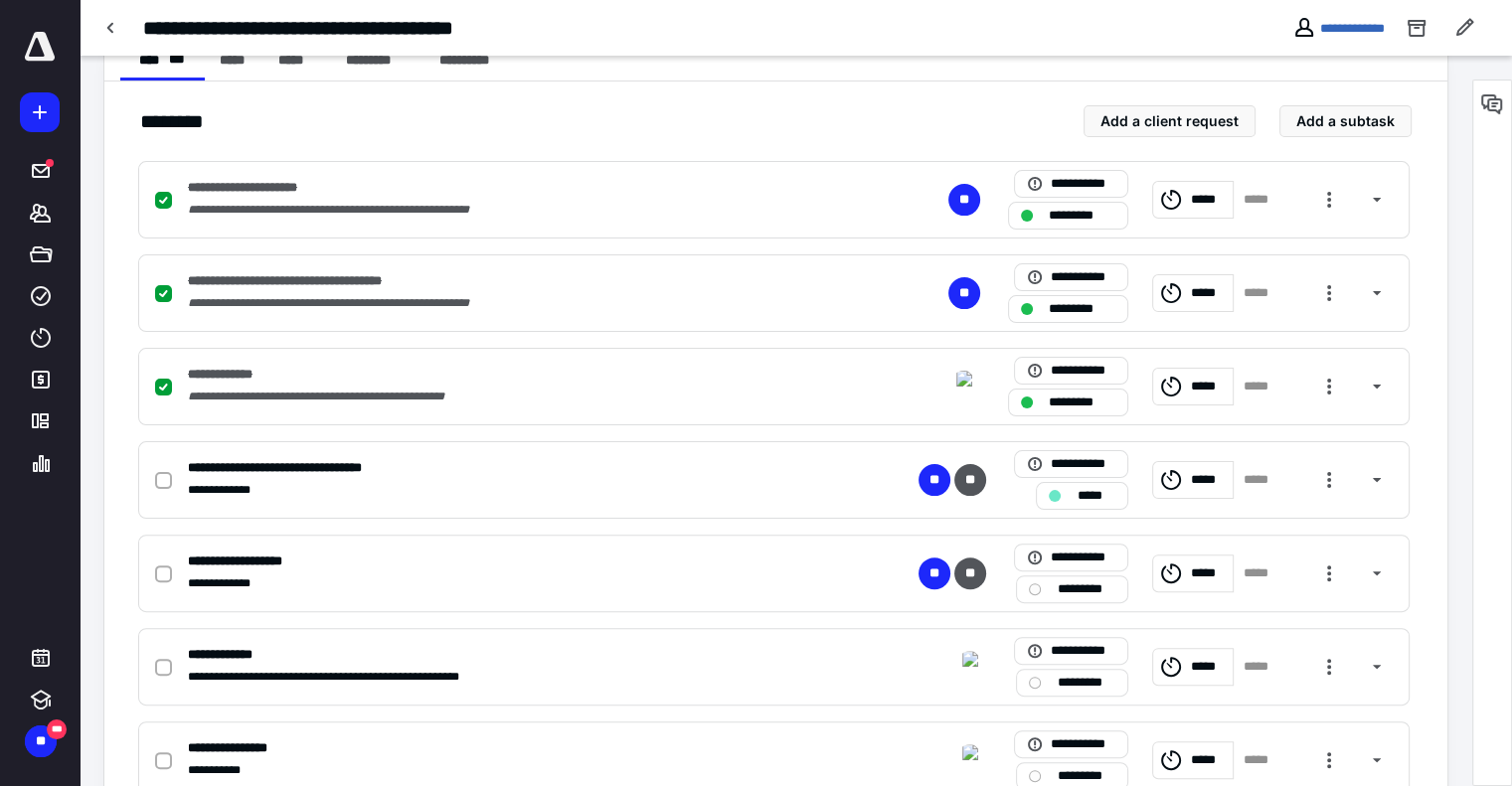 scroll, scrollTop: 425, scrollLeft: 0, axis: vertical 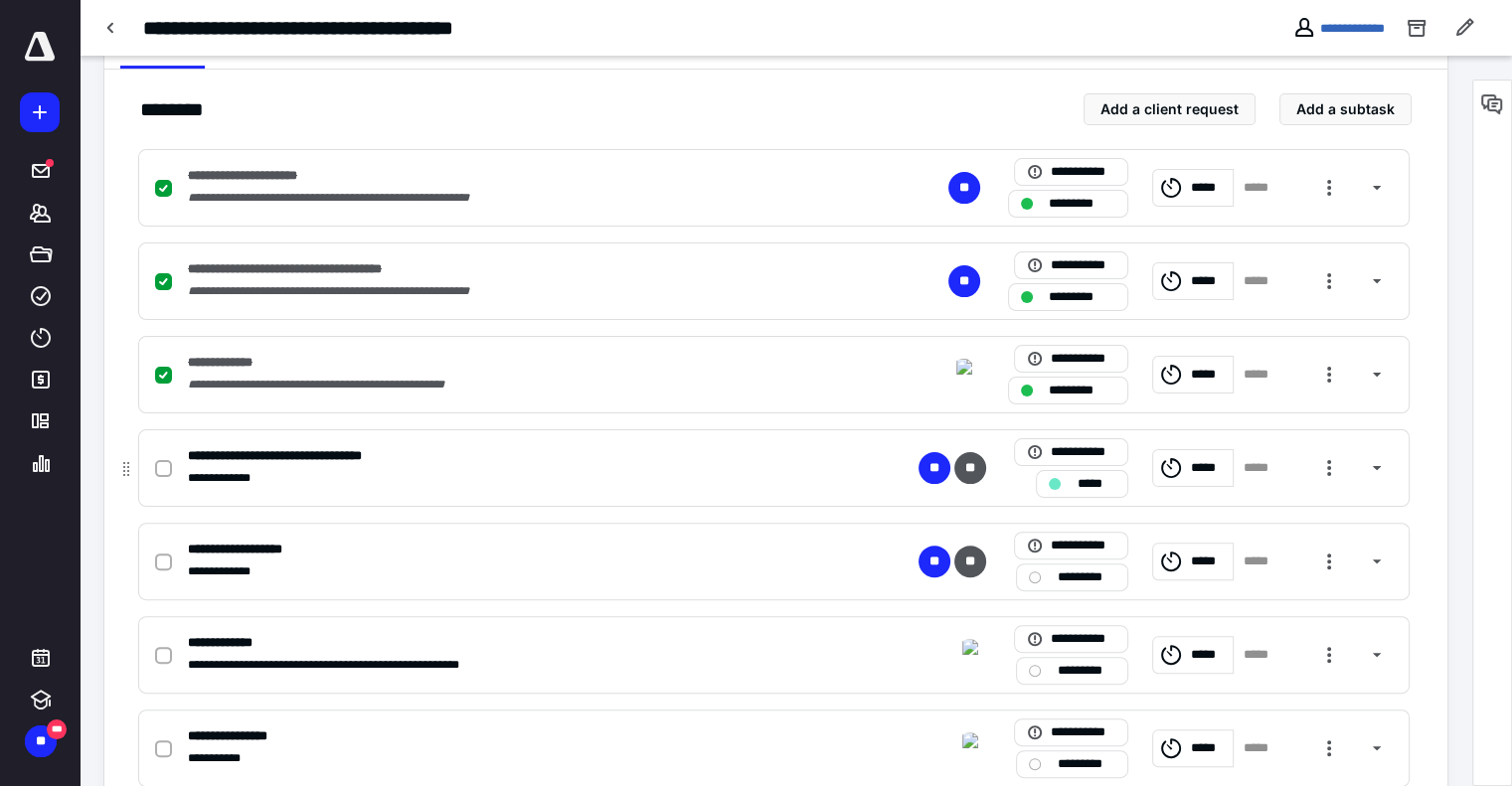 click at bounding box center (163, 469) 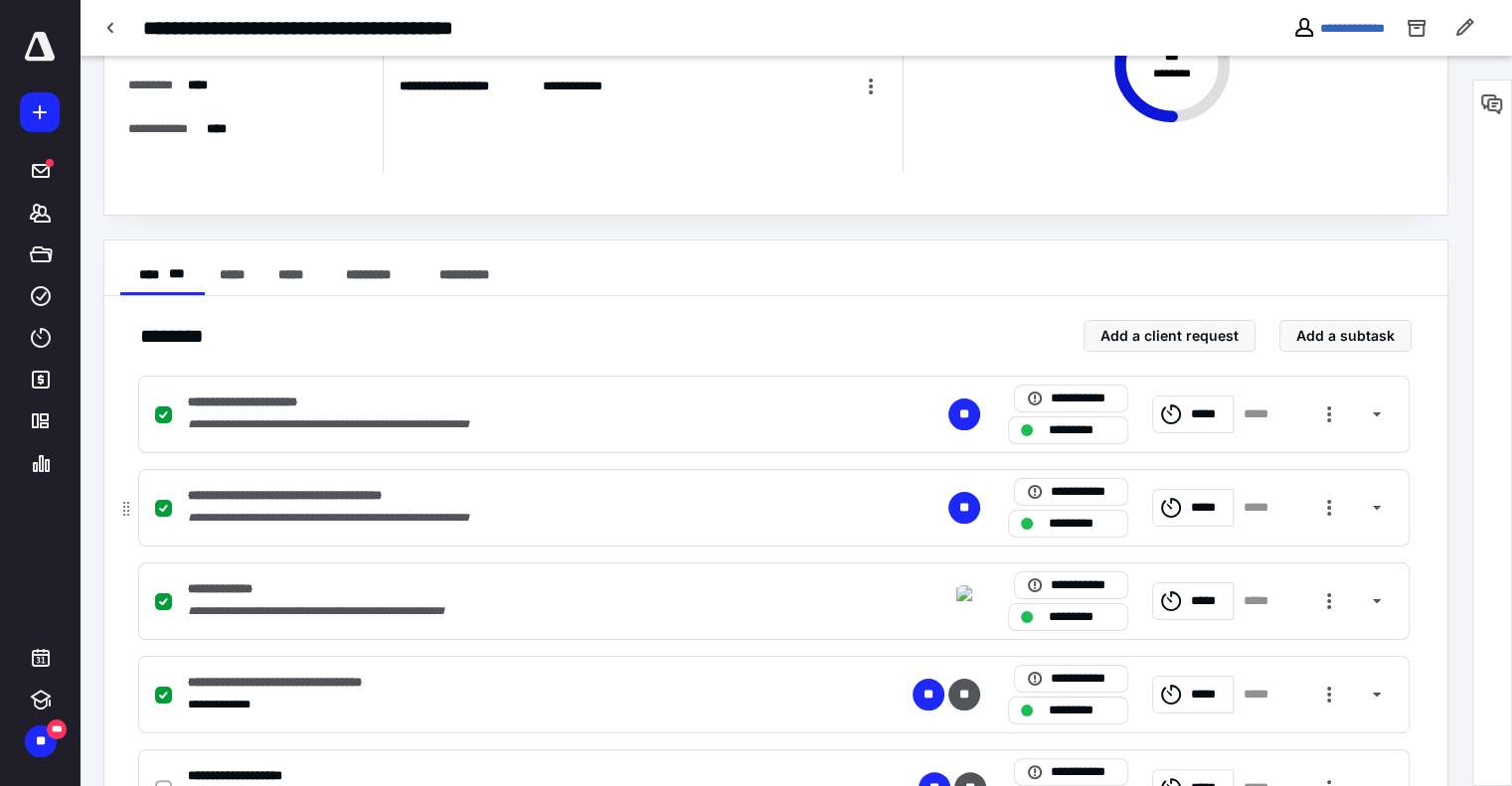 scroll, scrollTop: 0, scrollLeft: 0, axis: both 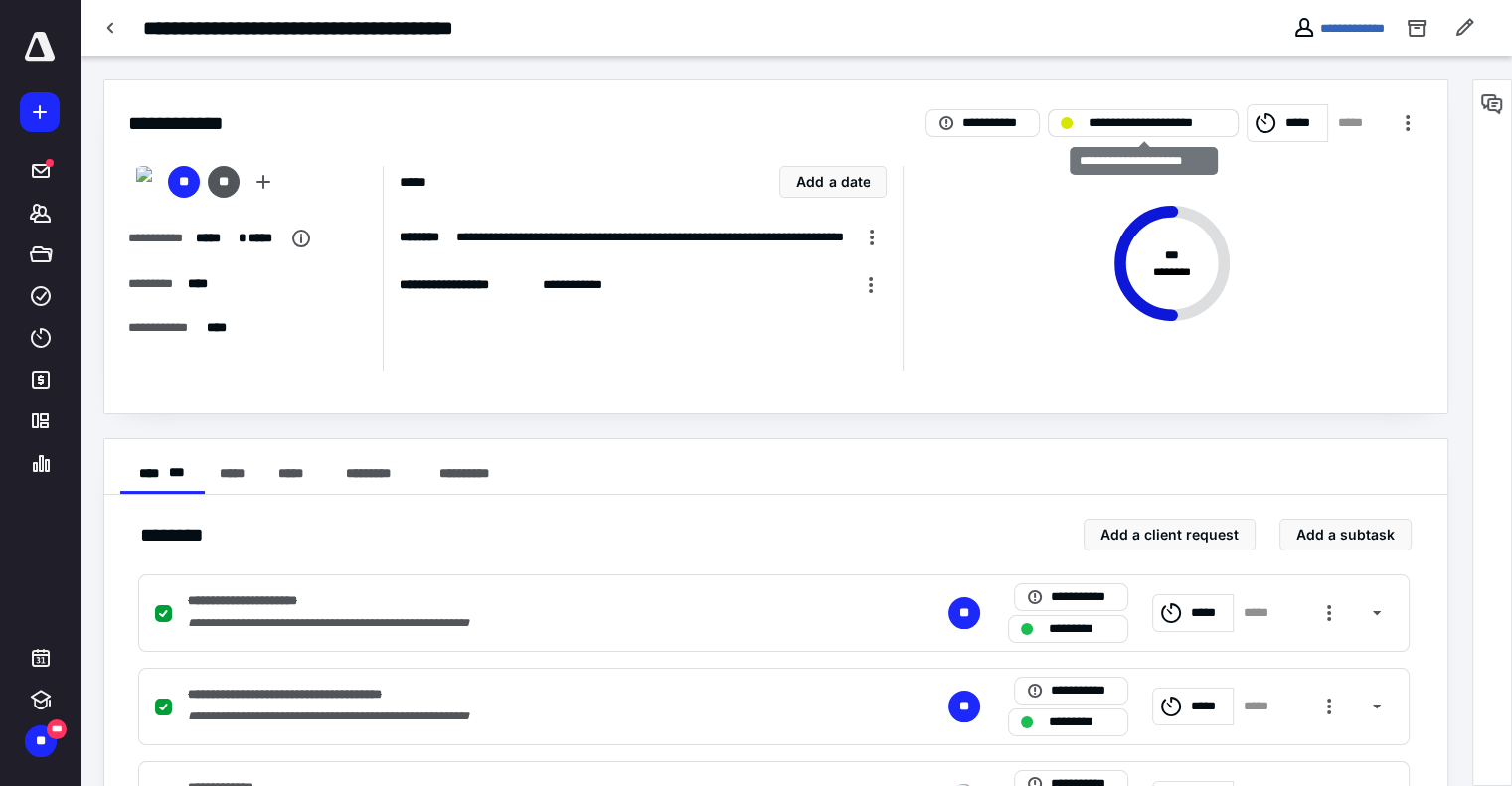 click on "**********" at bounding box center [1143, 123] 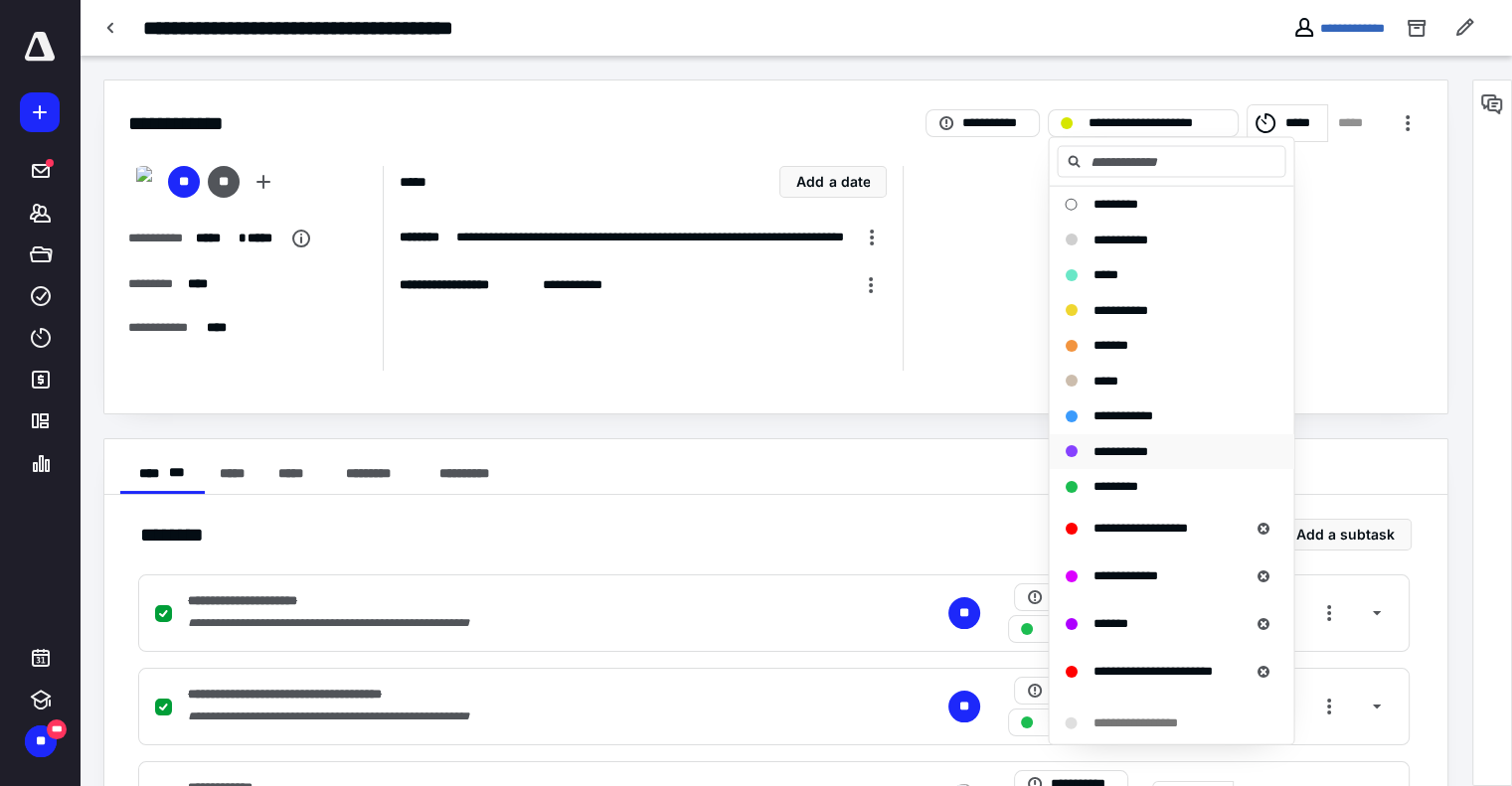 click on "**********" at bounding box center [1119, 450] 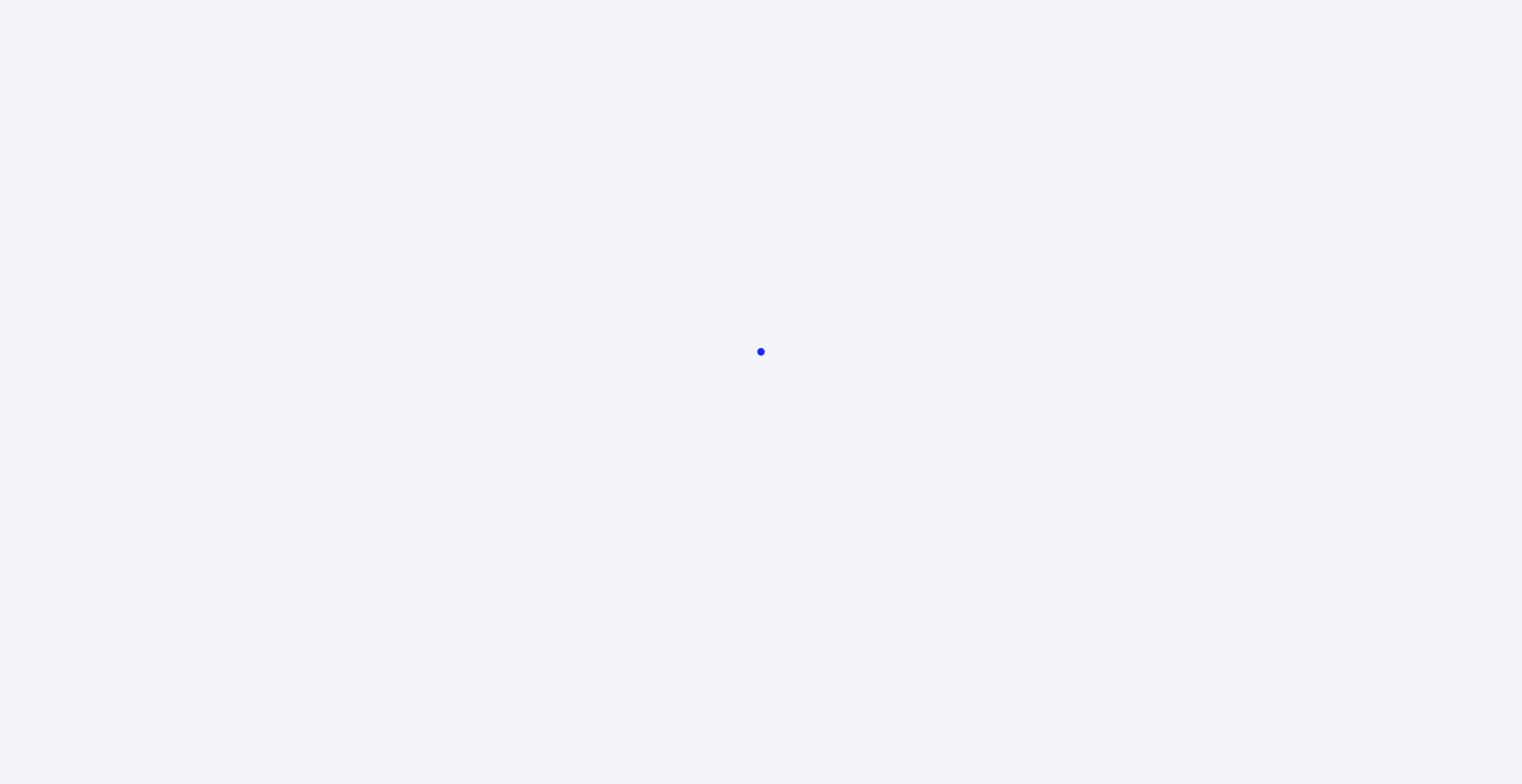 scroll, scrollTop: 0, scrollLeft: 0, axis: both 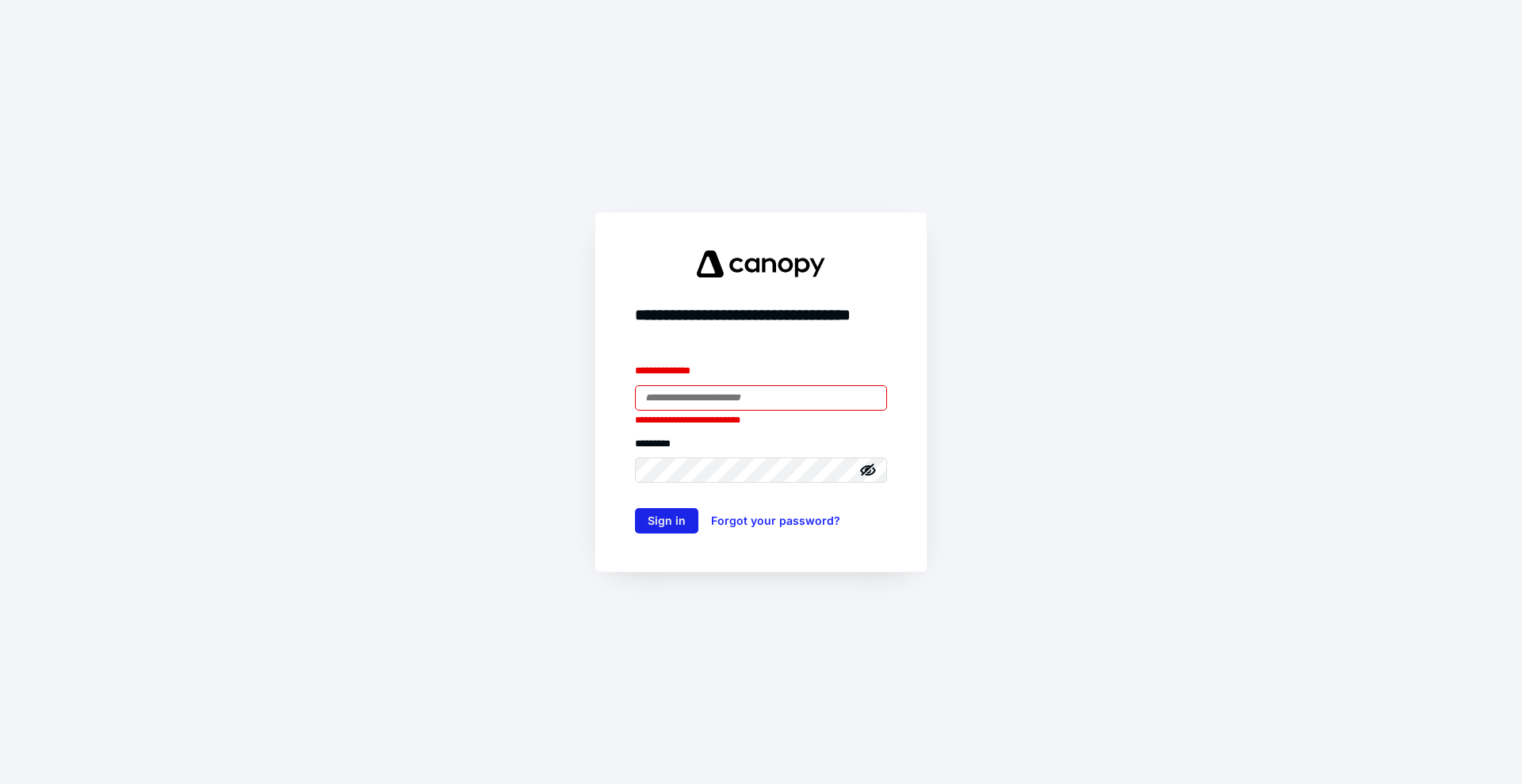type on "**********" 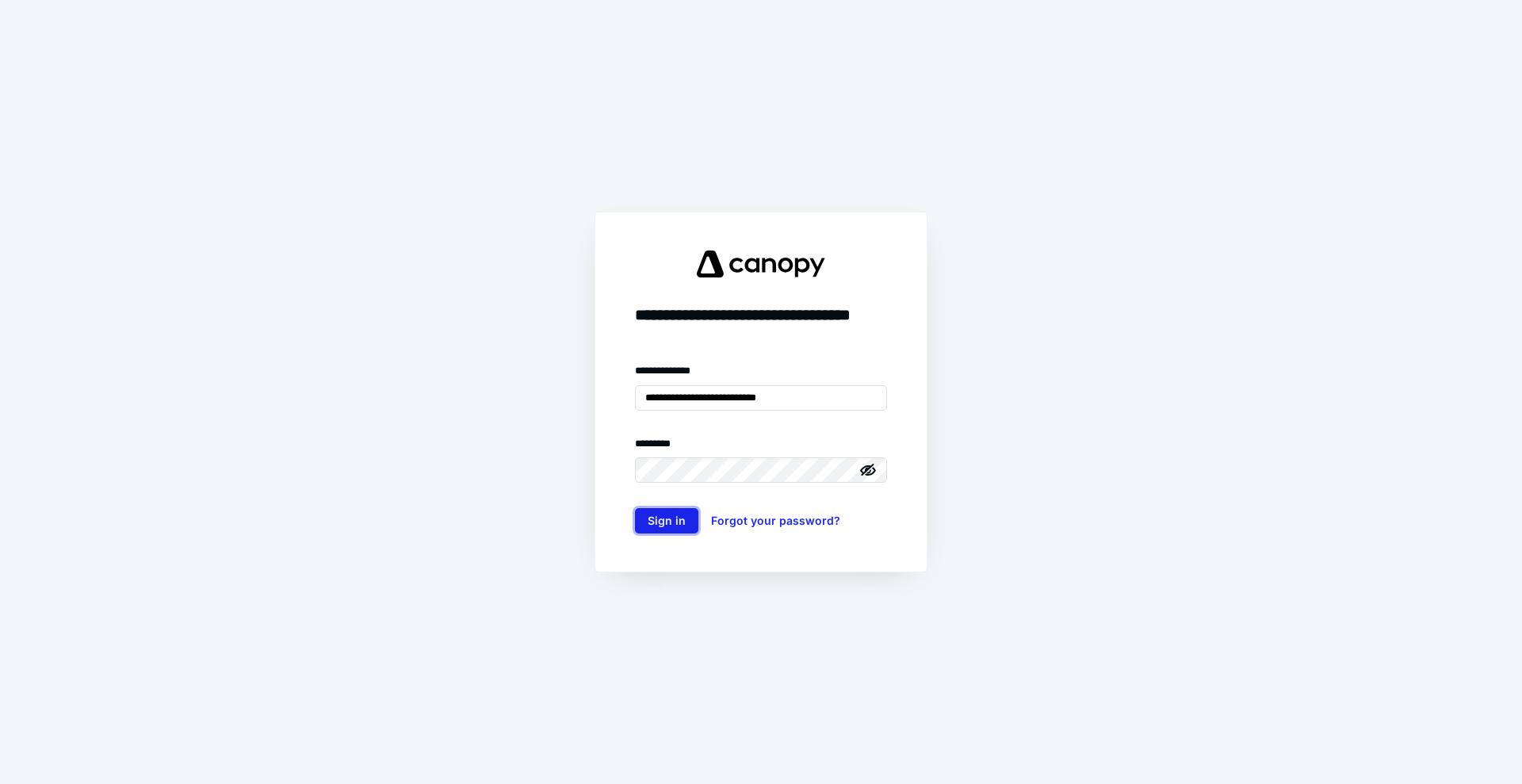 click on "Sign in" at bounding box center [667, 521] 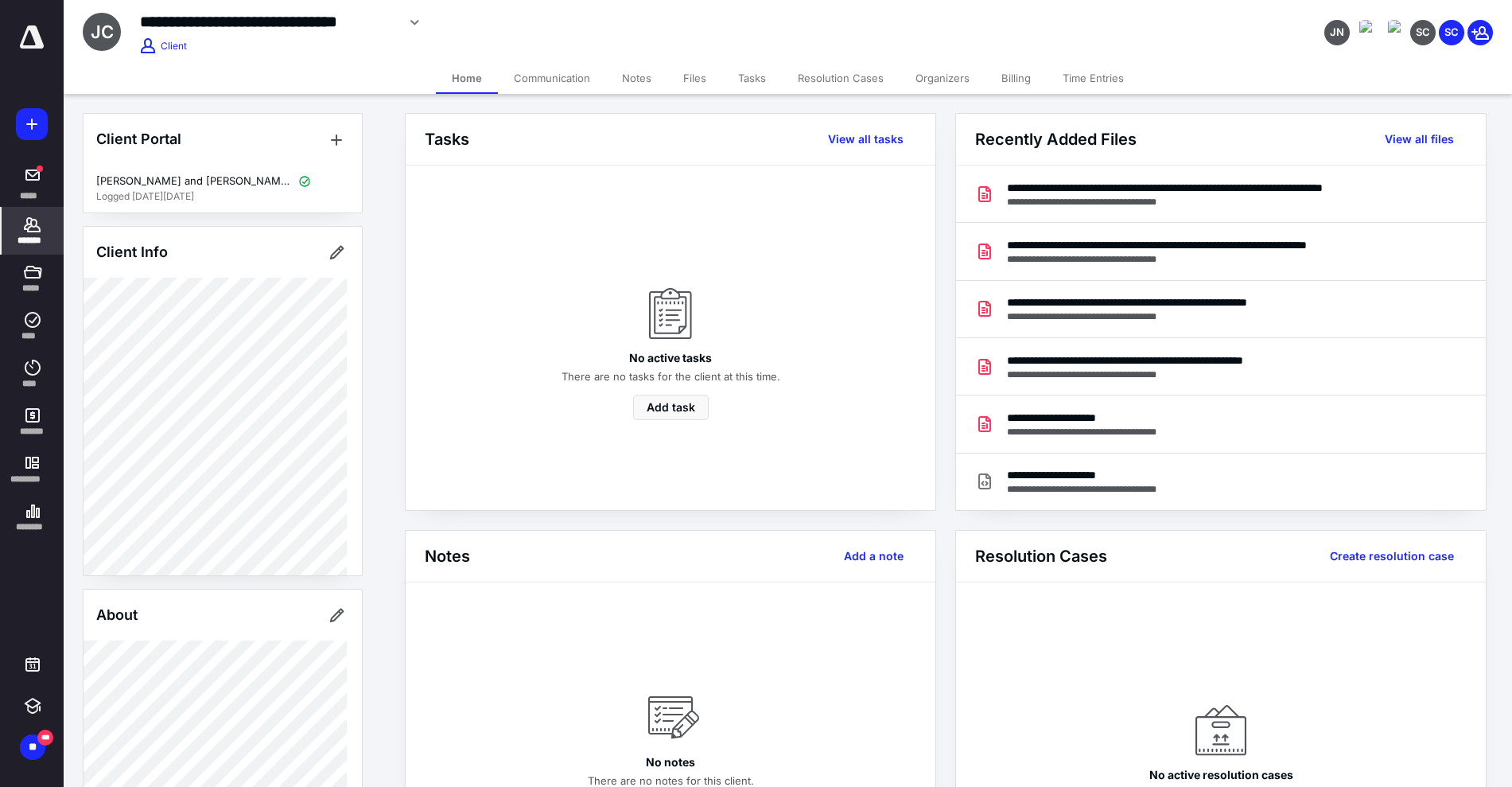 scroll, scrollTop: 0, scrollLeft: 0, axis: both 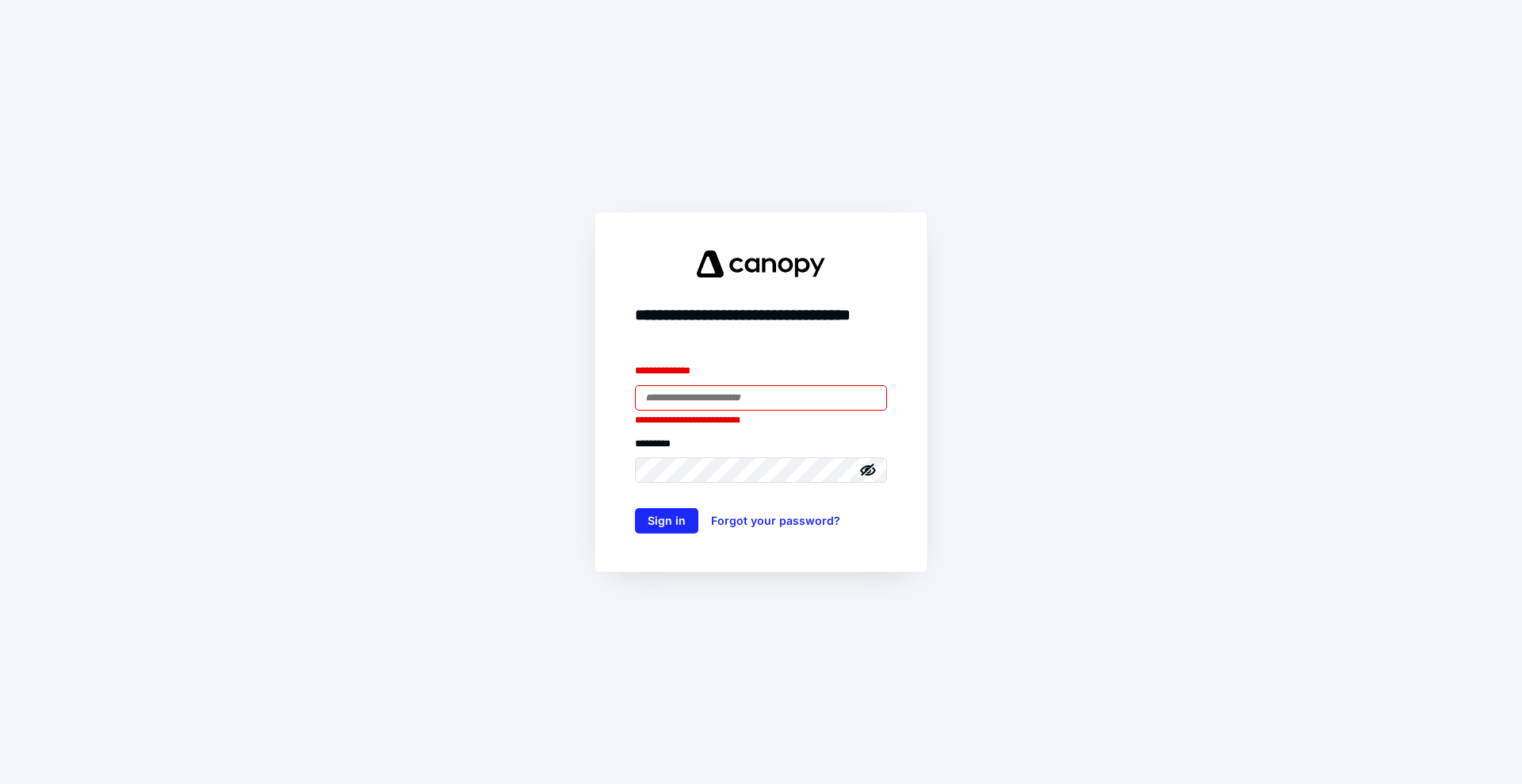 type on "**********" 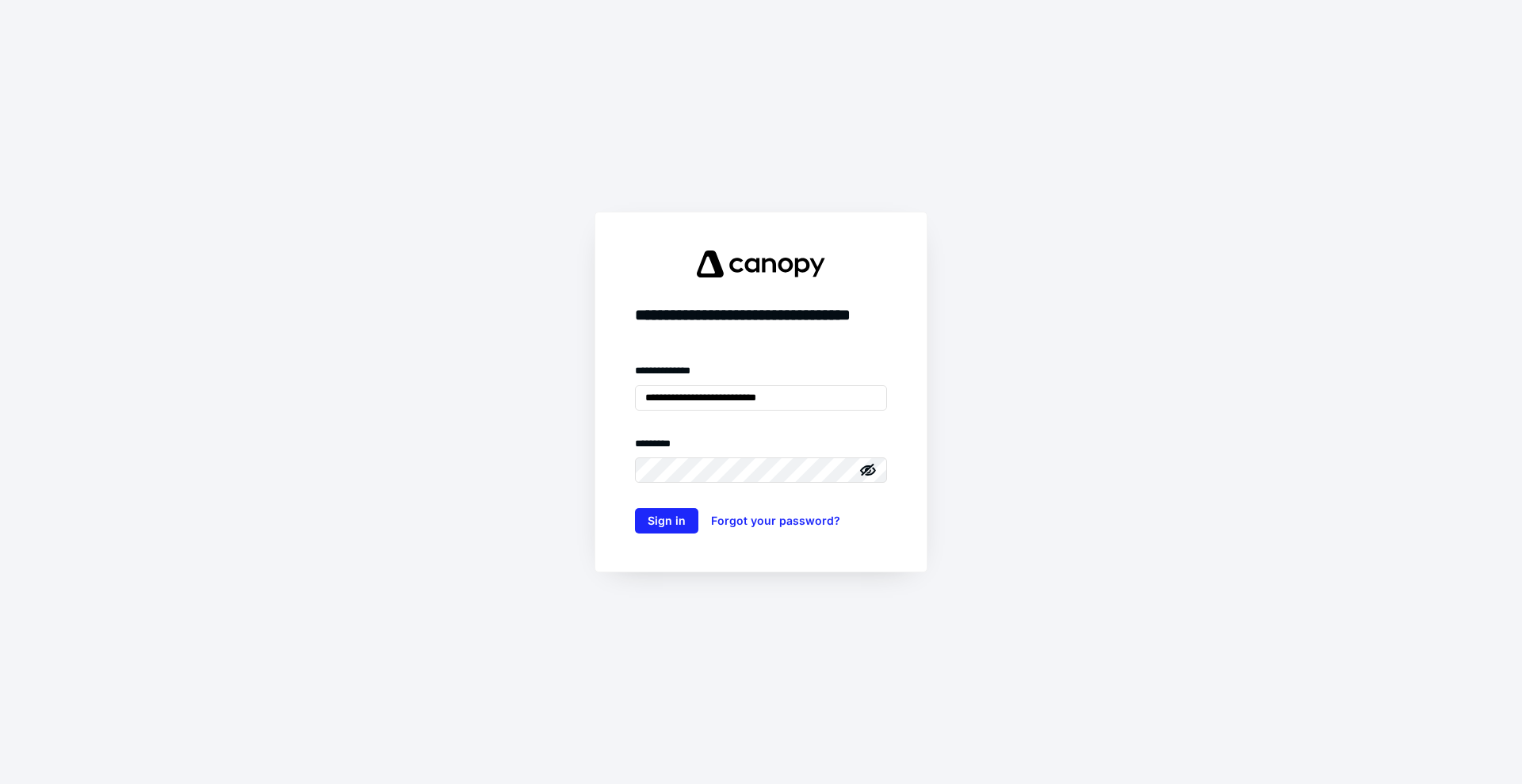 click on "**********" at bounding box center [761, 392] 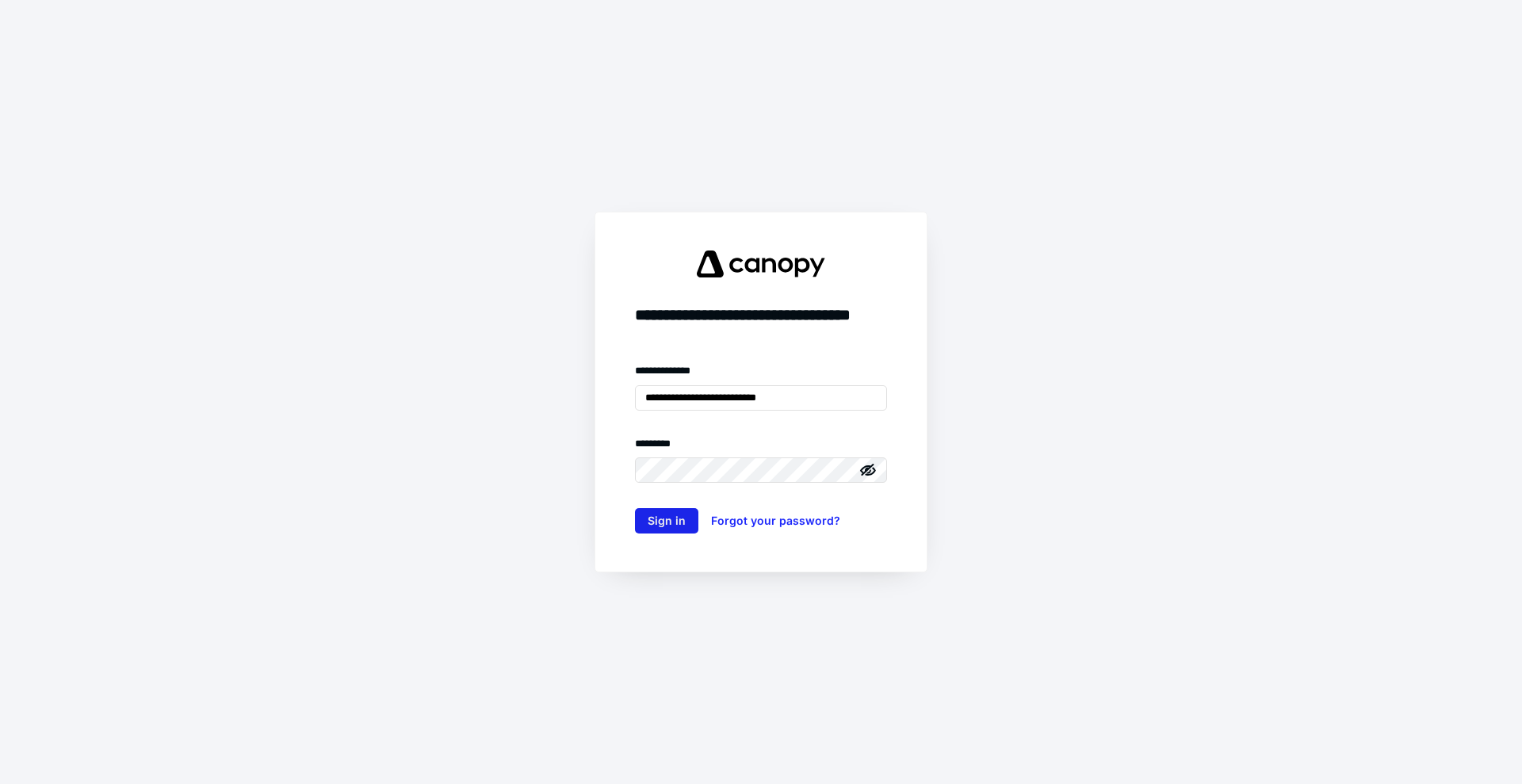 click on "Sign in" at bounding box center (667, 521) 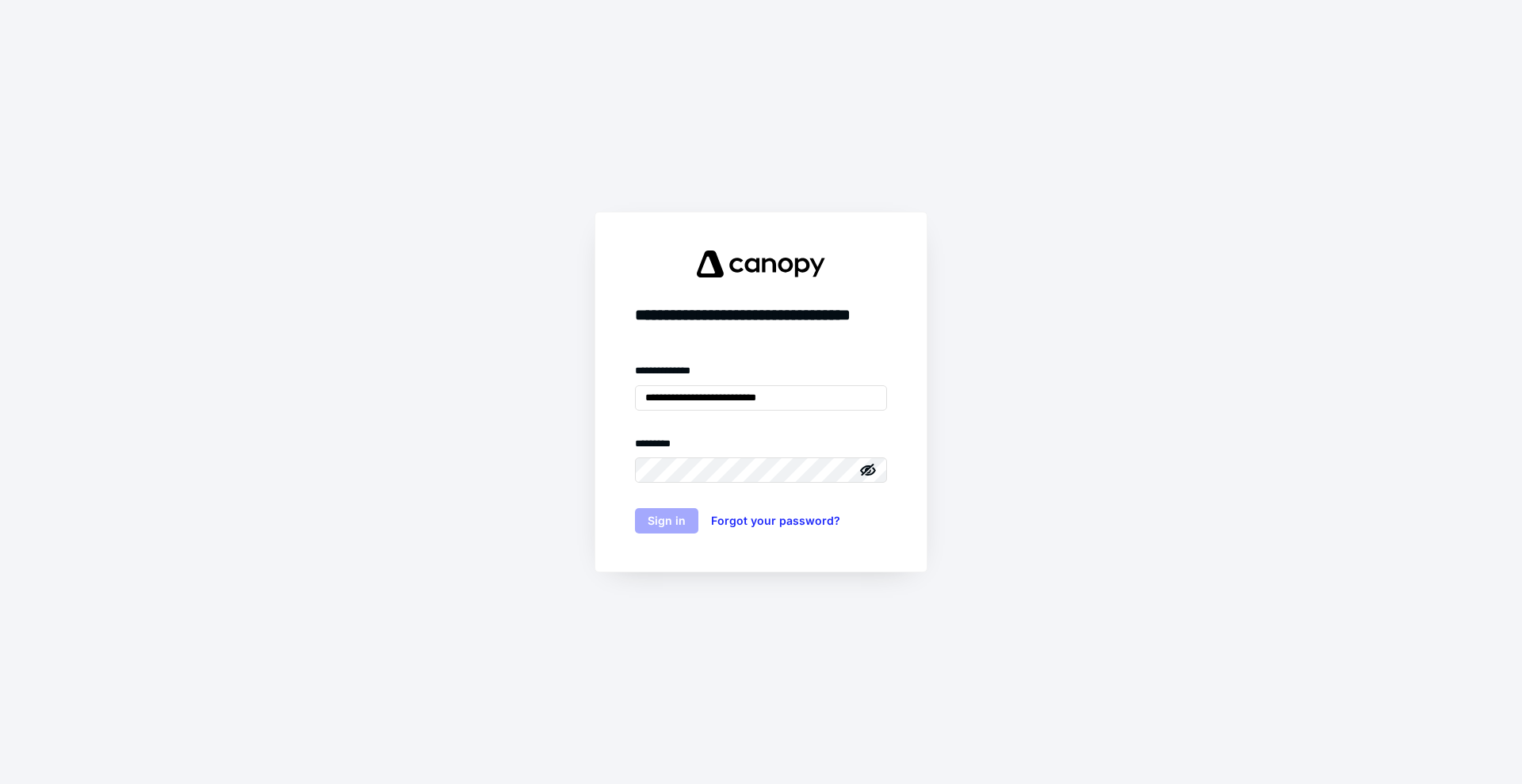 type 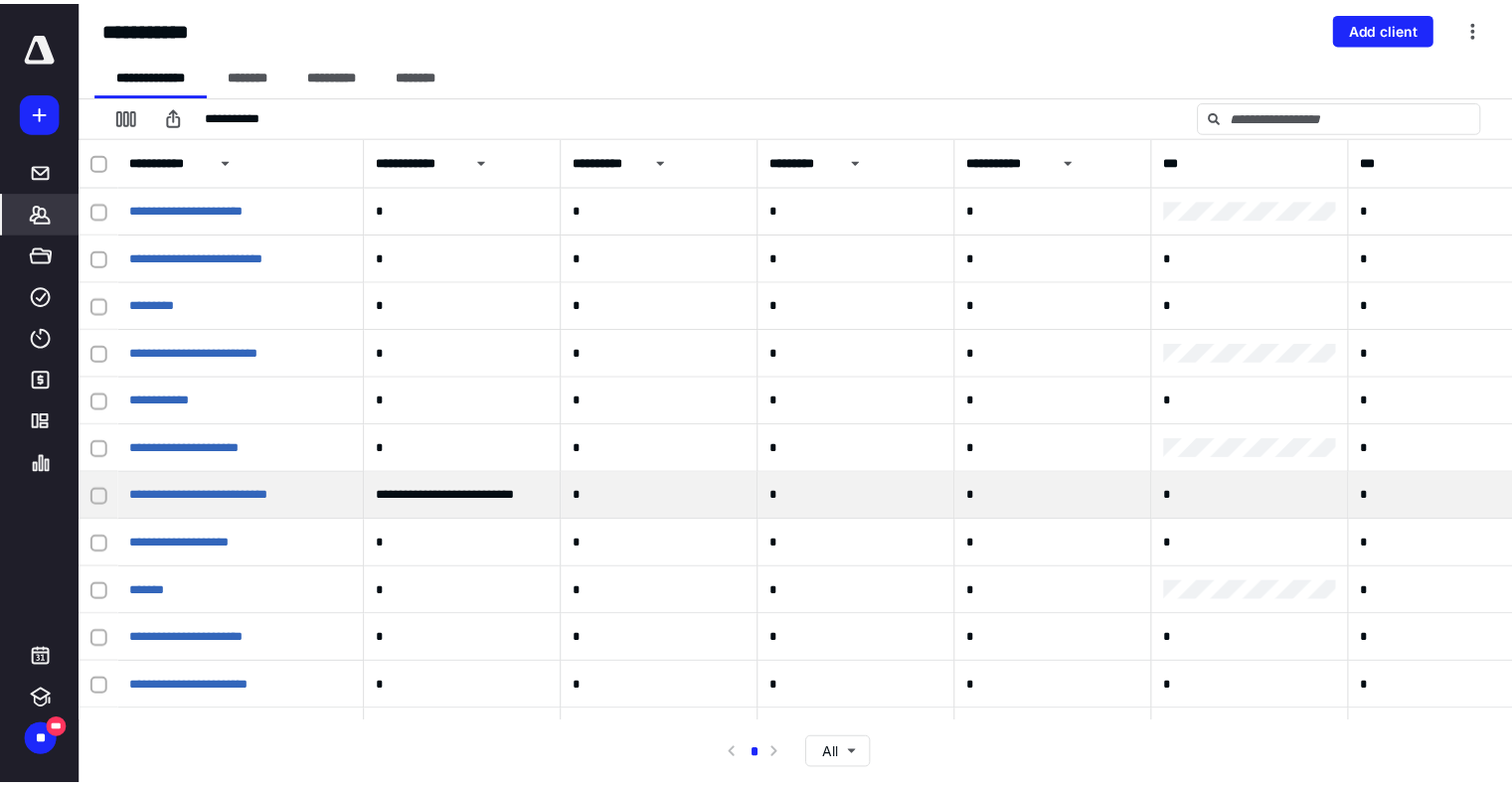 scroll, scrollTop: 0, scrollLeft: 0, axis: both 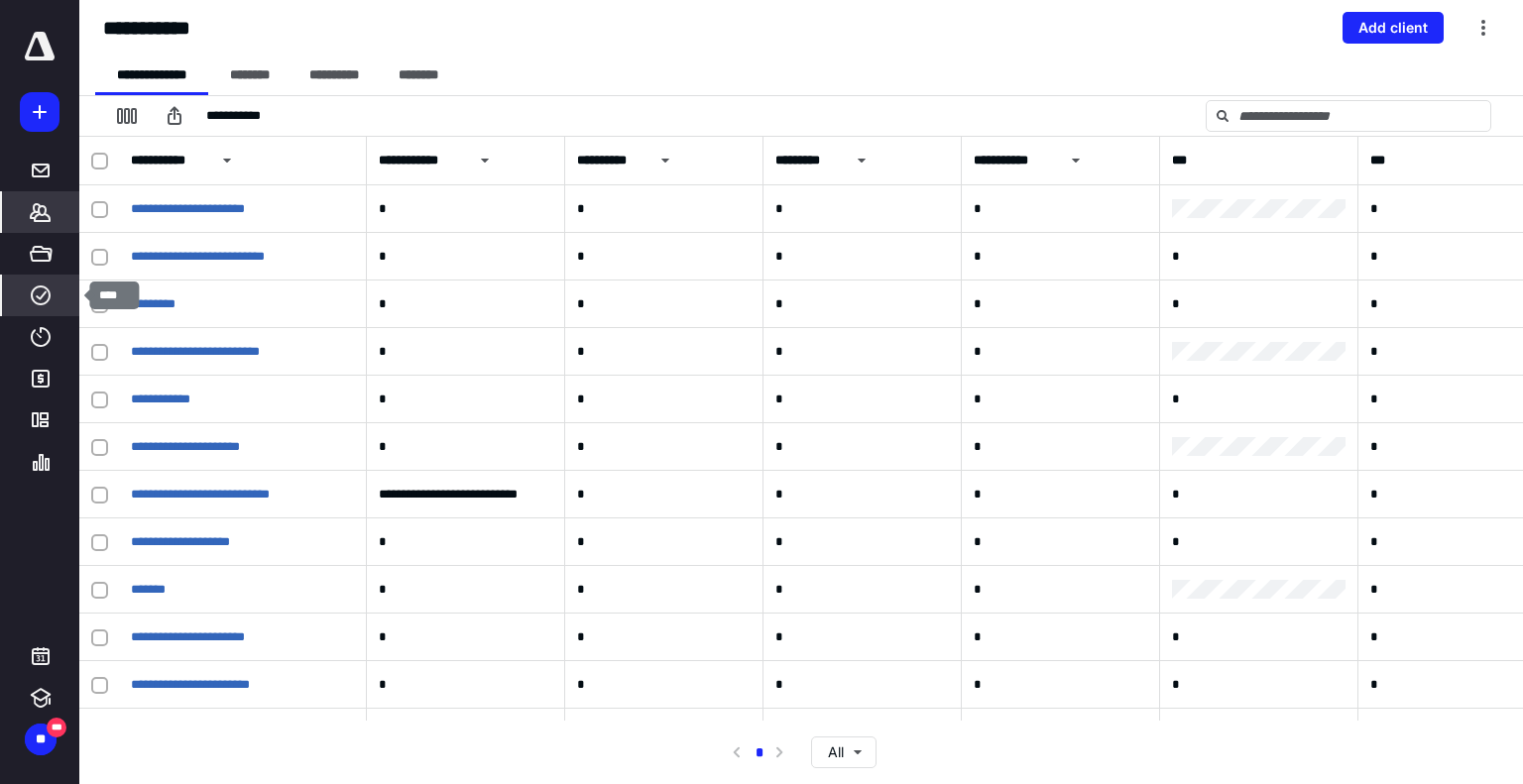 click on "****" at bounding box center (41, 295) 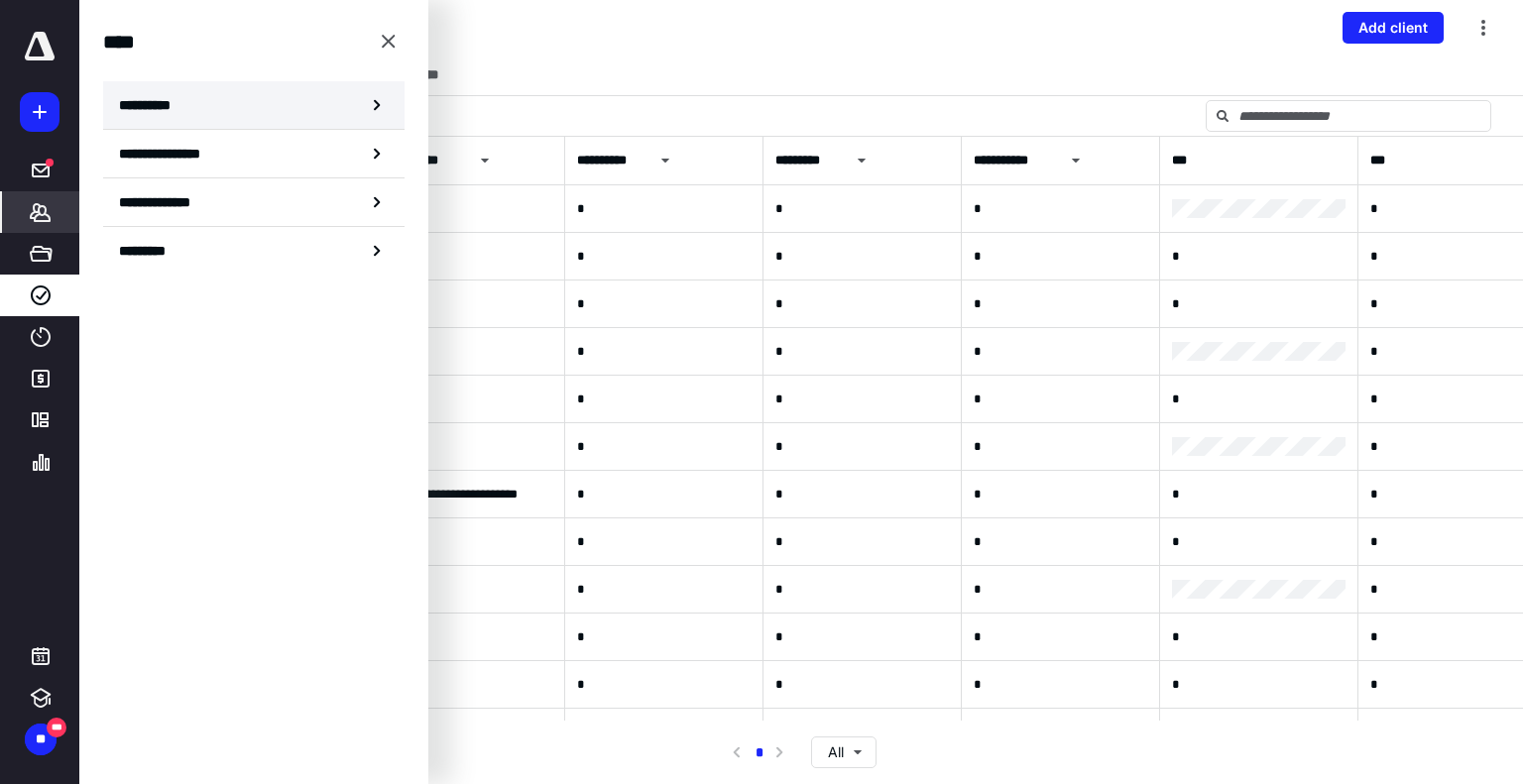 click on "**********" at bounding box center (254, 105) 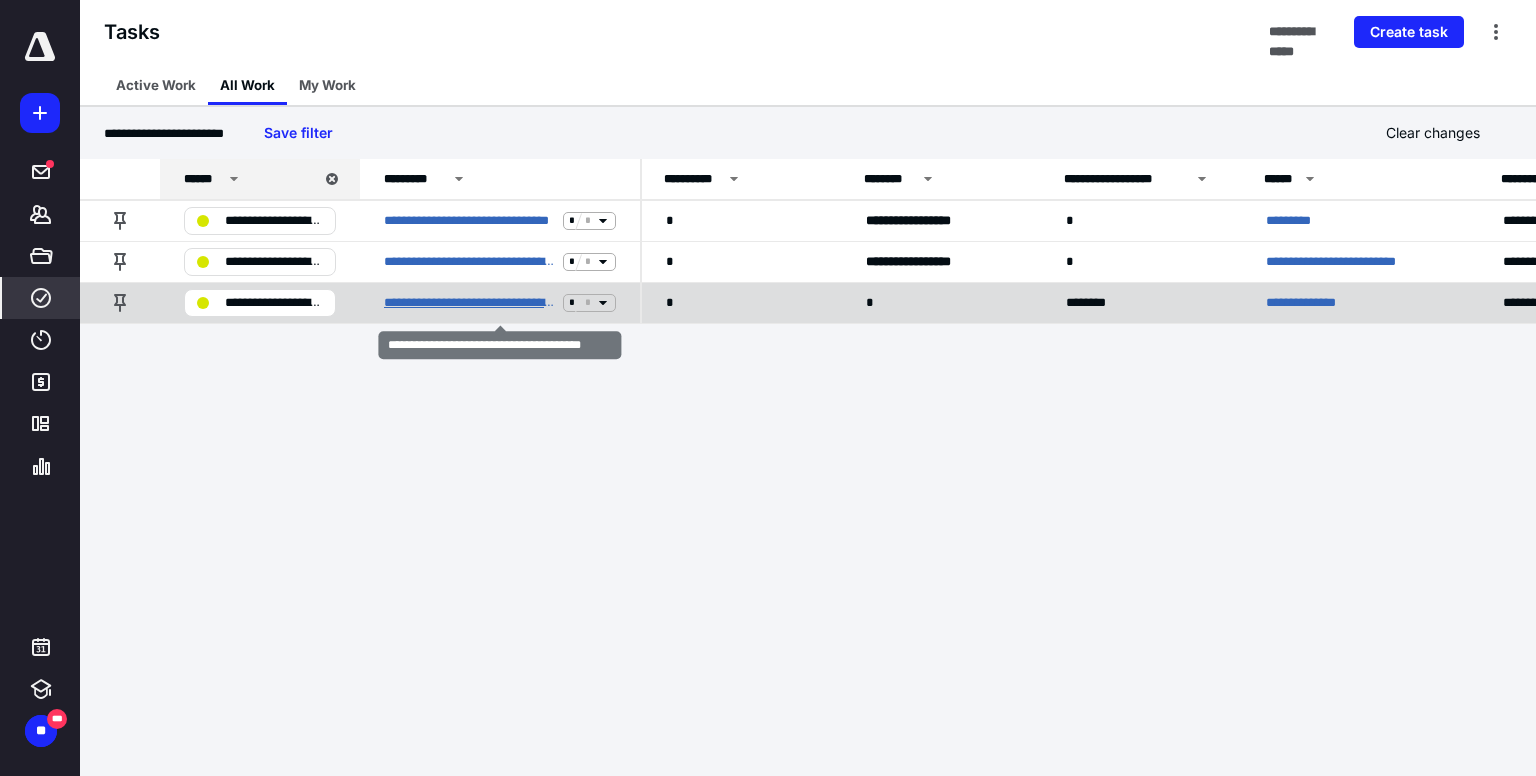 click on "**********" at bounding box center [469, 303] 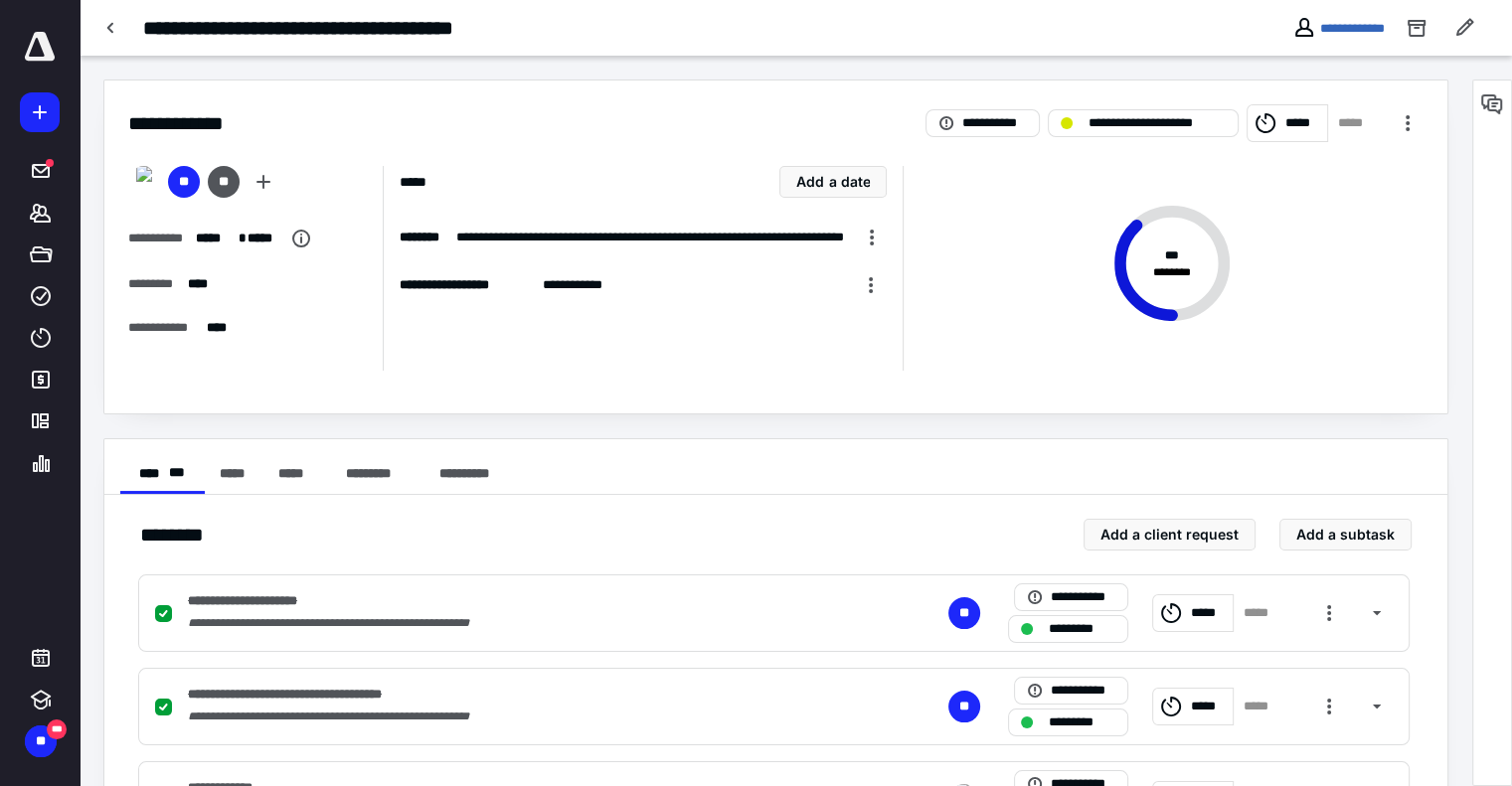 click on "**********" at bounding box center (255, 268) 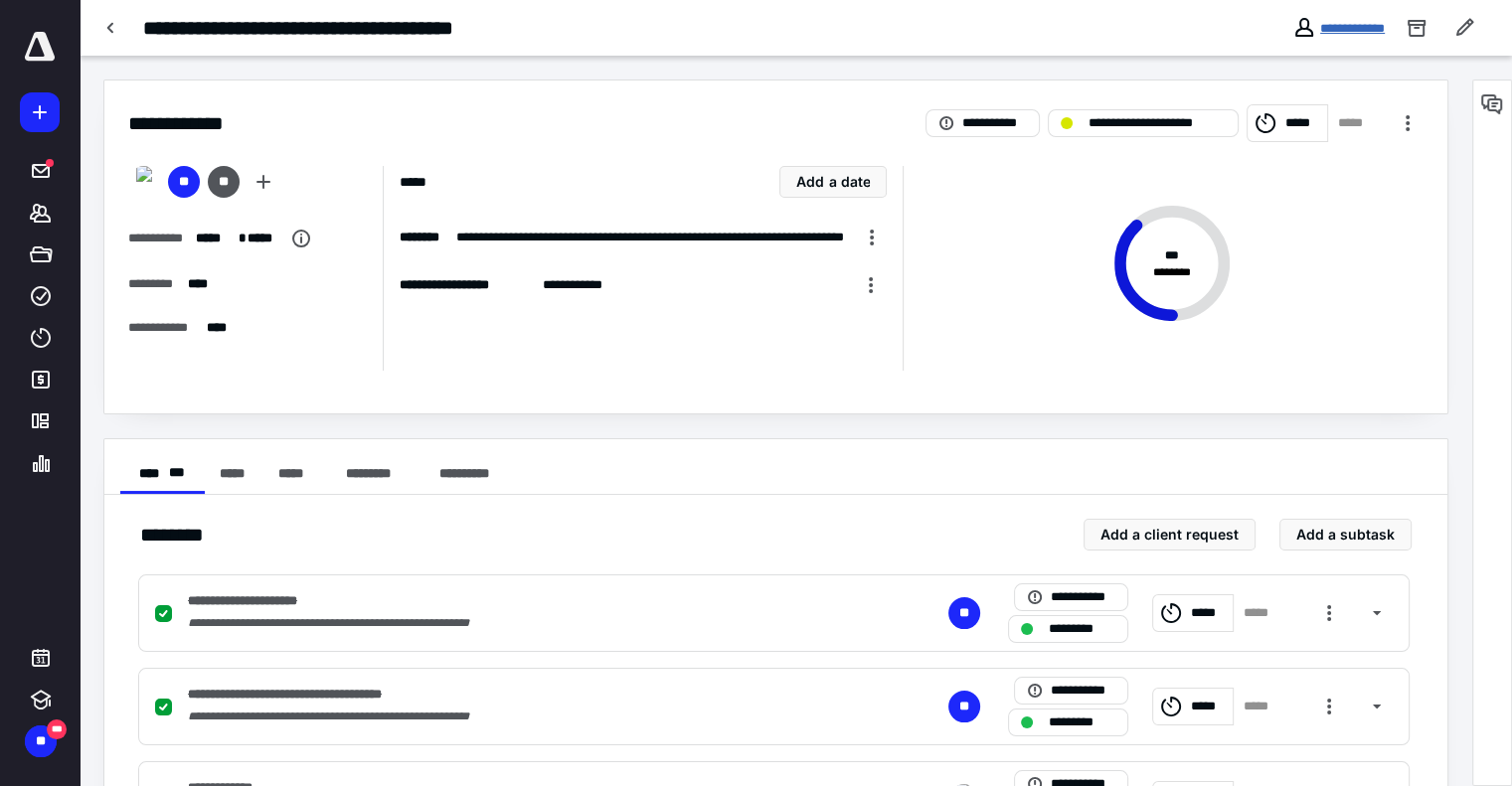 click on "**********" at bounding box center (1352, 28) 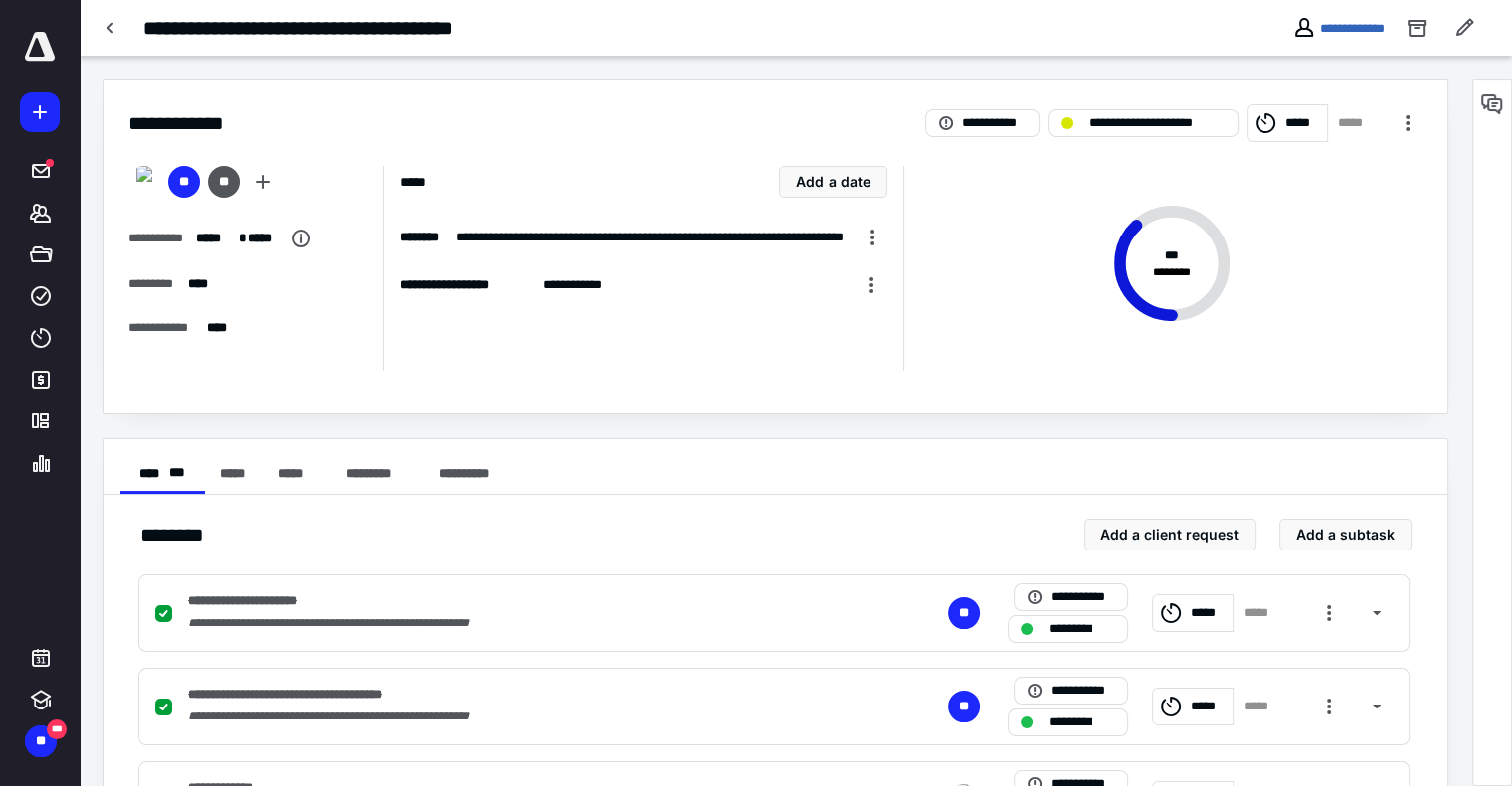 checkbox on "true" 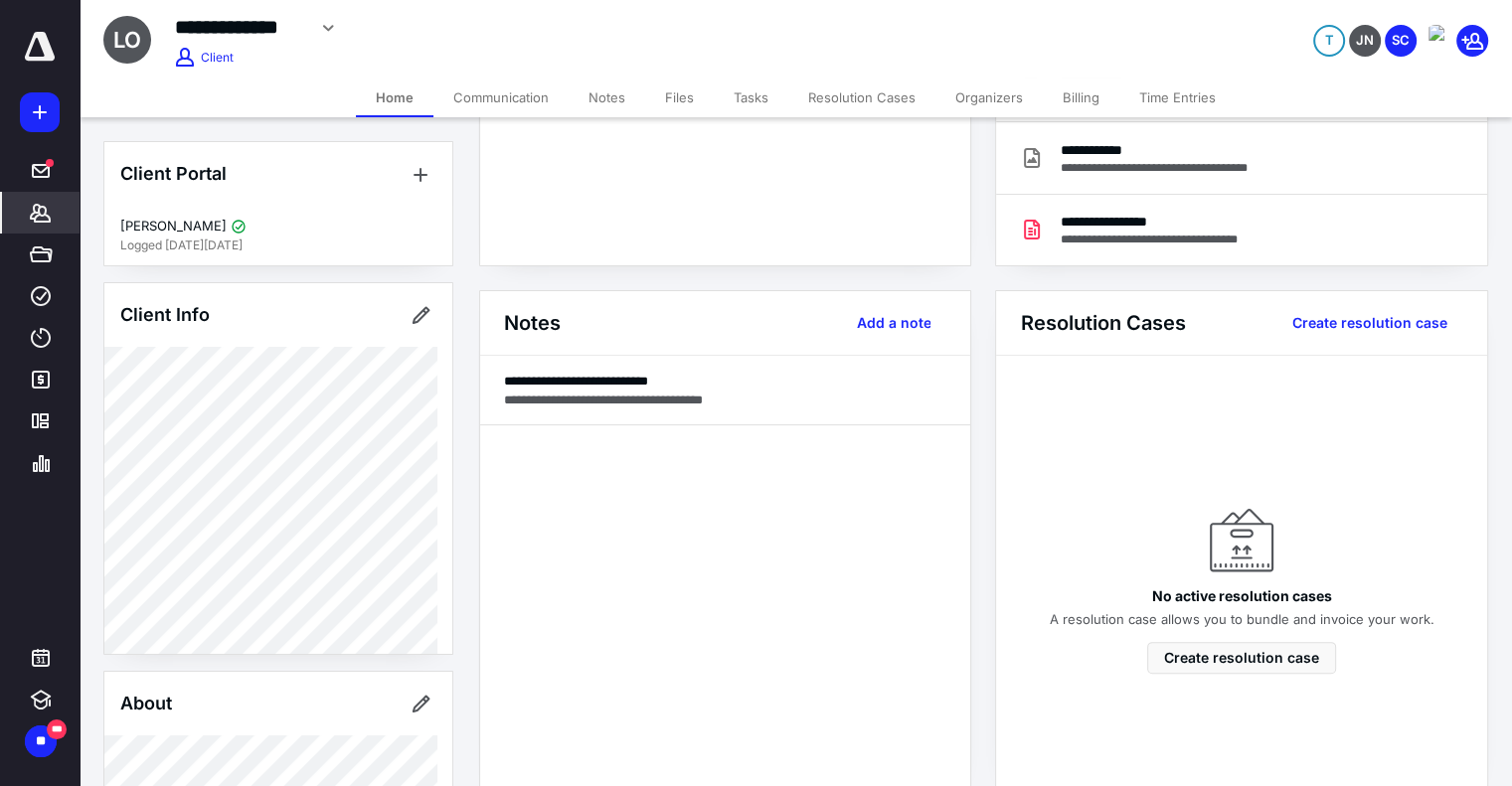 scroll, scrollTop: 374, scrollLeft: 0, axis: vertical 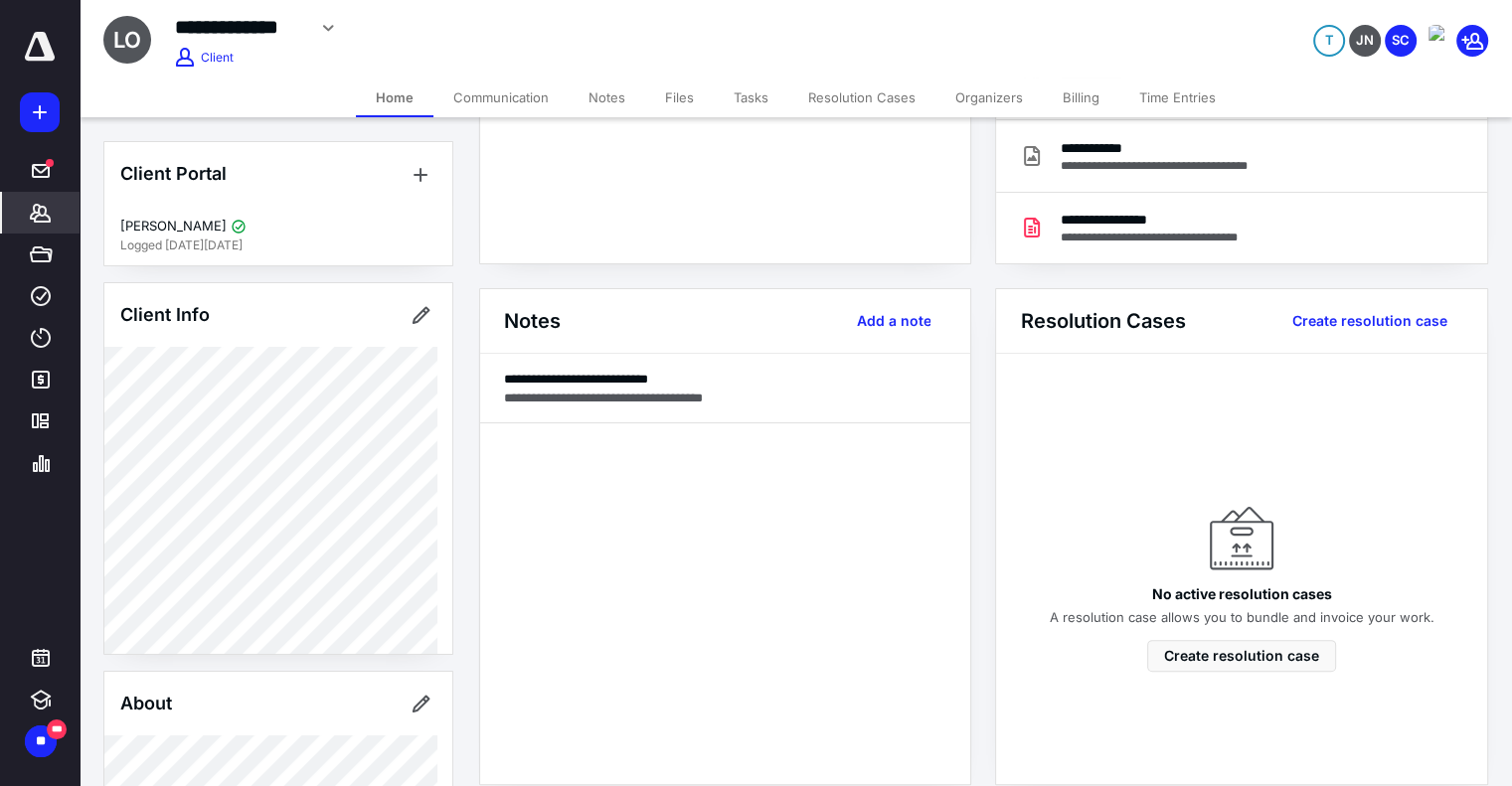 click on "Client Portal Leslie Orozco Logged in 1 week ago Client Info About Spouse Dependents Important clients Tags Manage all tags" at bounding box center (278, 732) 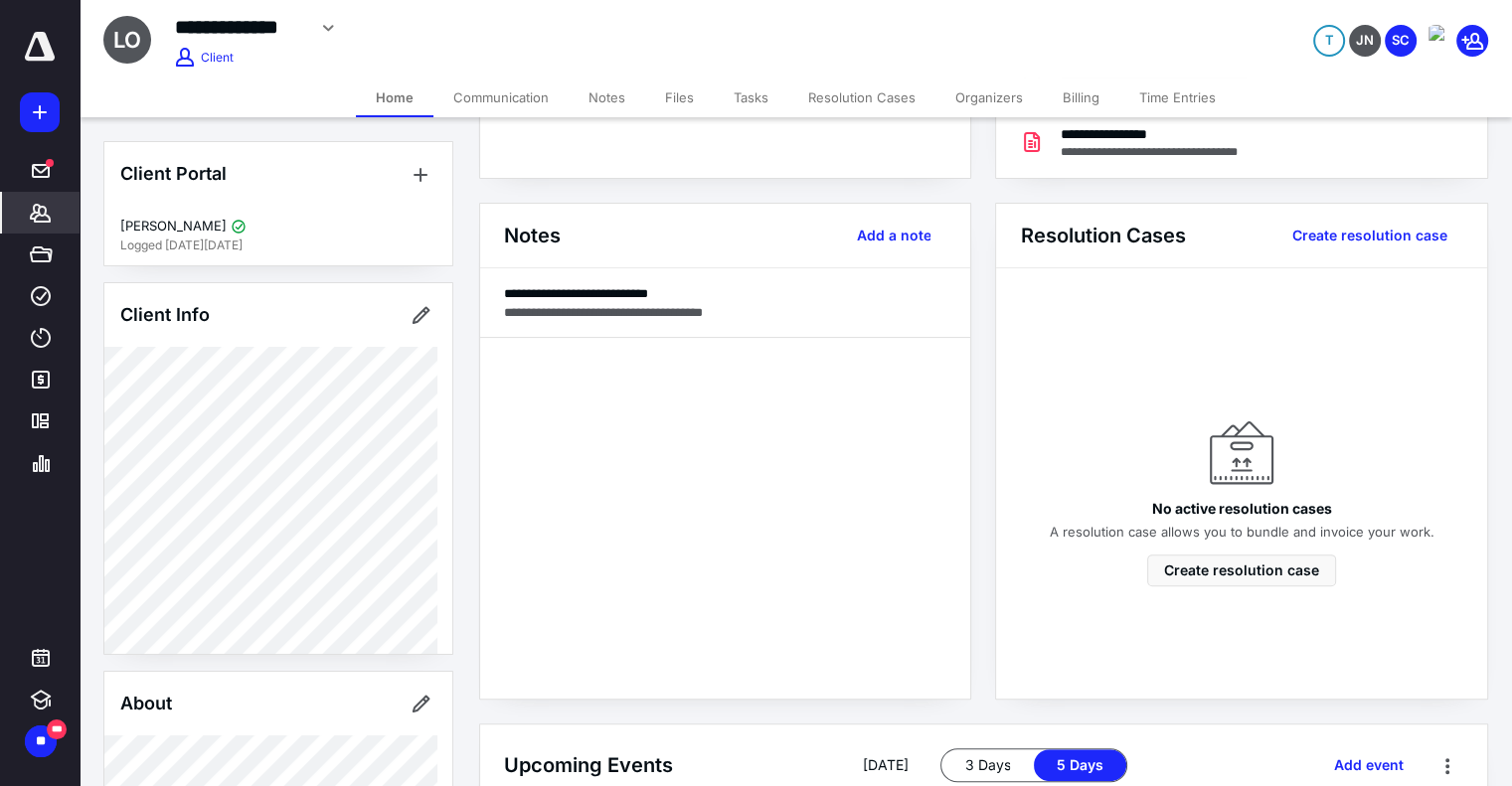 scroll, scrollTop: 460, scrollLeft: 0, axis: vertical 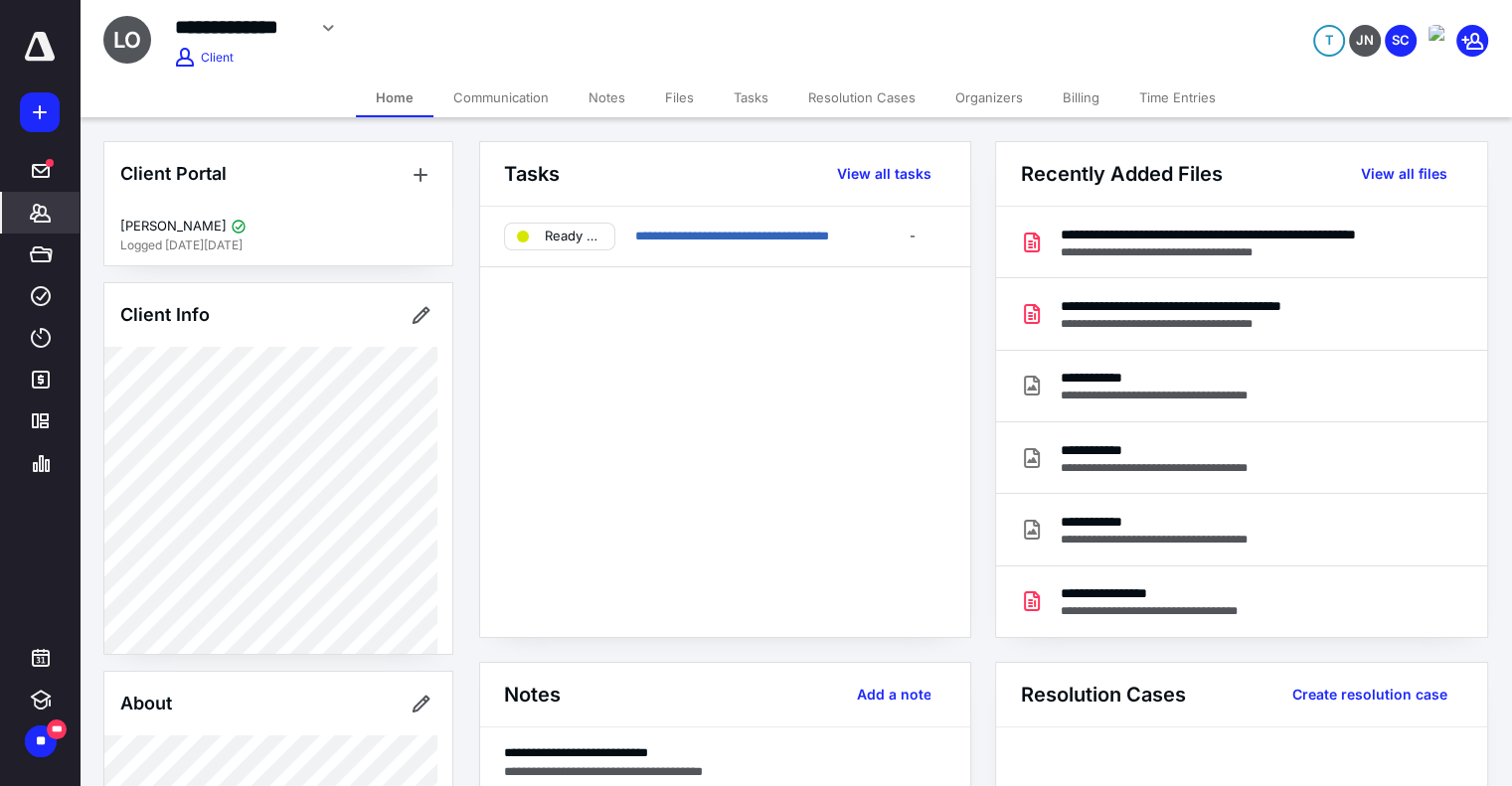 click on "Files" at bounding box center [679, 97] 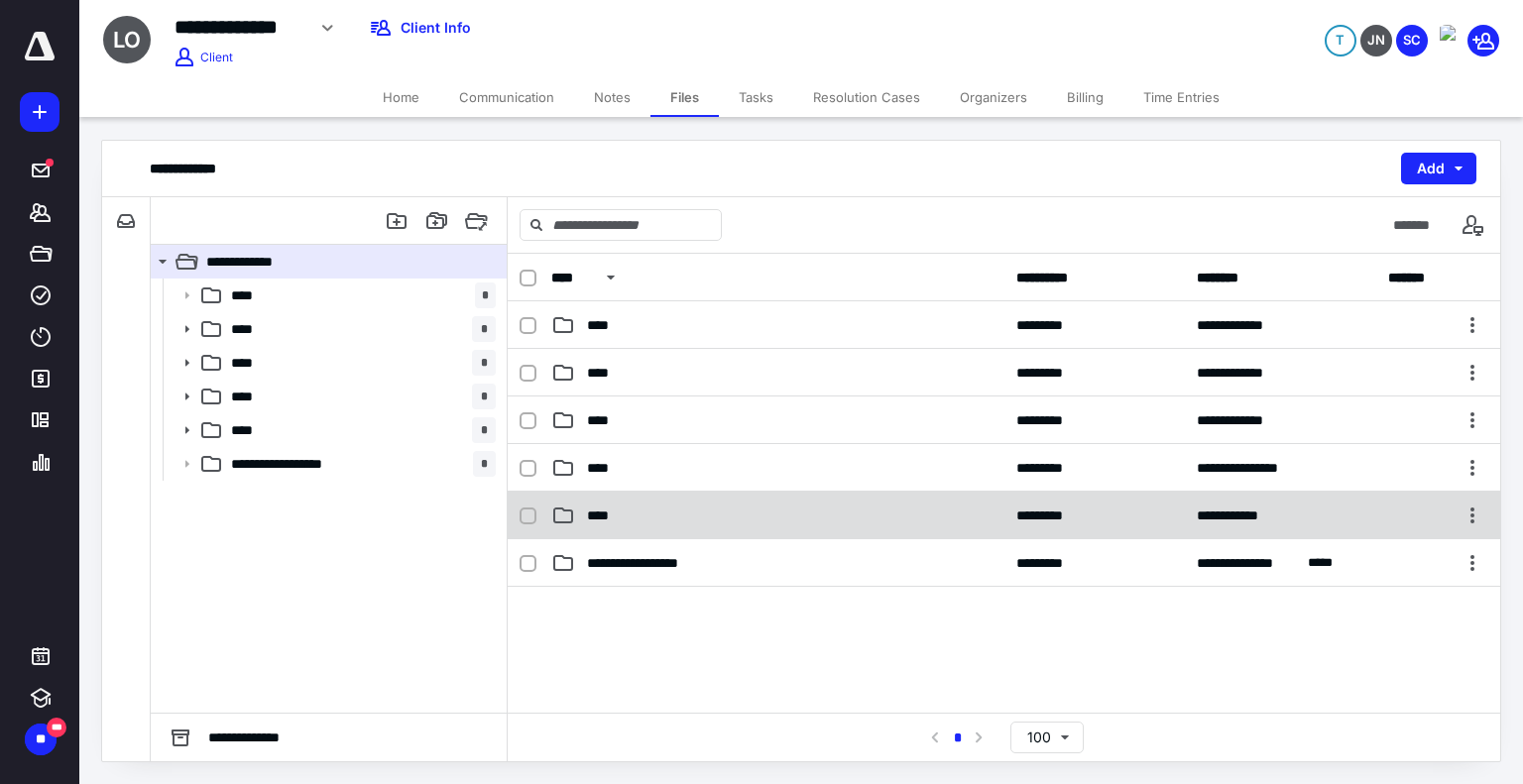 click on "**********" at bounding box center [1003, 515] 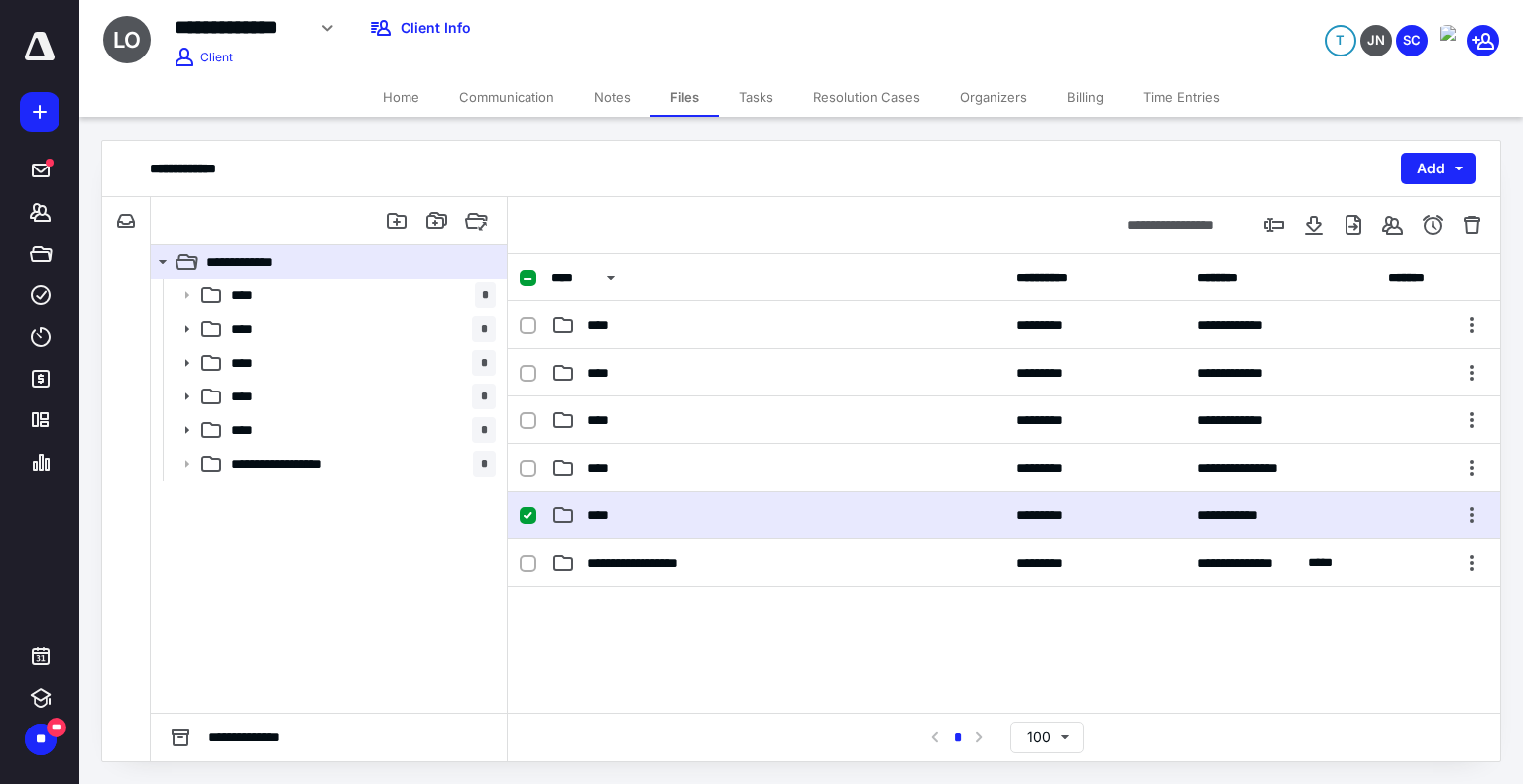 click on "**********" at bounding box center [1003, 515] 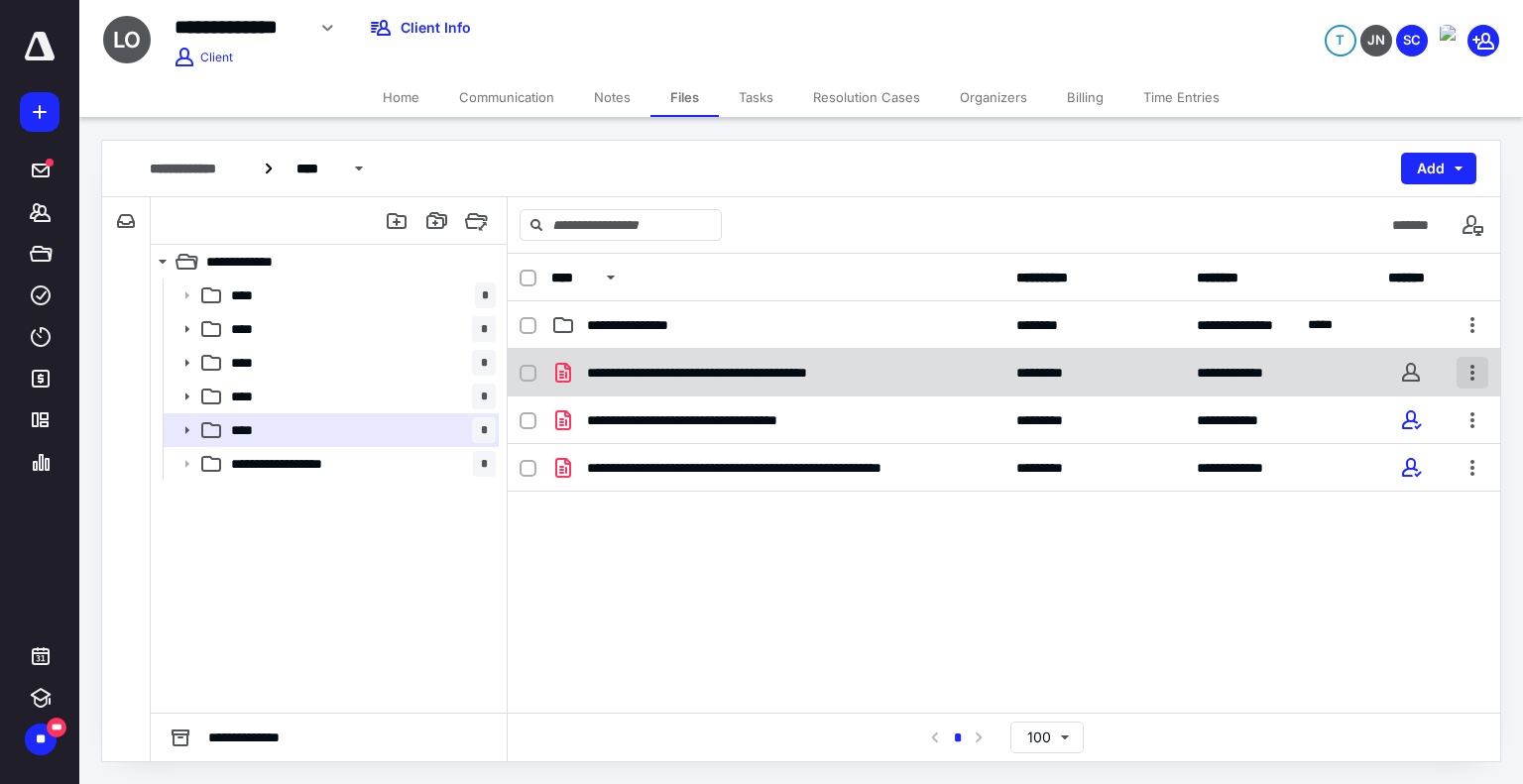 click at bounding box center (1472, 373) 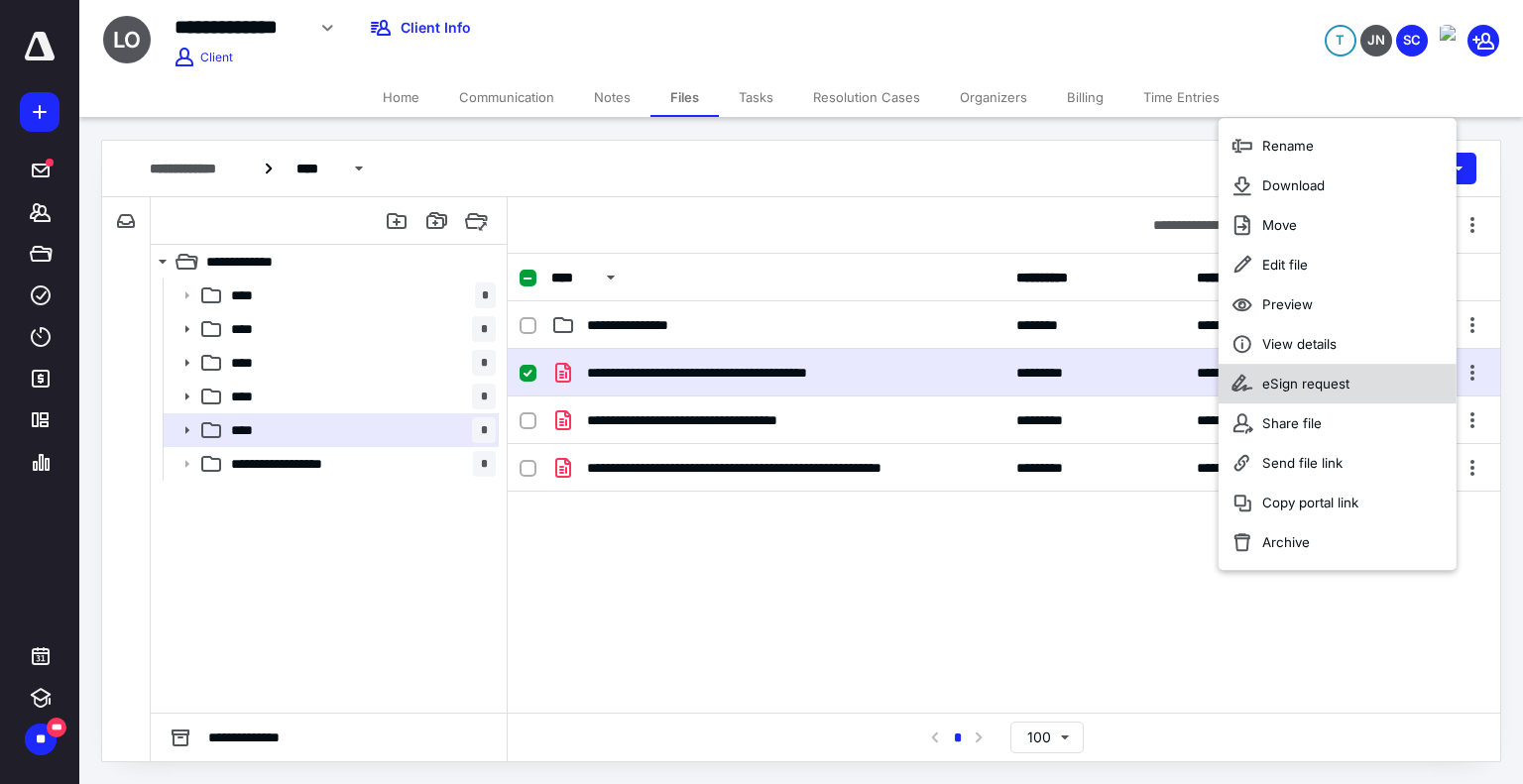 click on "eSign request" at bounding box center [1306, 384] 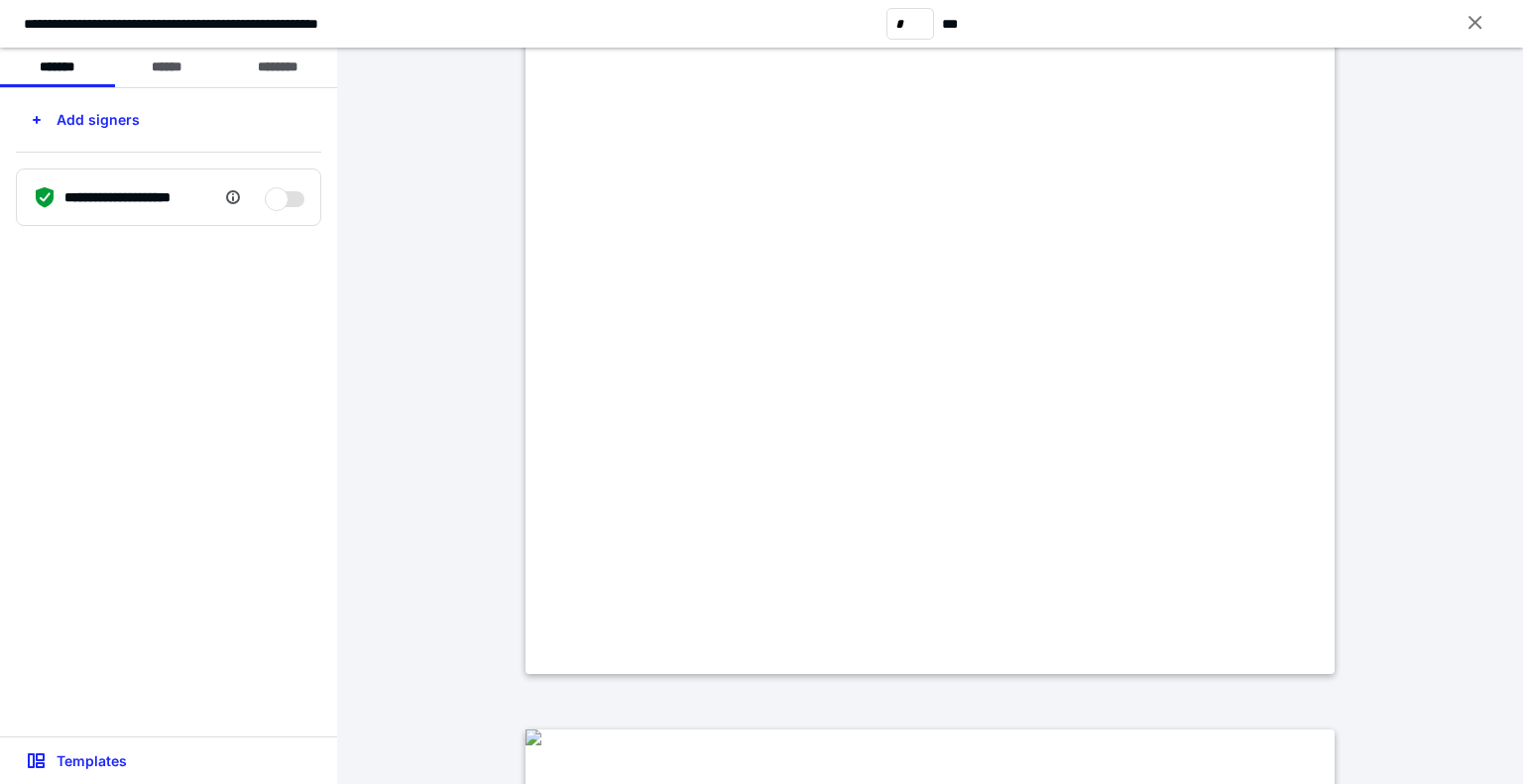 scroll, scrollTop: 478, scrollLeft: 0, axis: vertical 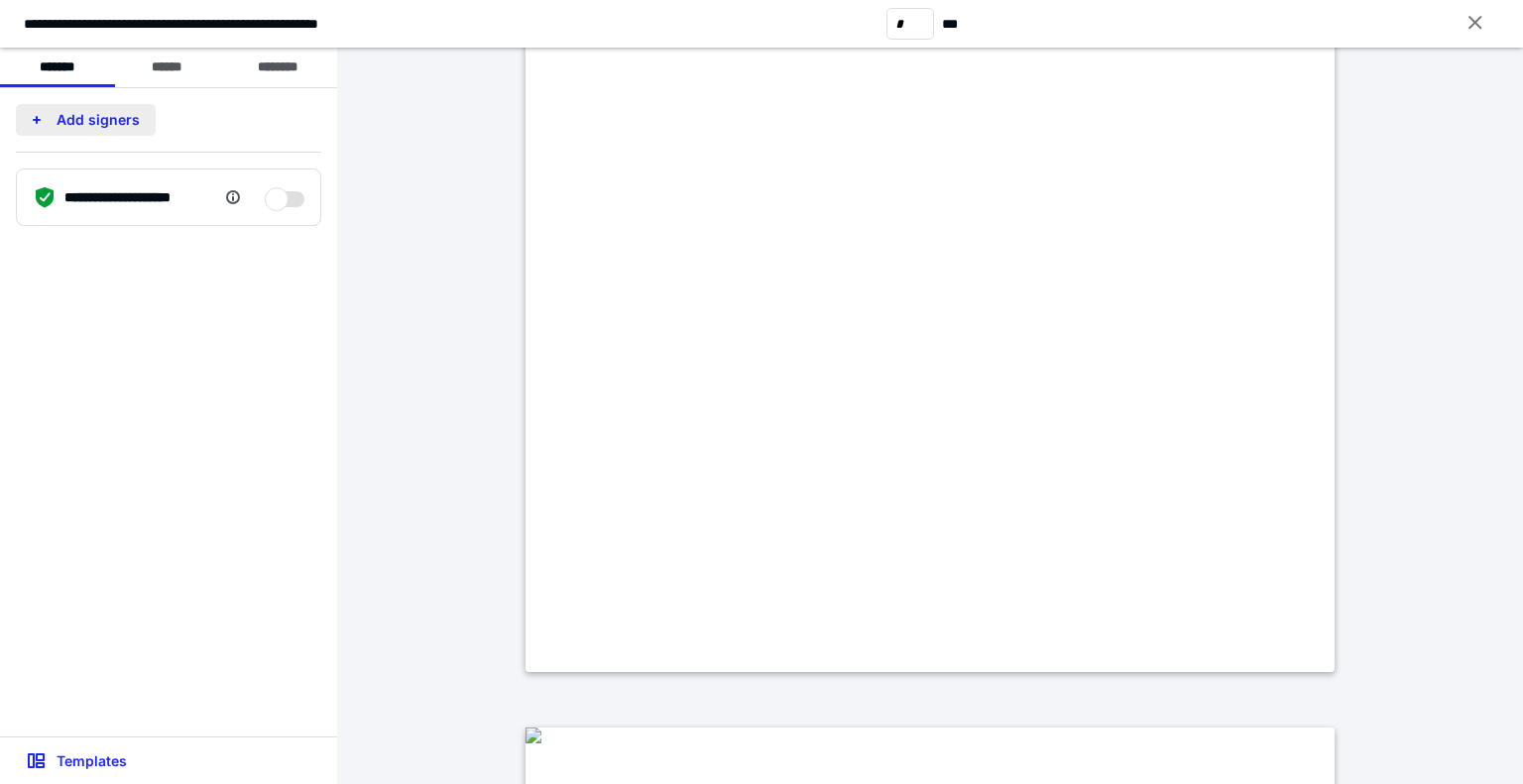 click on "Add signers" at bounding box center (85, 120) 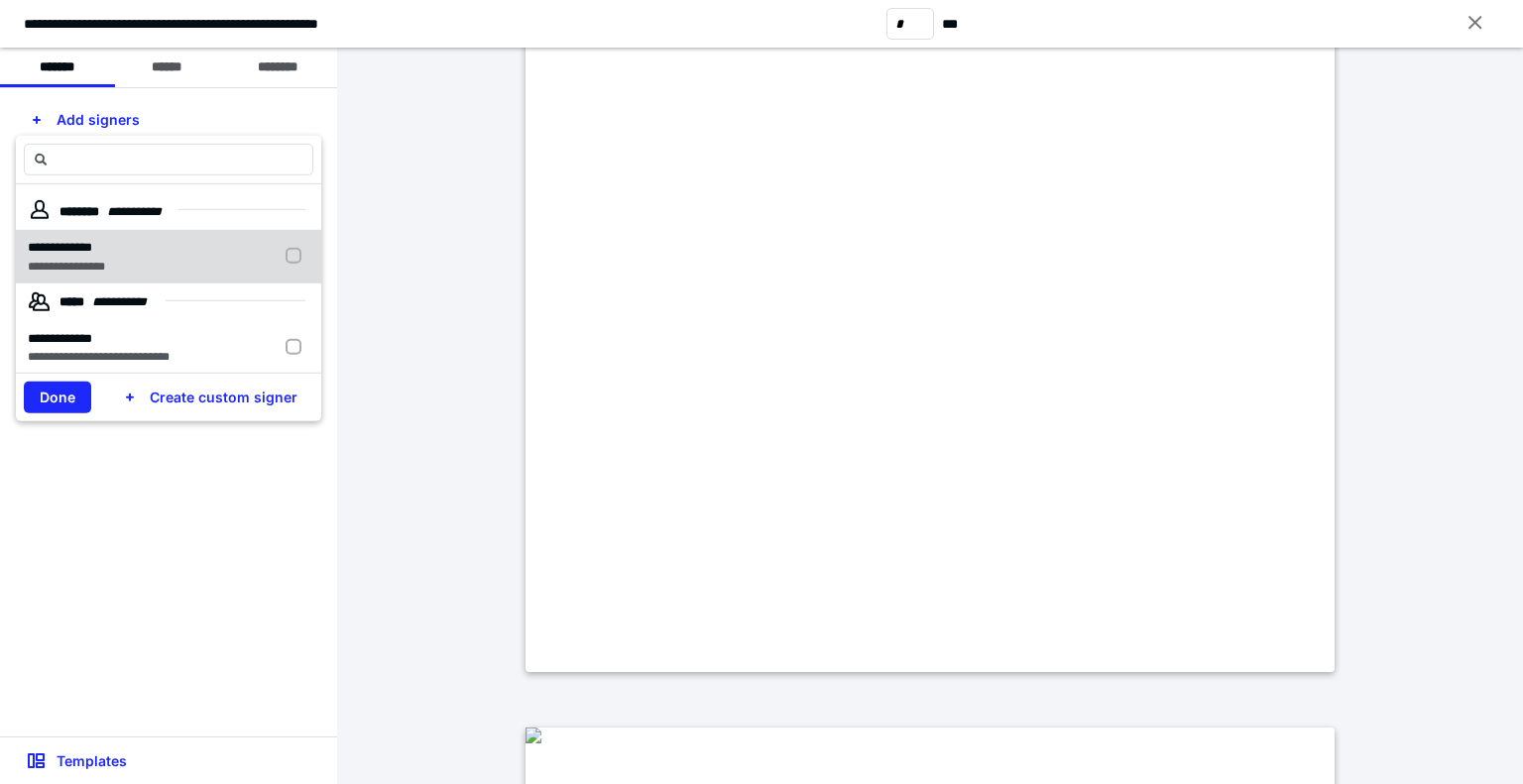 click on "**********" at bounding box center (169, 256) 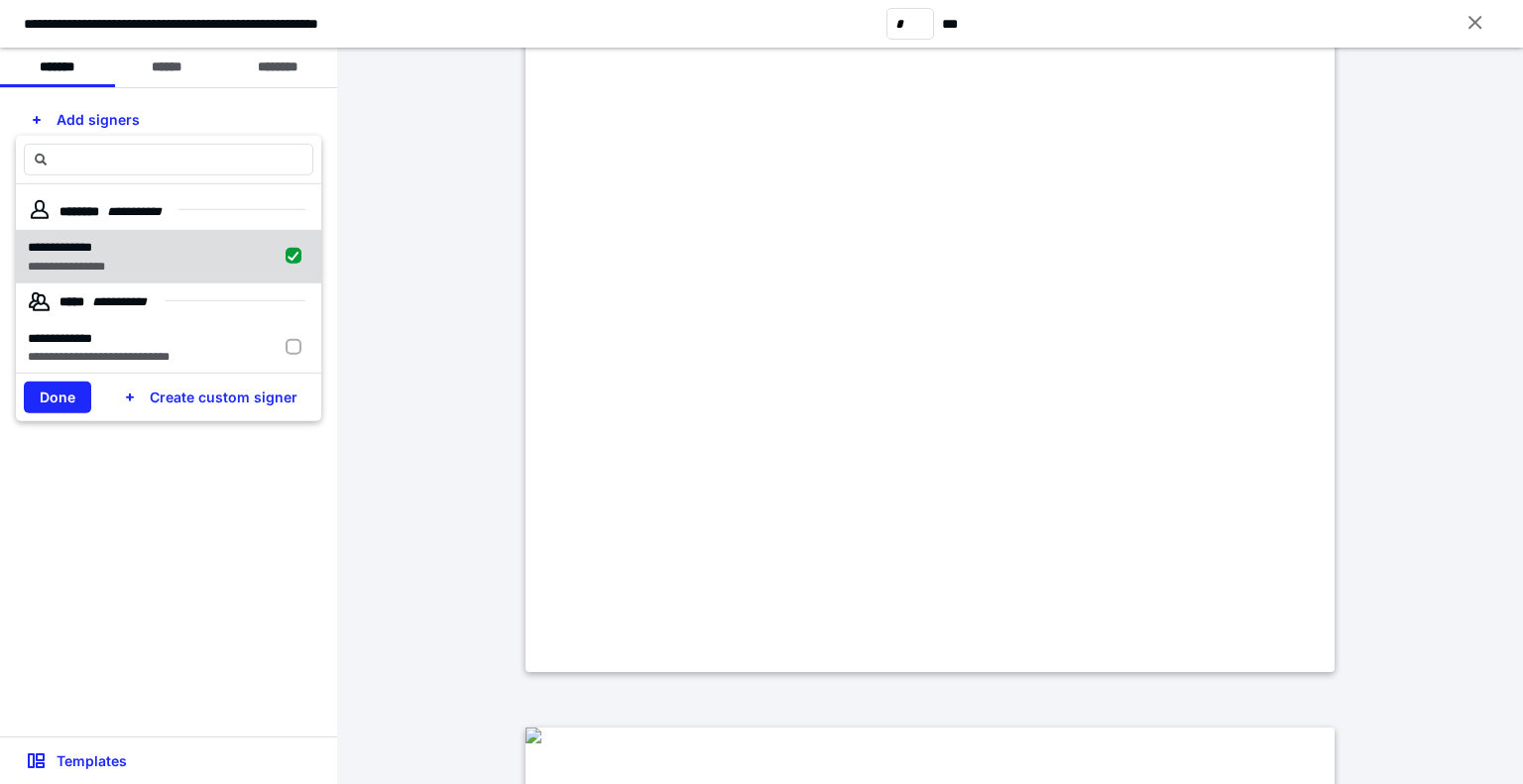 checkbox on "true" 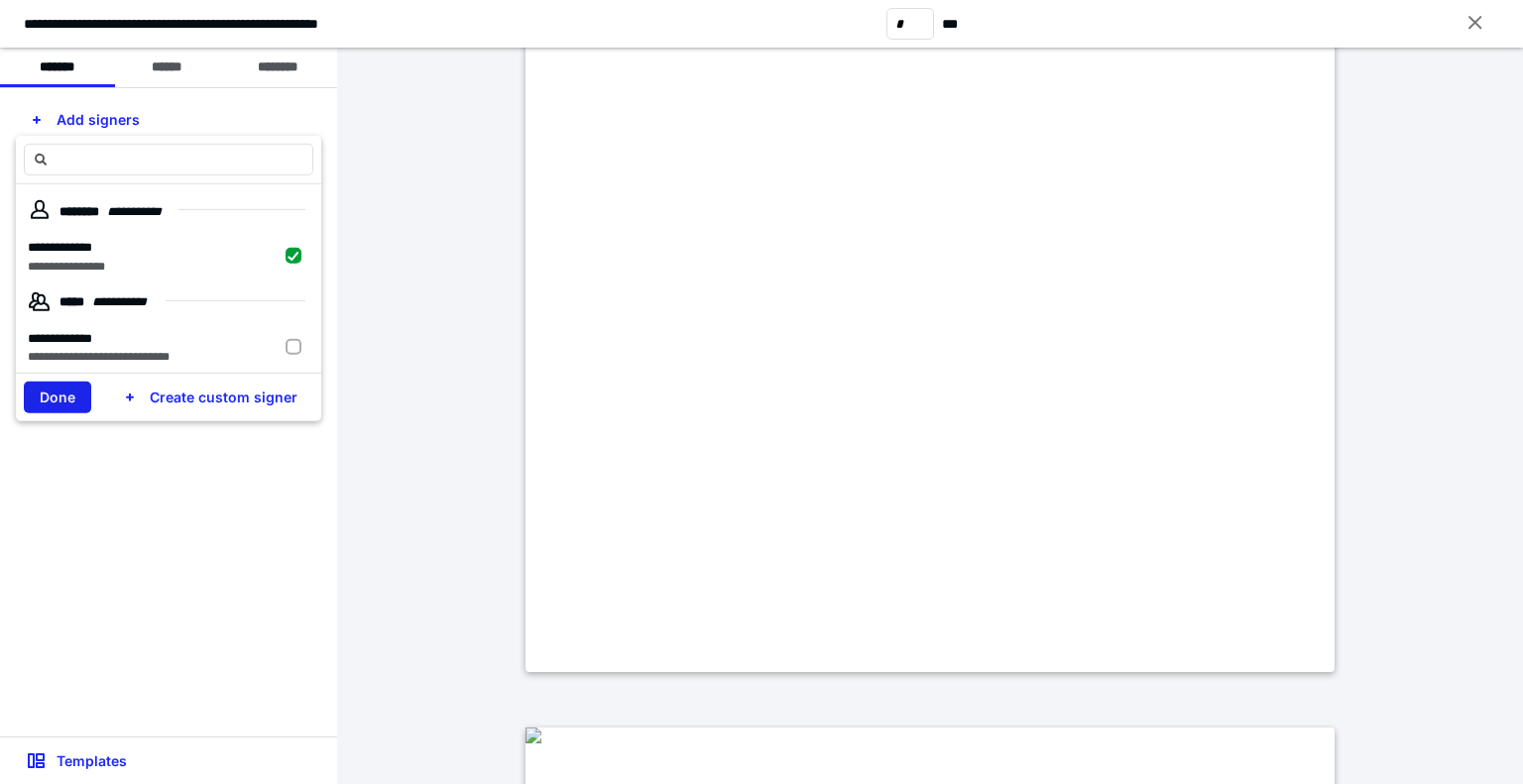 click on "Done" at bounding box center [58, 397] 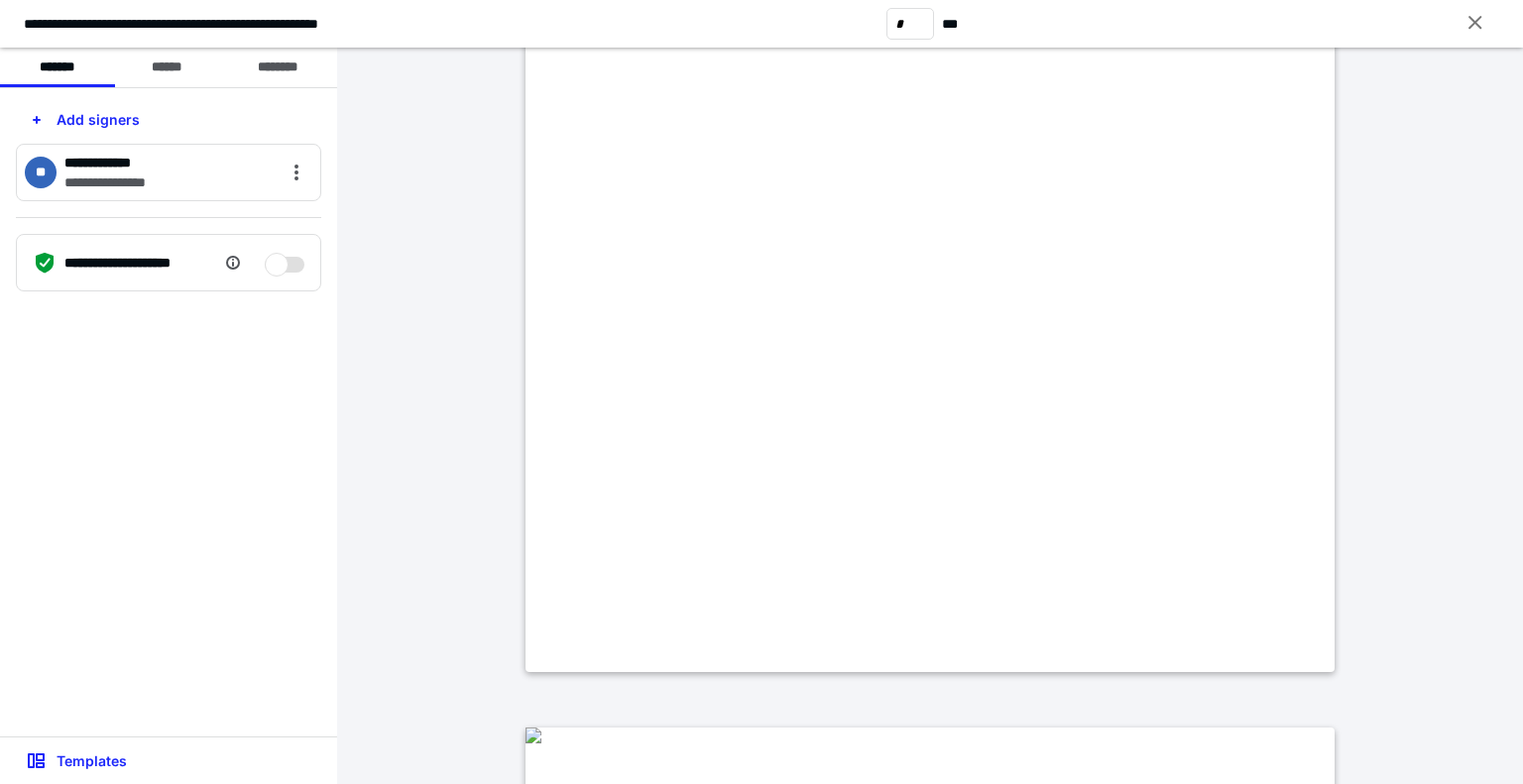 click on "**********" at bounding box center (227, 24) 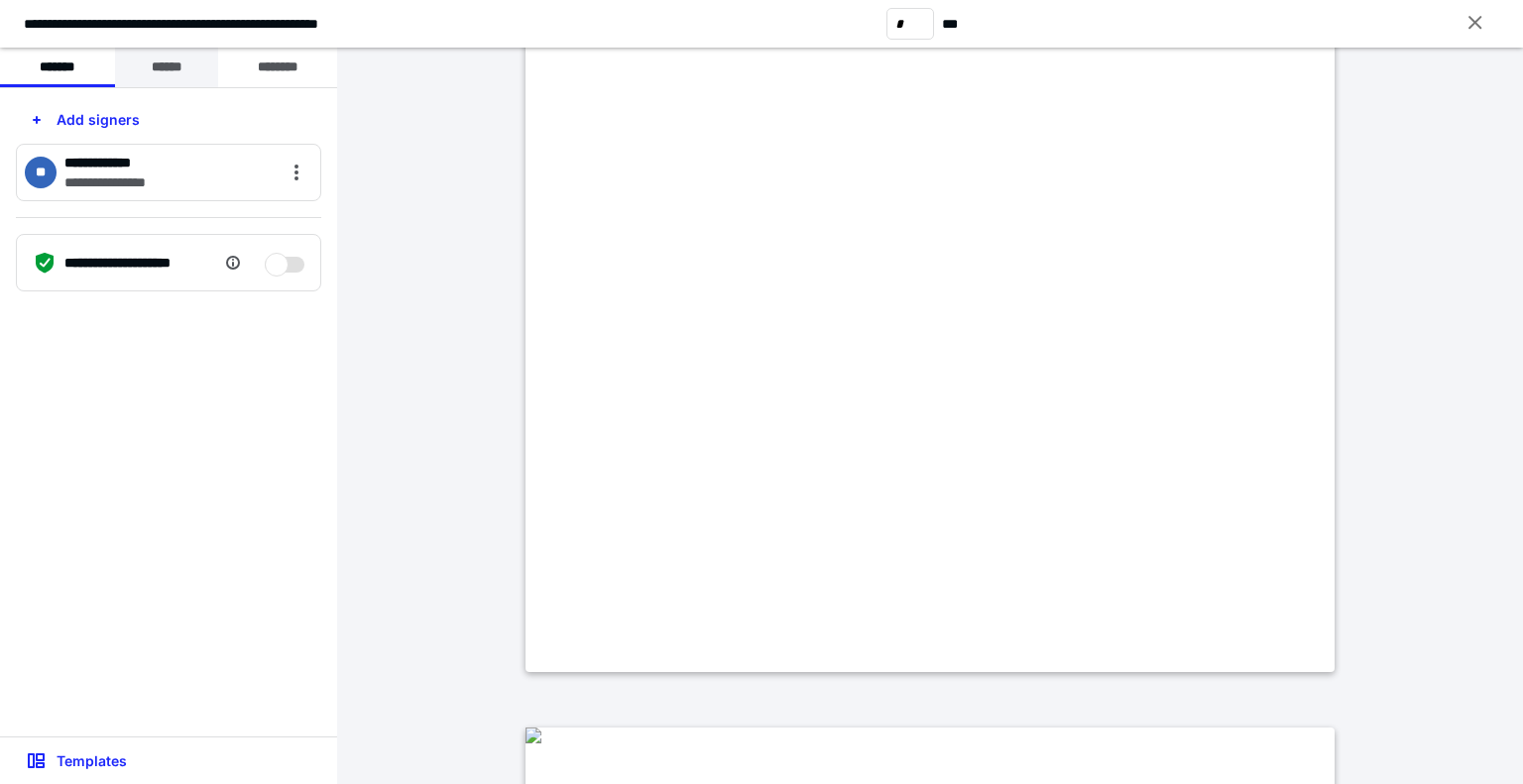 click on "******" at bounding box center [167, 67] 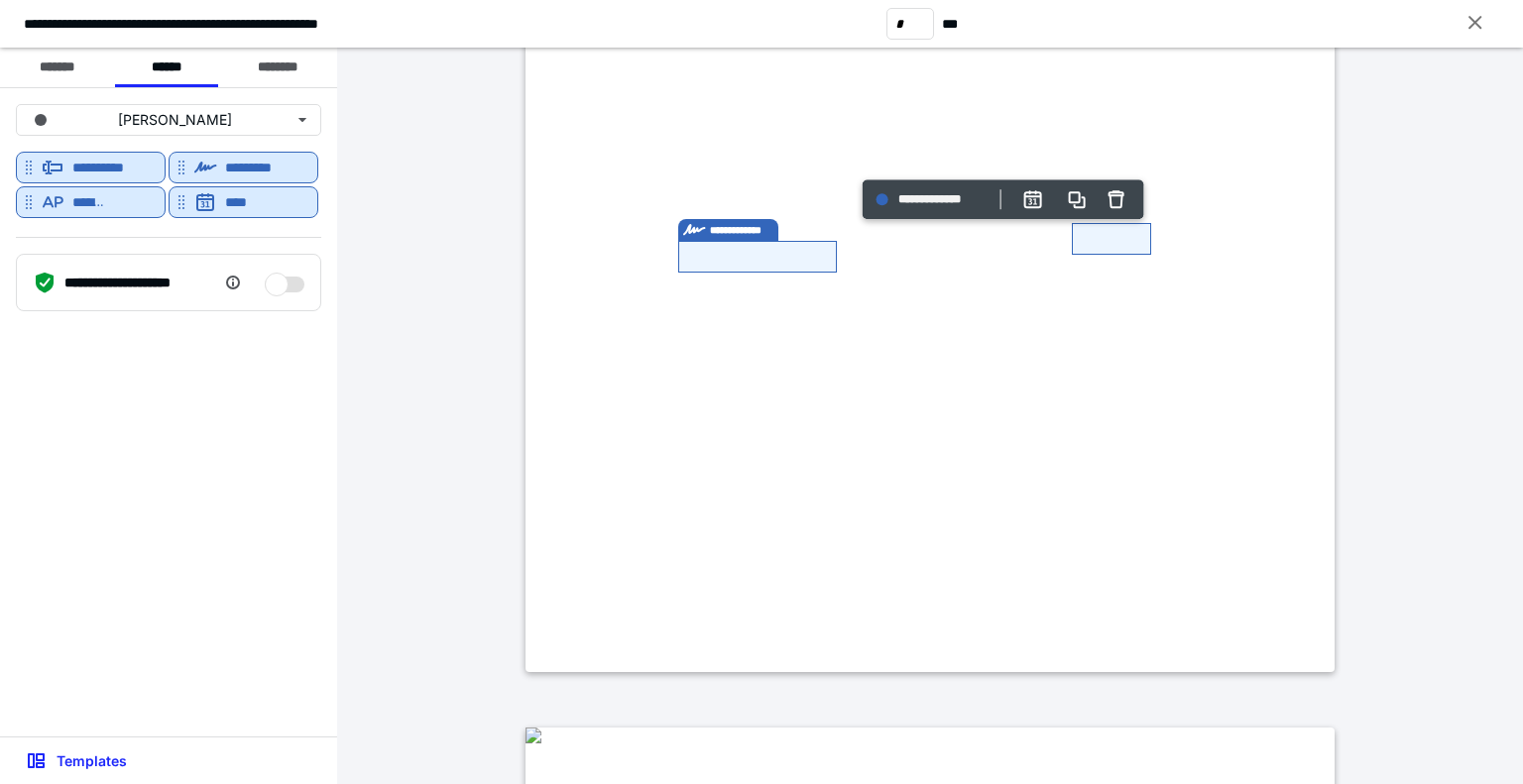 click at bounding box center (1112, 239) 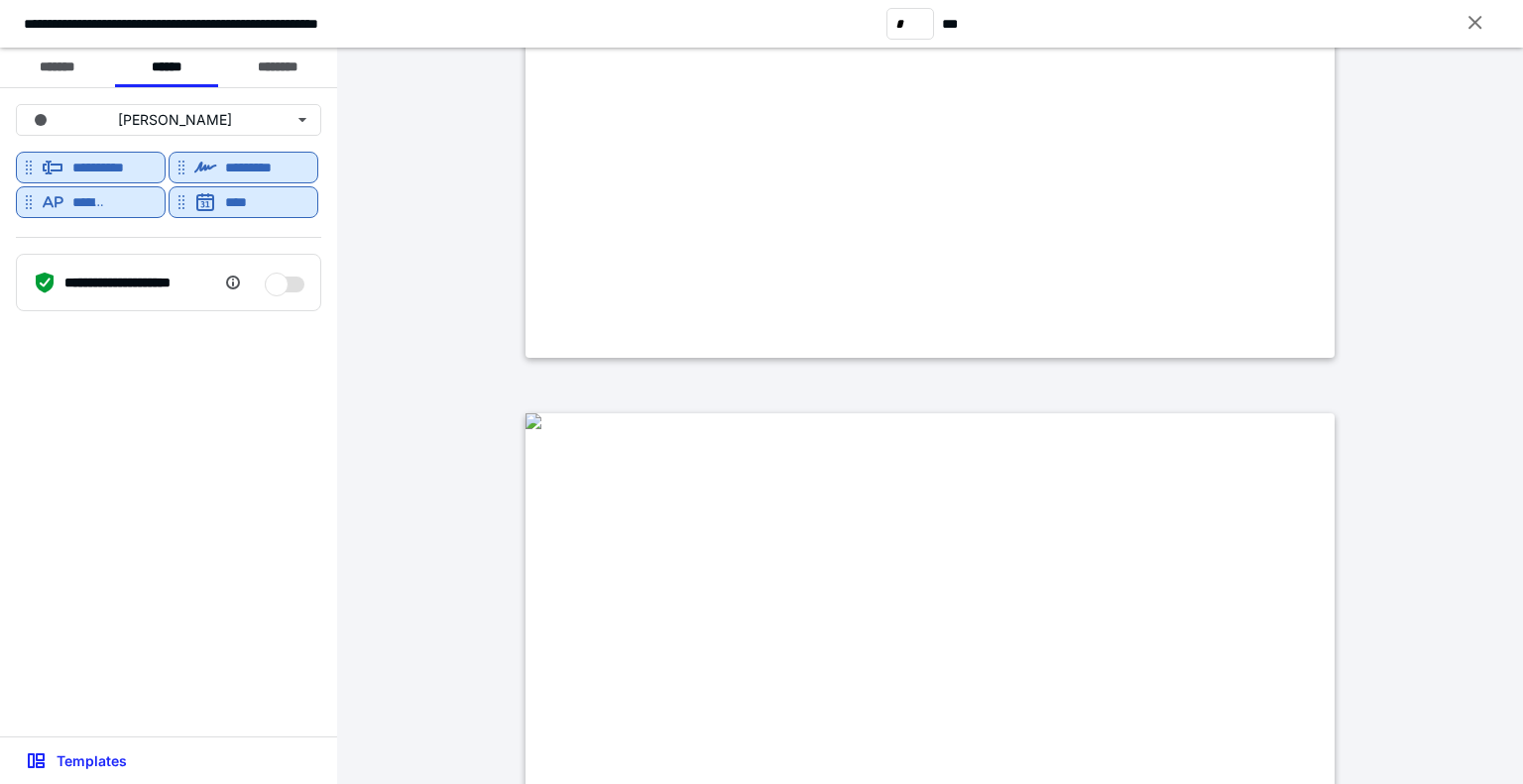 type on "*" 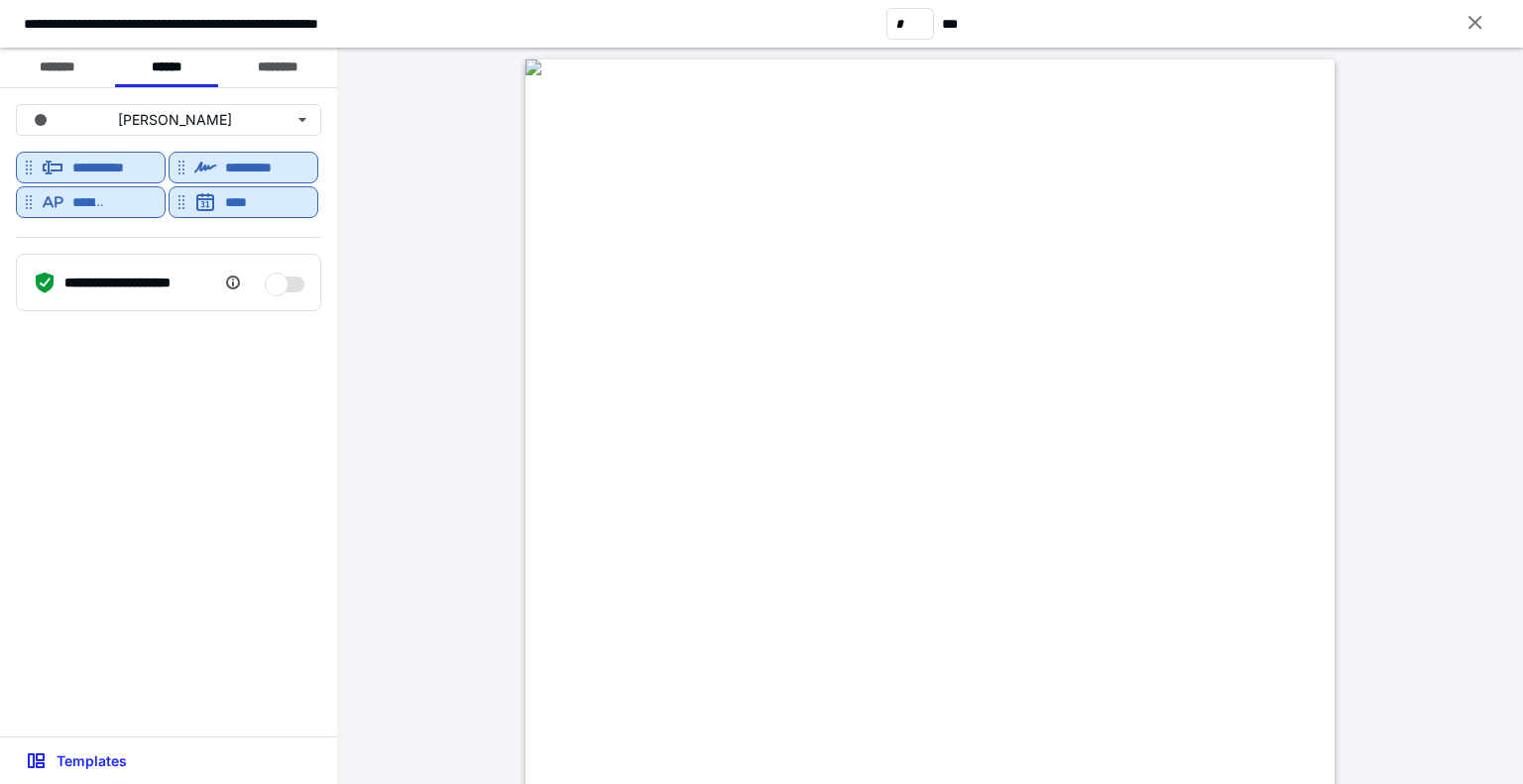 scroll, scrollTop: 1219, scrollLeft: 0, axis: vertical 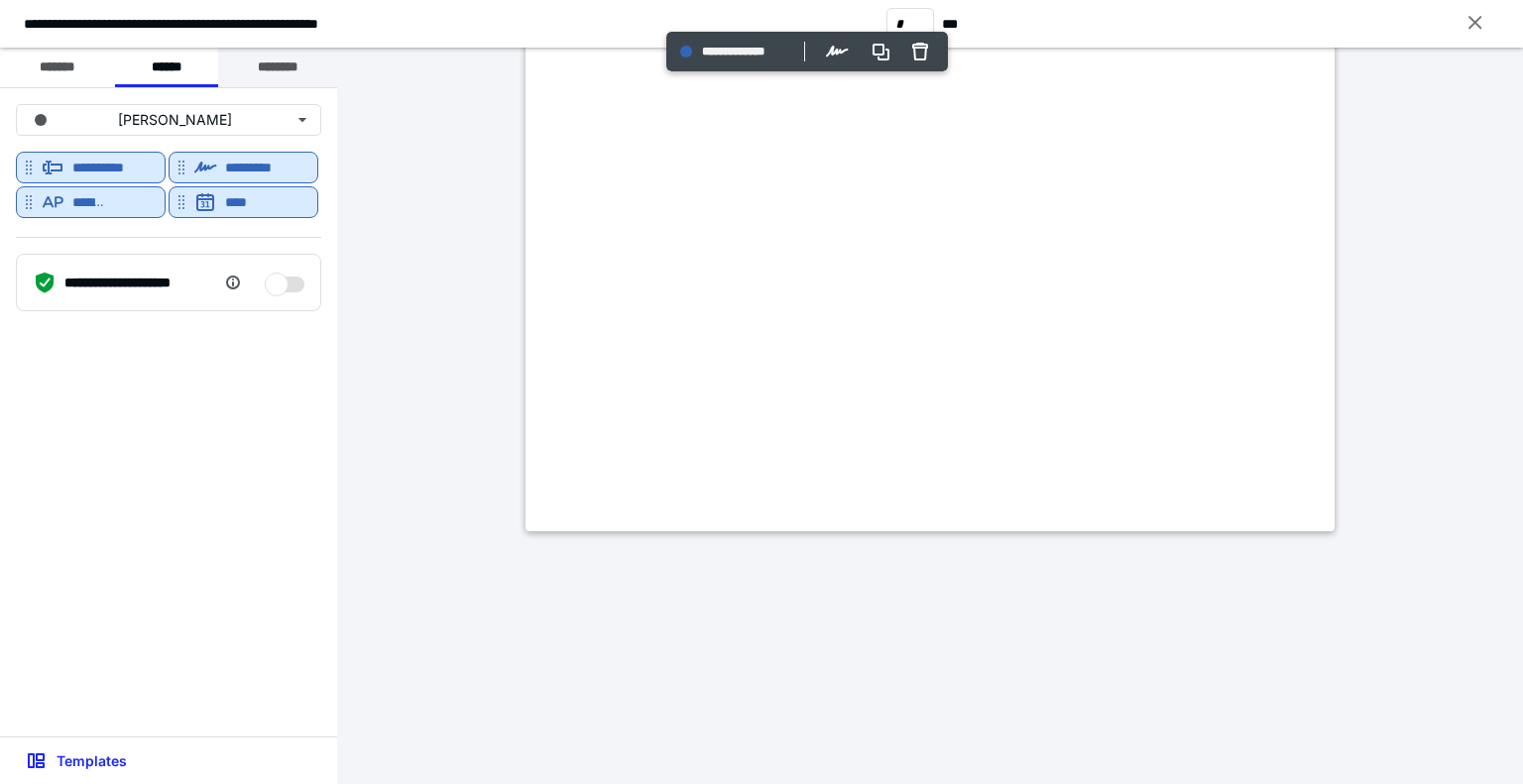 click on "********" at bounding box center (278, 67) 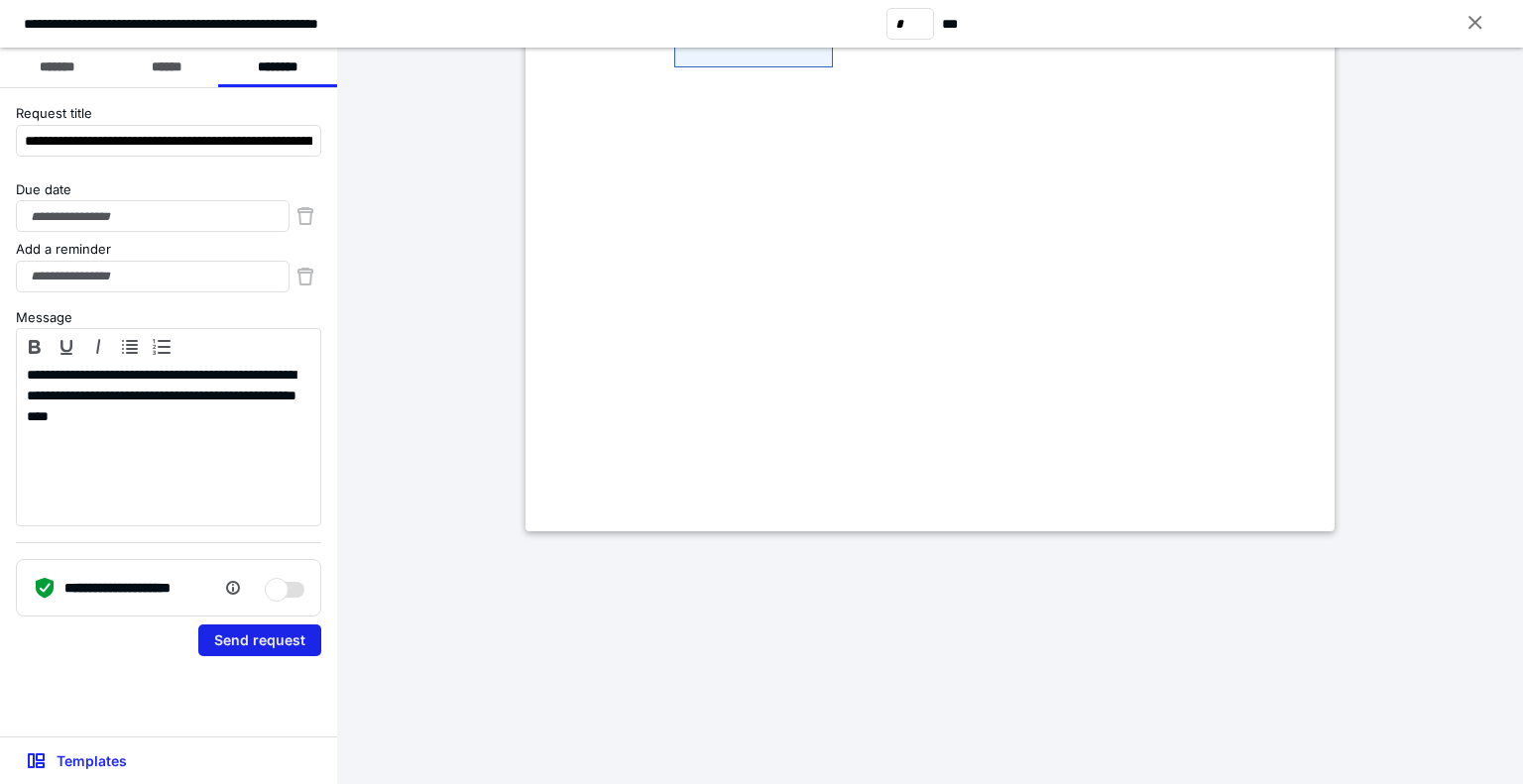 click on "Send request" at bounding box center [260, 640] 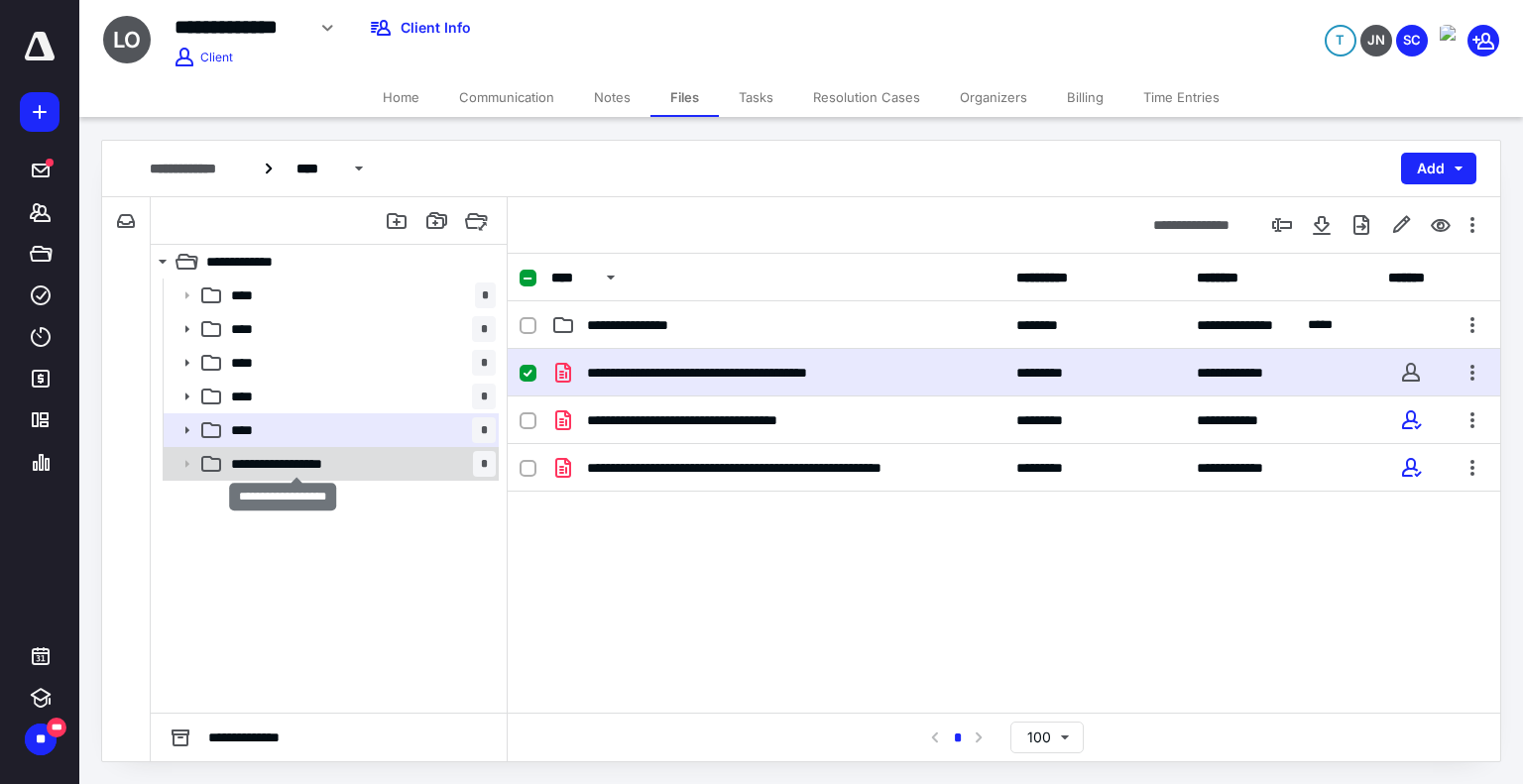 click on "**********" at bounding box center (296, 464) 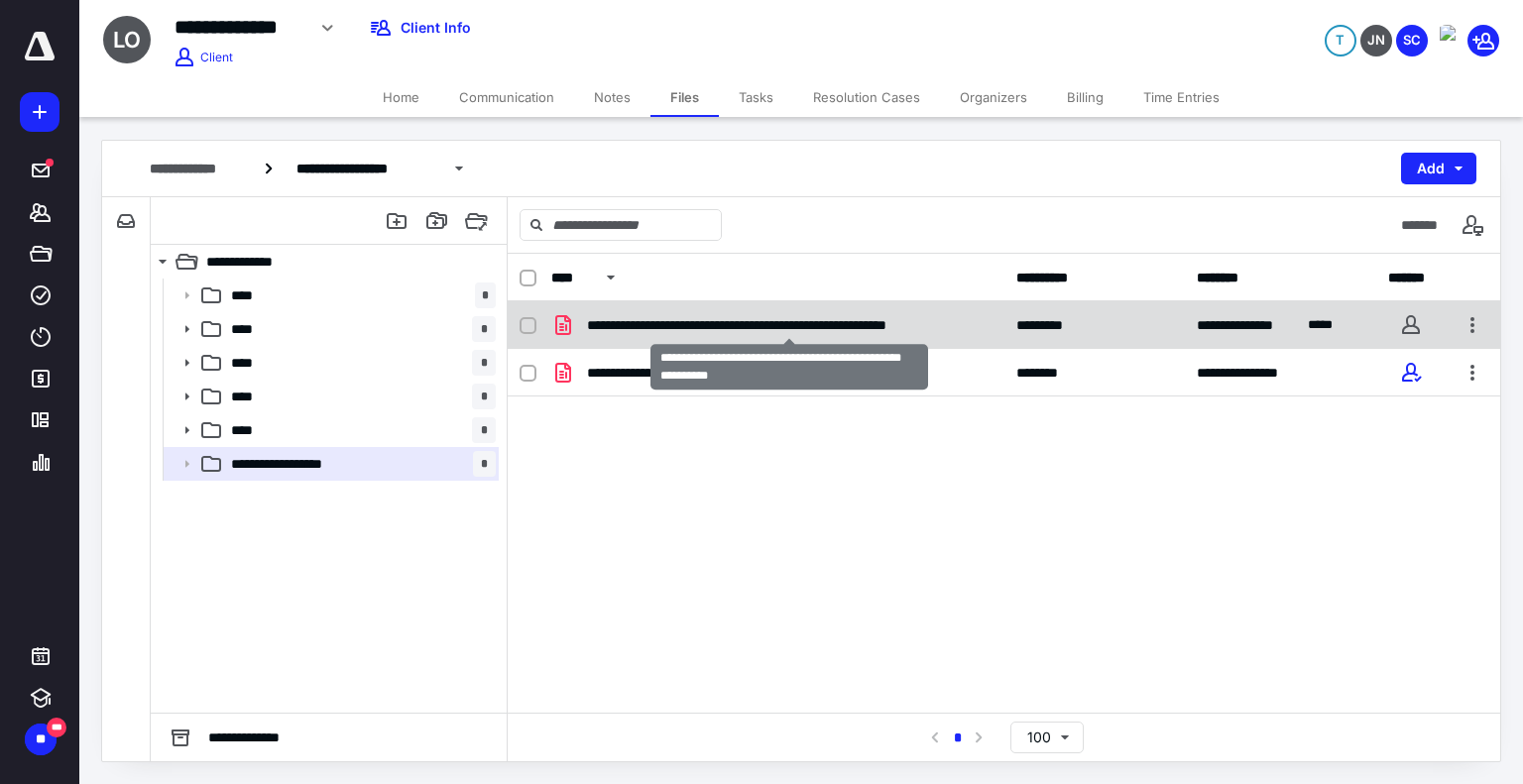 click on "**********" at bounding box center [789, 325] 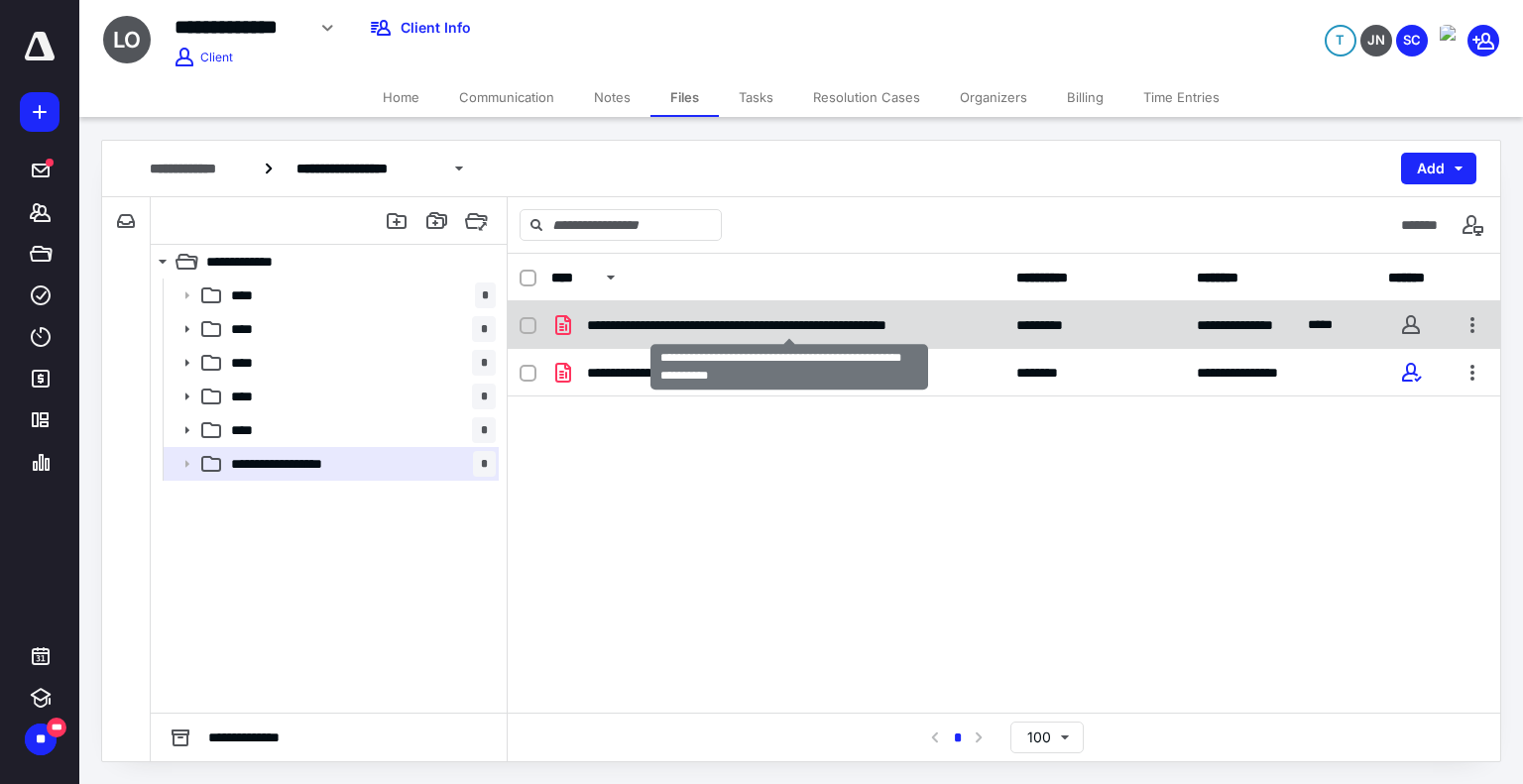 click on "**********" at bounding box center (789, 325) 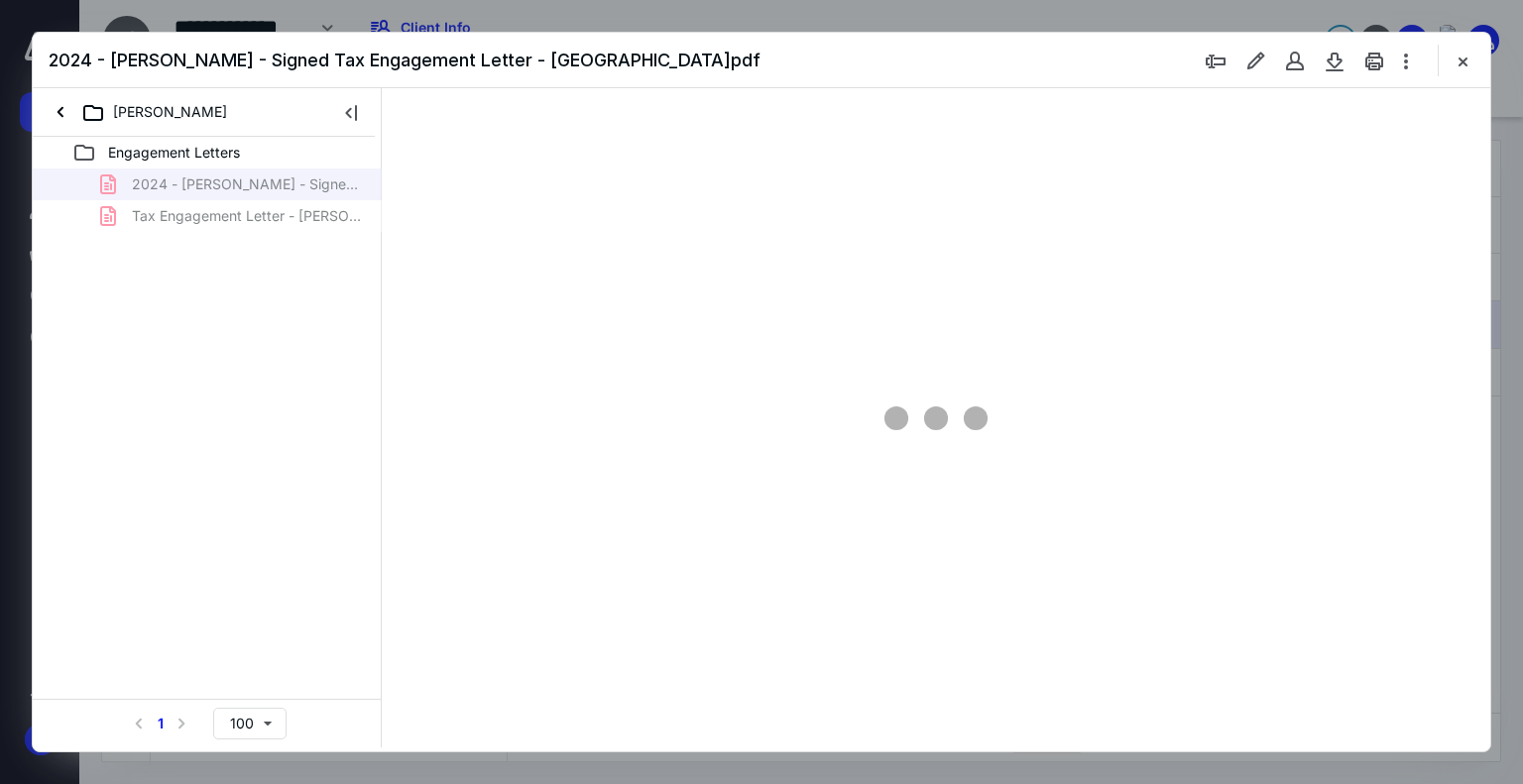scroll, scrollTop: 0, scrollLeft: 0, axis: both 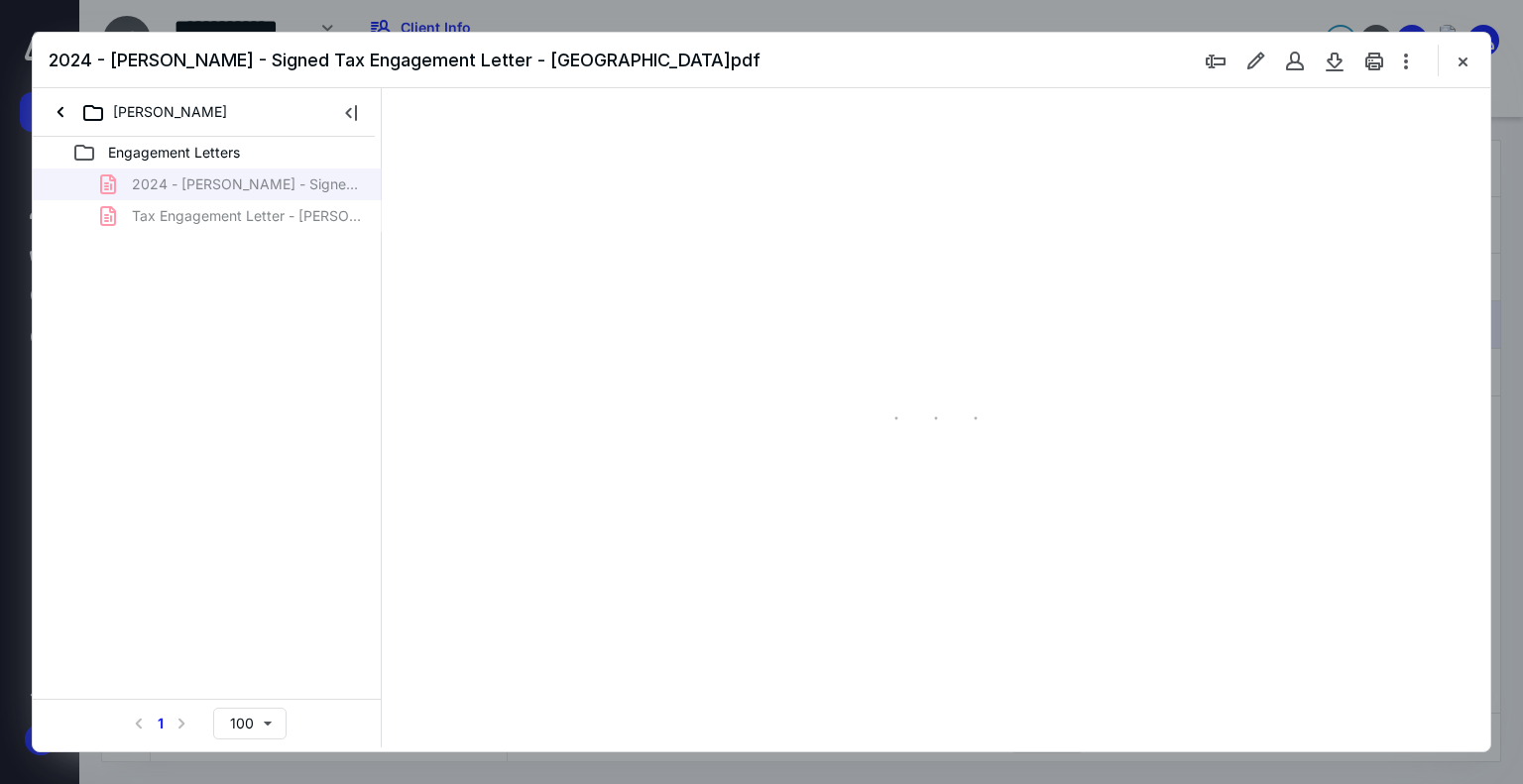 type on "74" 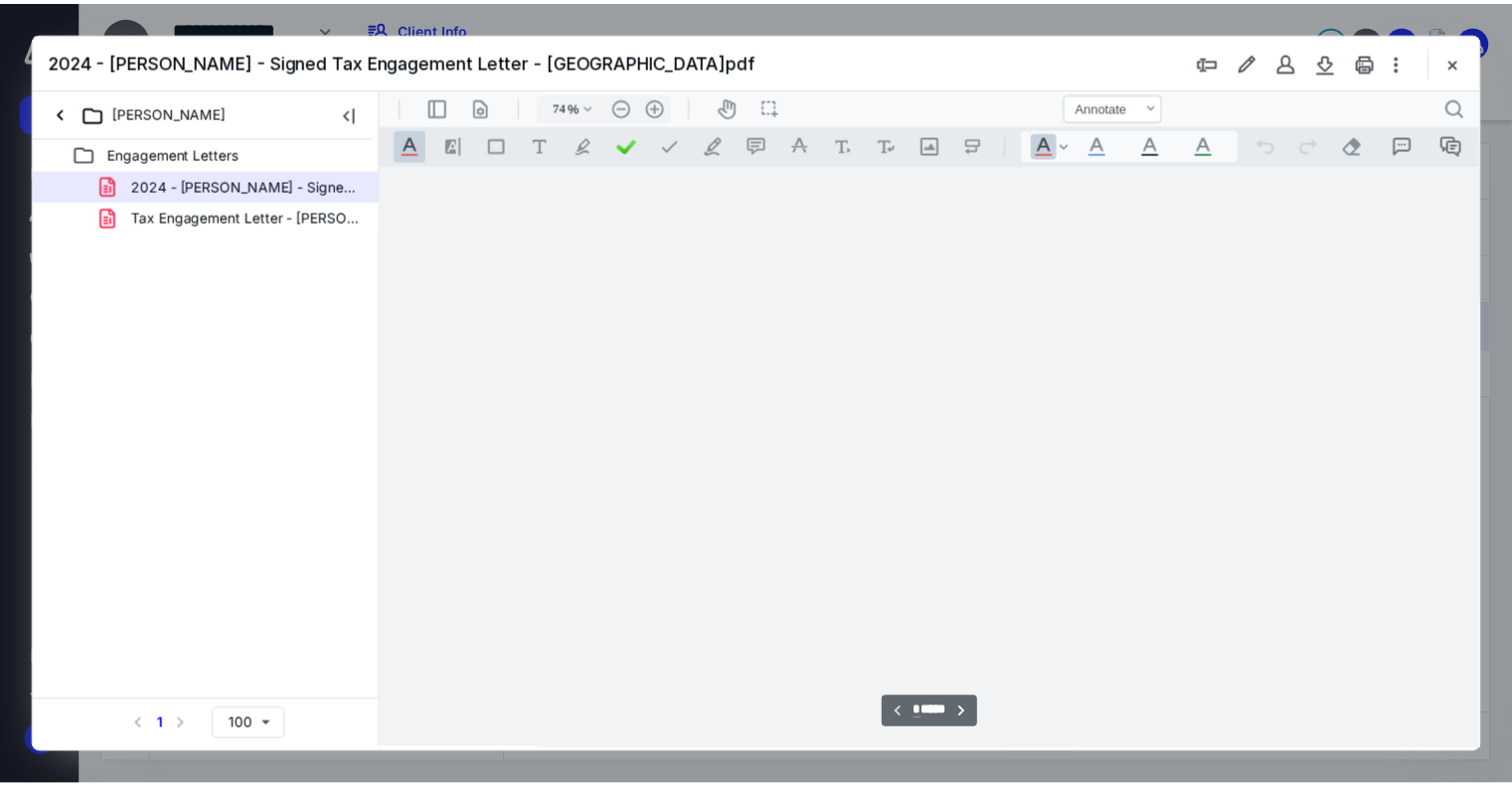 scroll, scrollTop: 79, scrollLeft: 0, axis: vertical 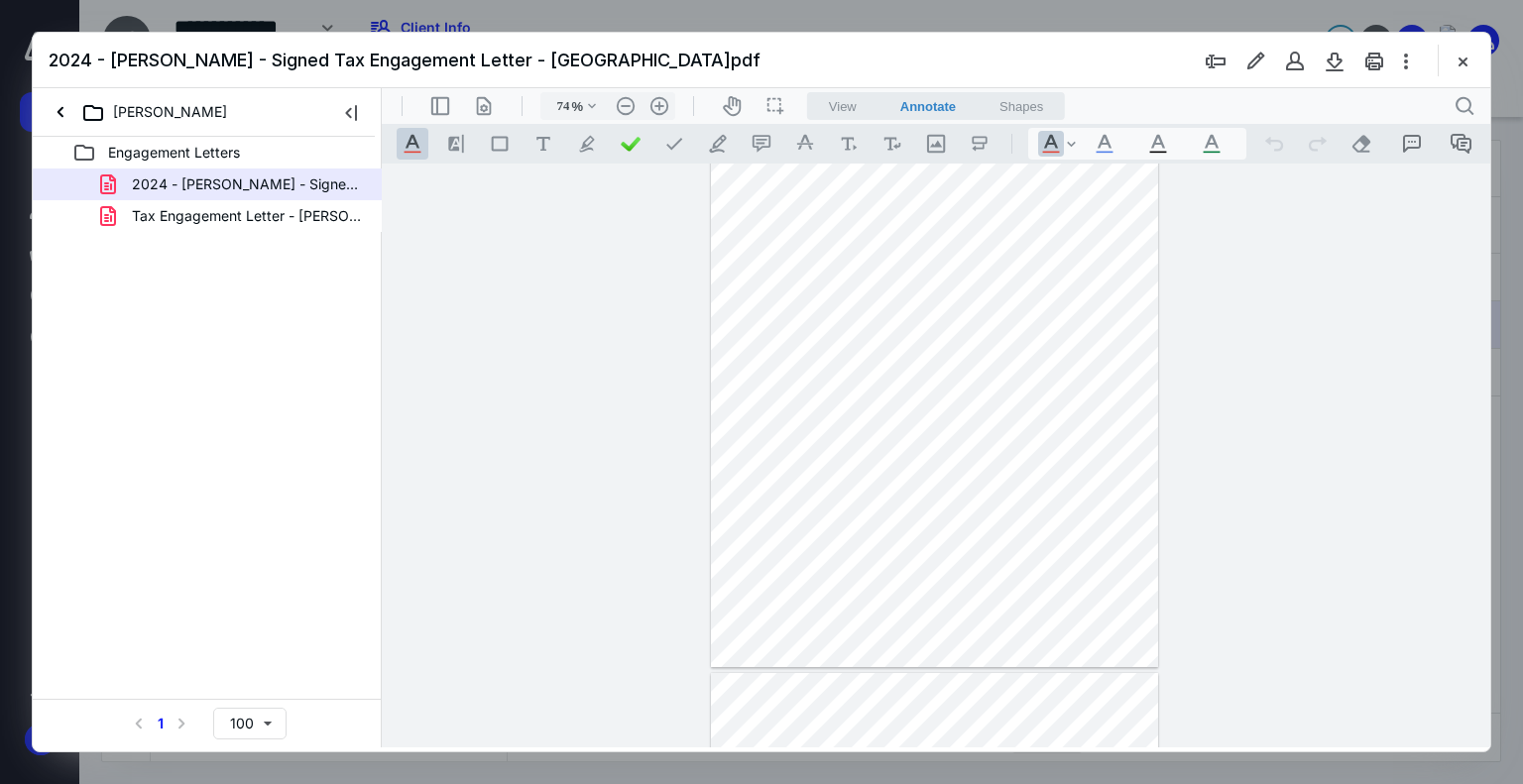 drag, startPoint x: 1456, startPoint y: 55, endPoint x: 1436, endPoint y: 61, distance: 20.880613 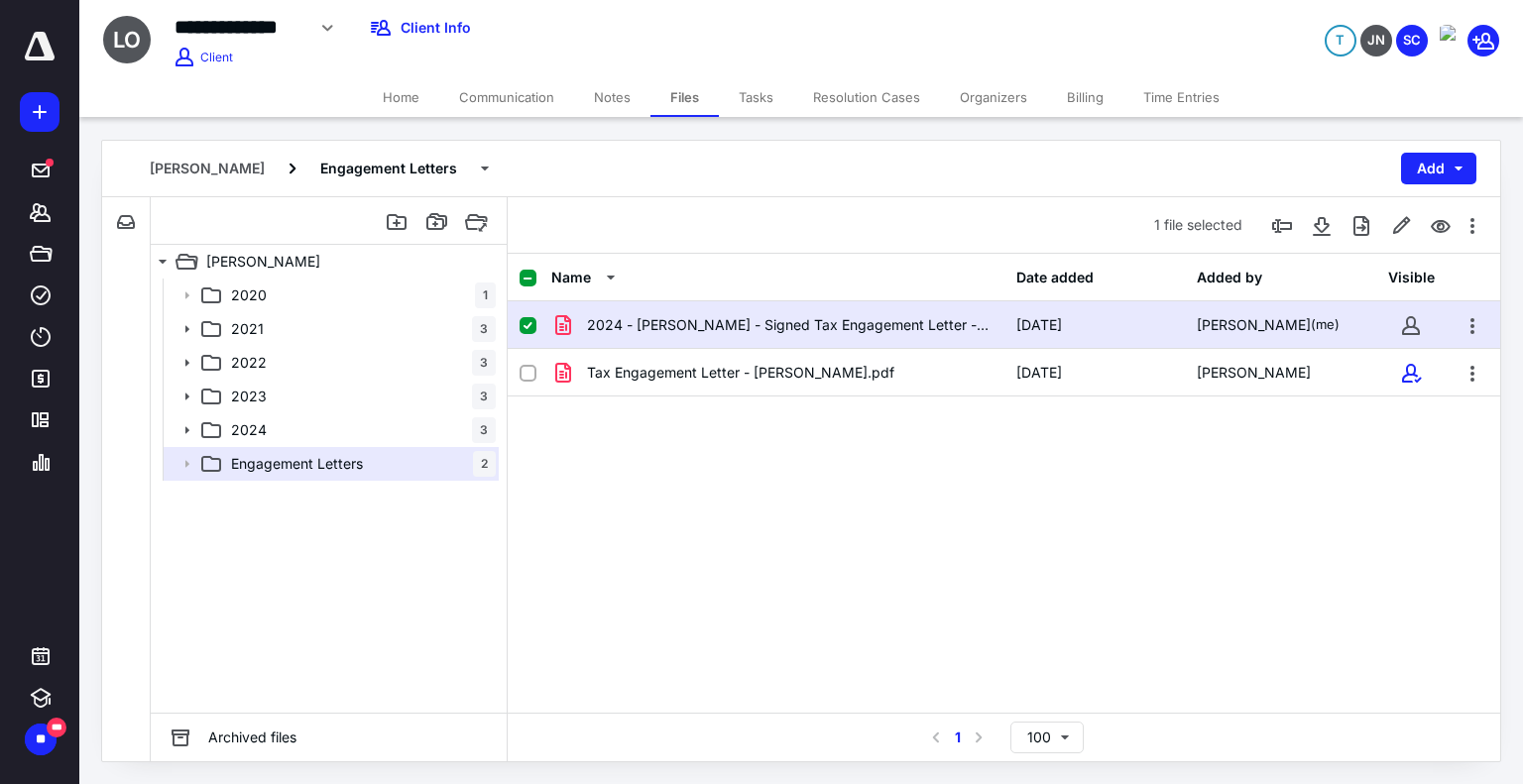 click on "Billing" at bounding box center [1085, 97] 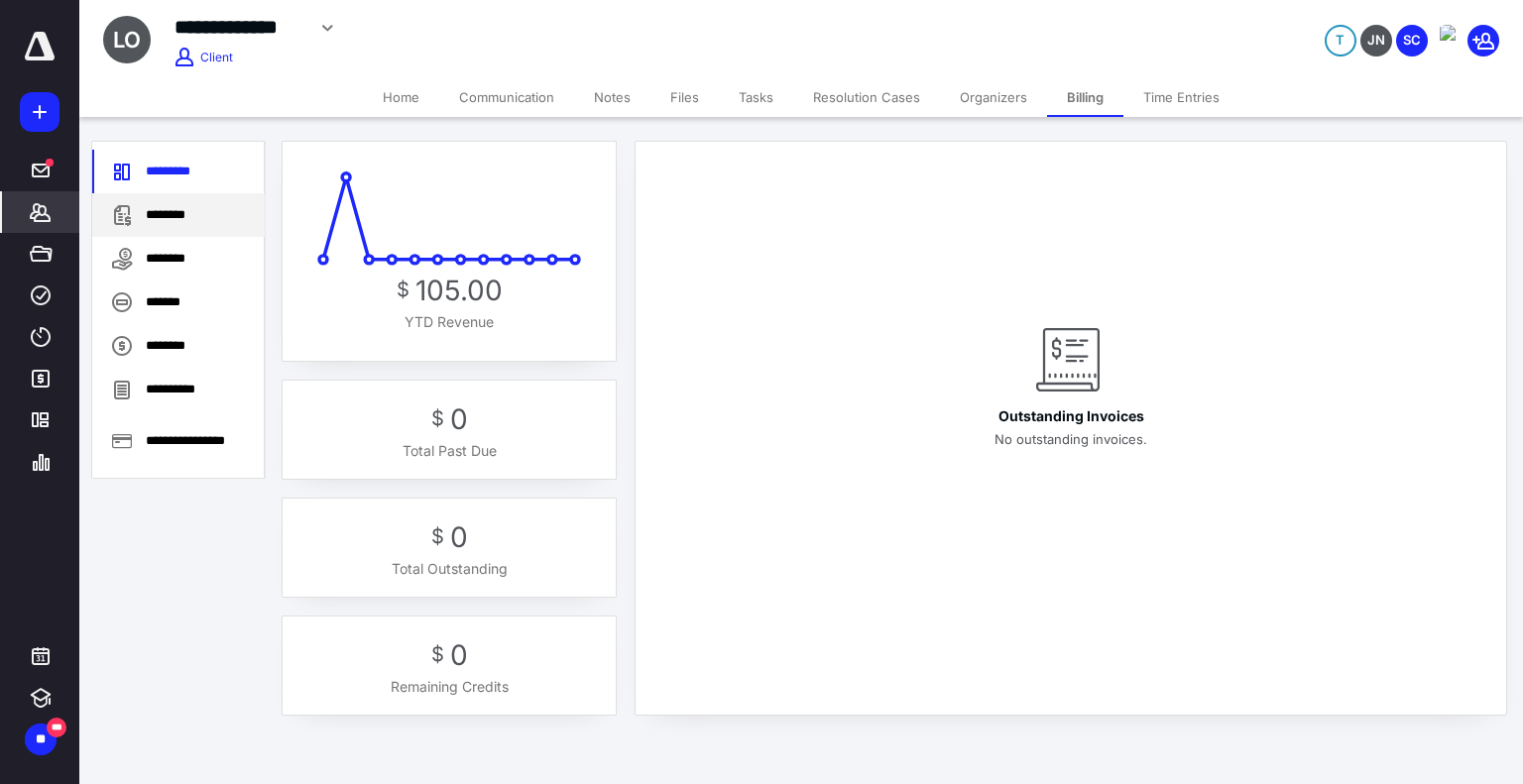 click on "********" at bounding box center (178, 215) 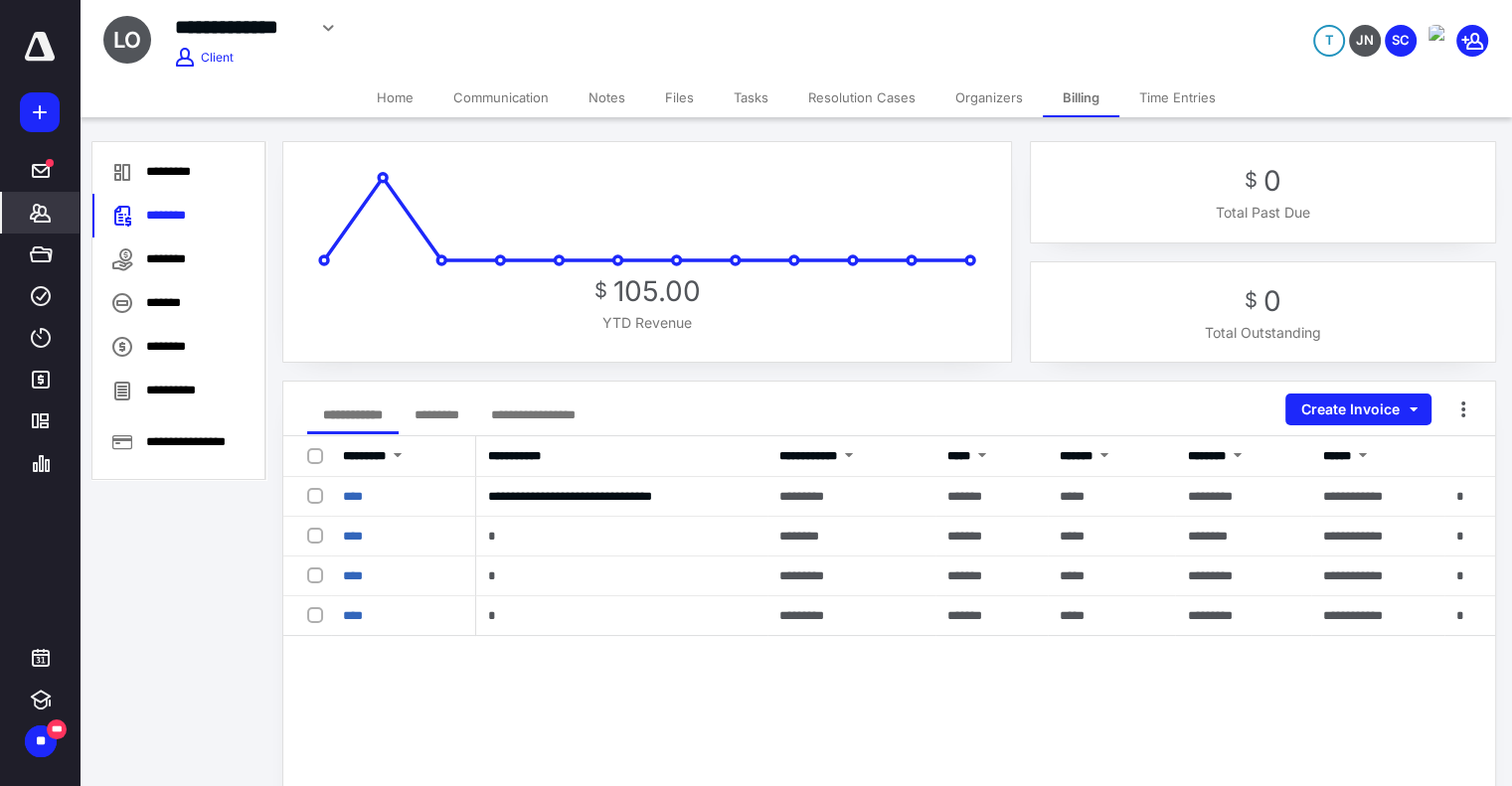 click on "**********" at bounding box center (889, 687) 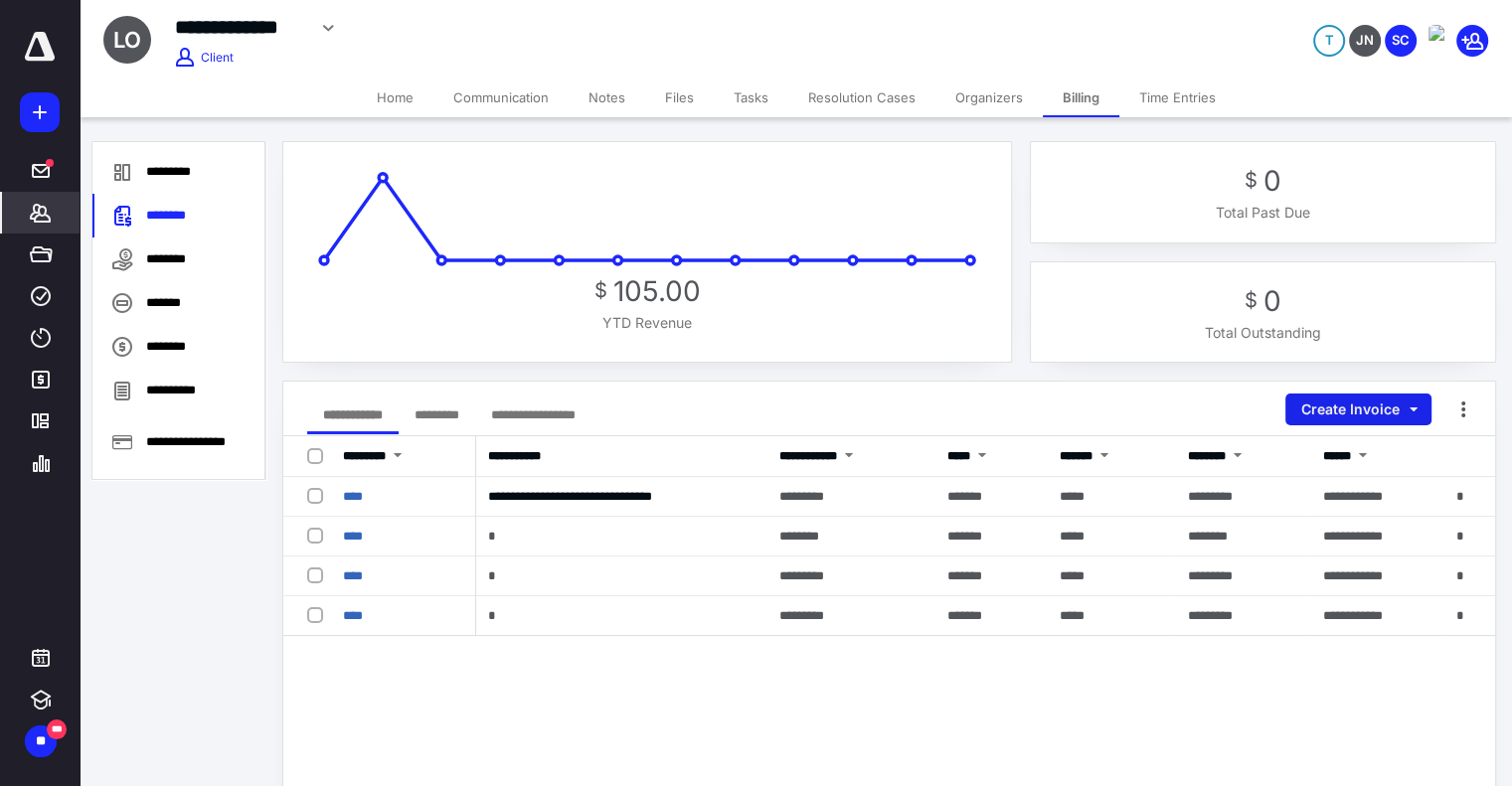 click on "Create Invoice" at bounding box center [1358, 409] 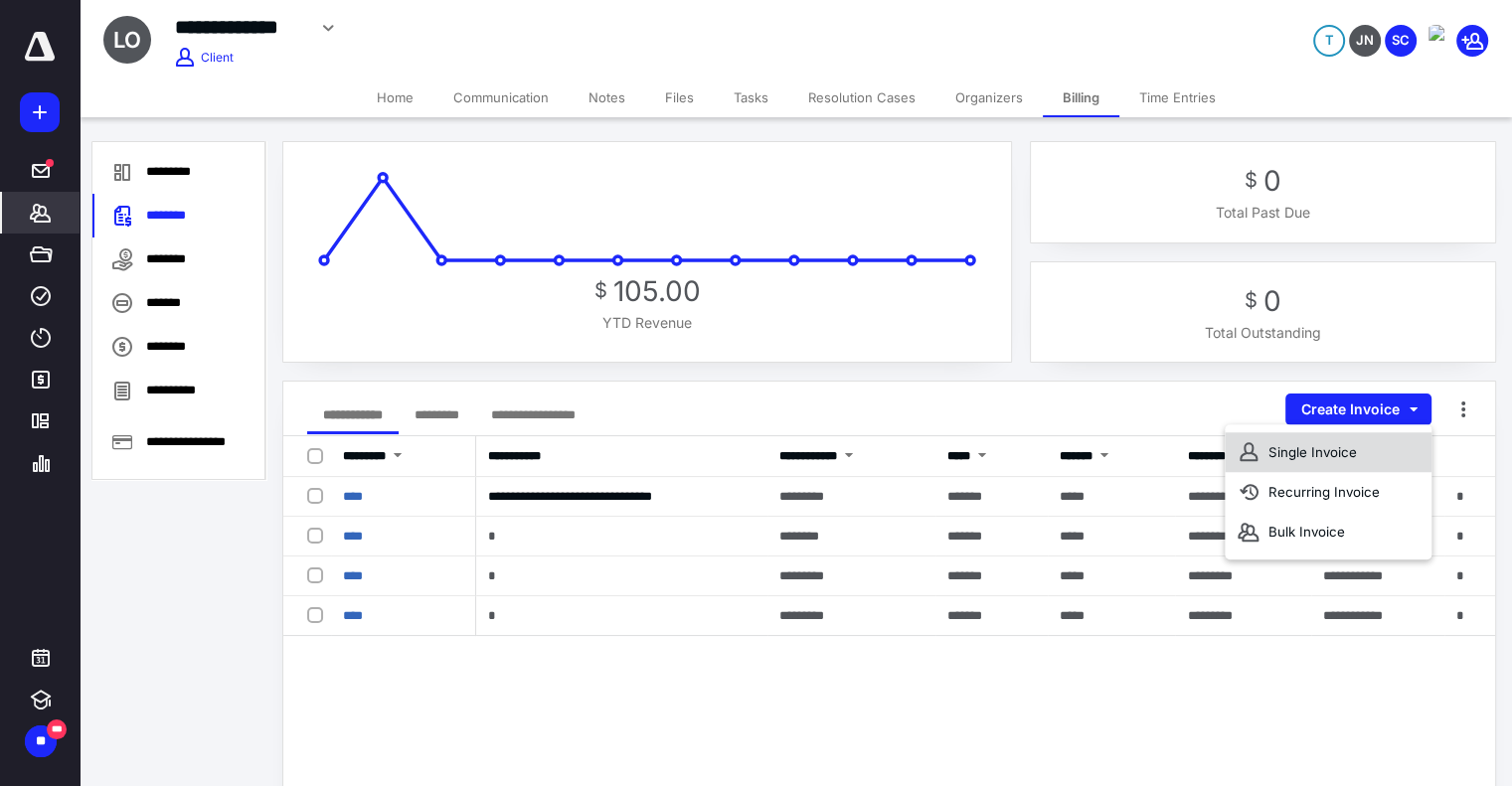 click 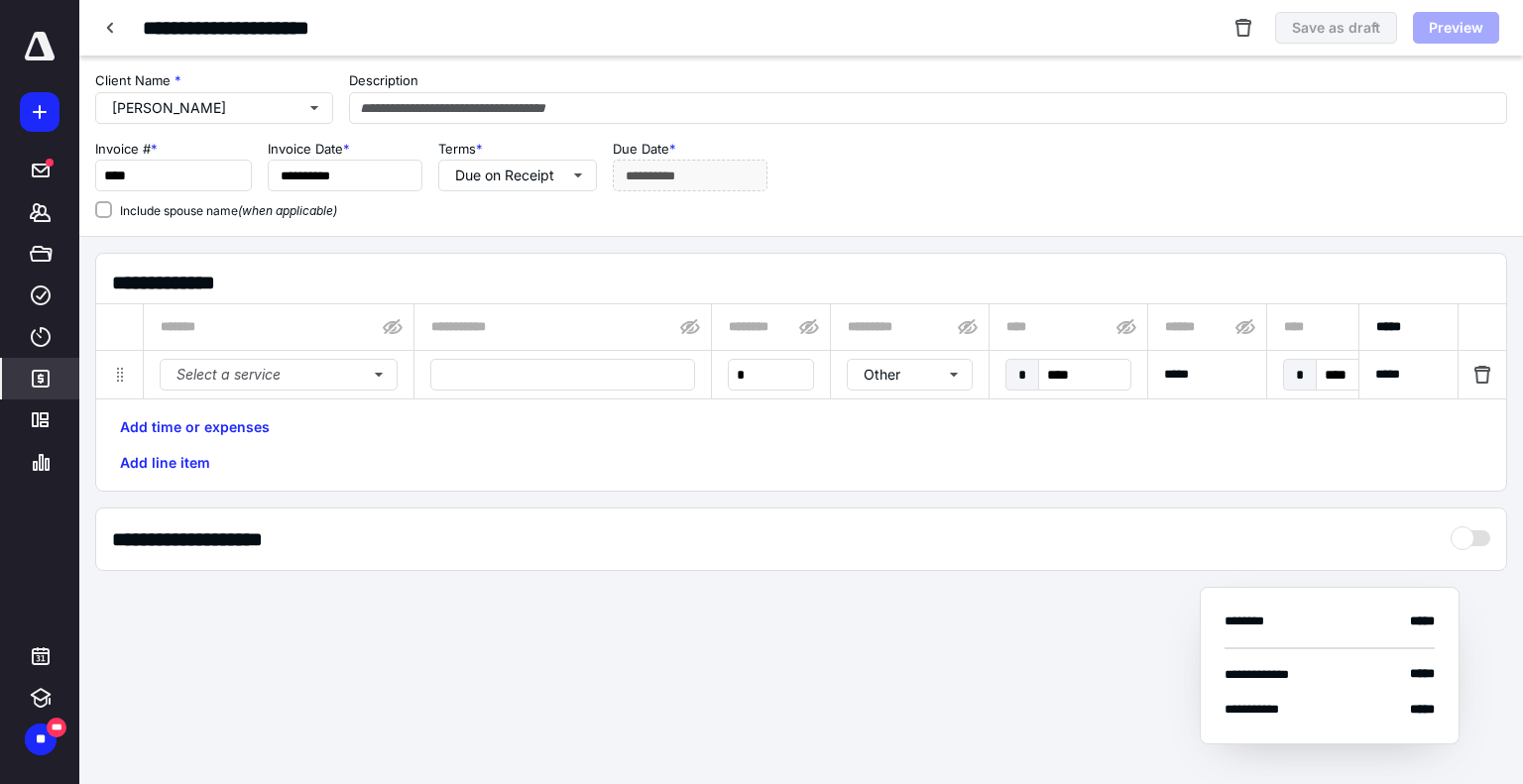 type on "****" 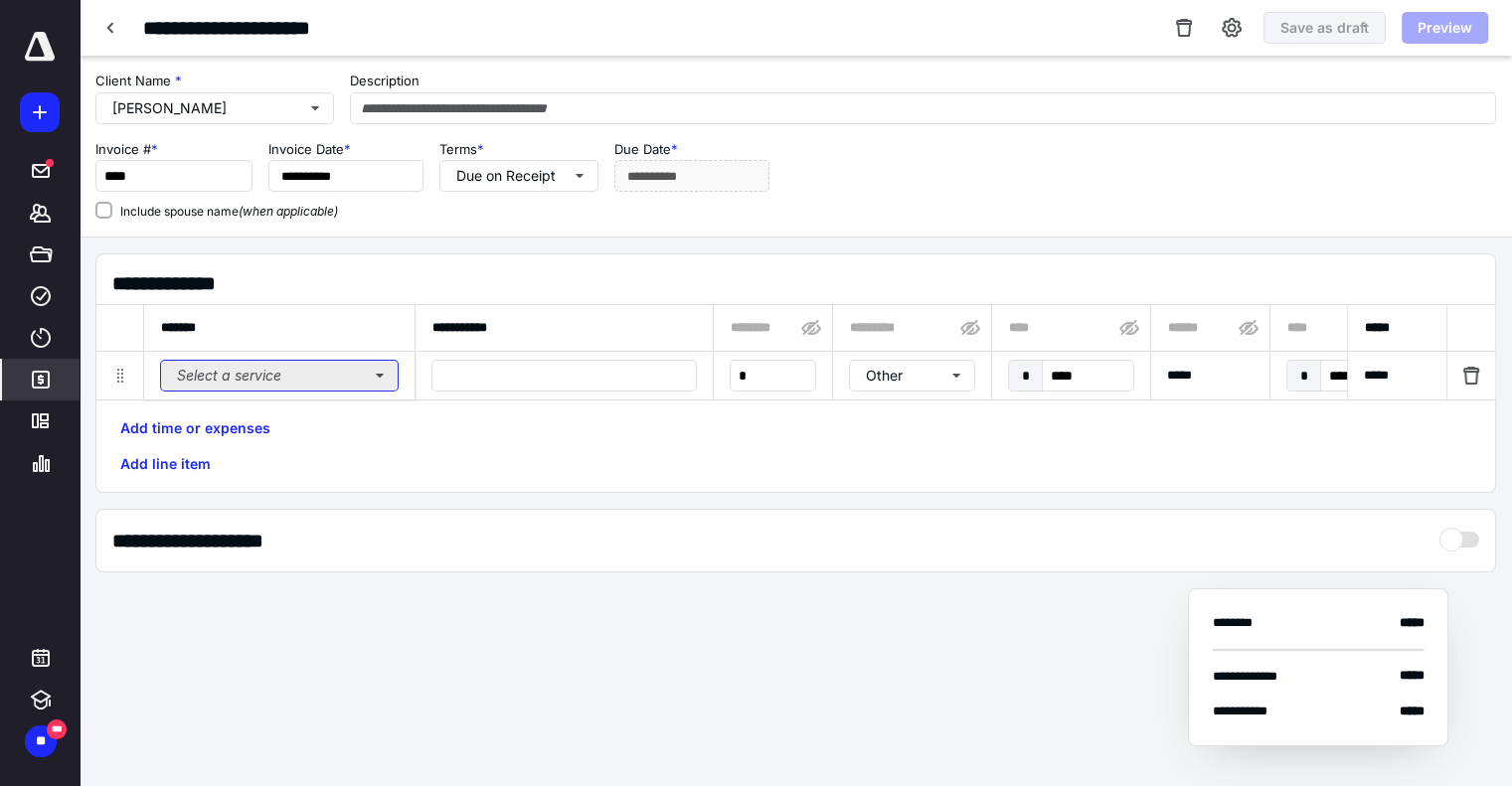 click on "Select a service" at bounding box center (279, 376) 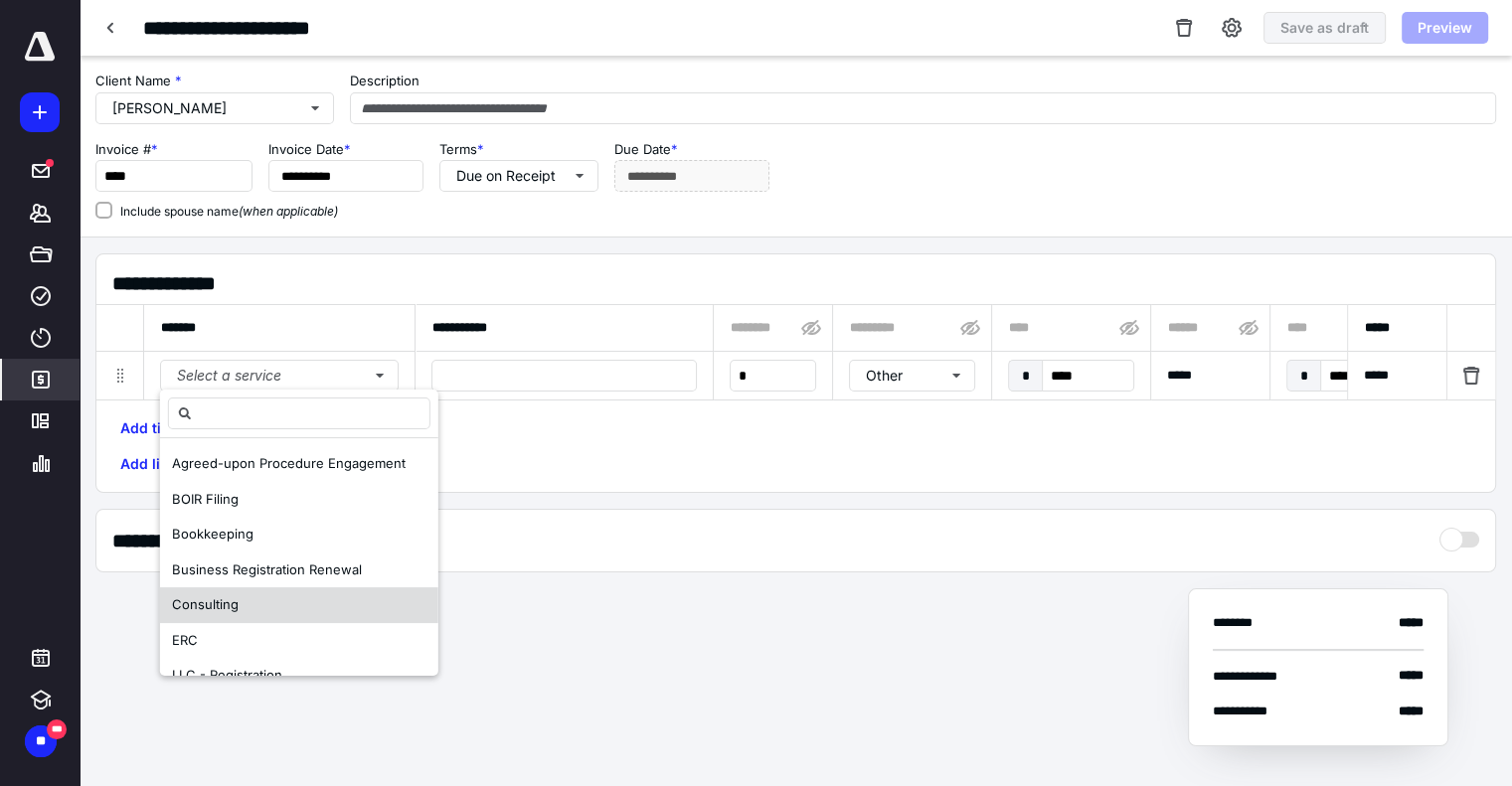 scroll, scrollTop: 307, scrollLeft: 0, axis: vertical 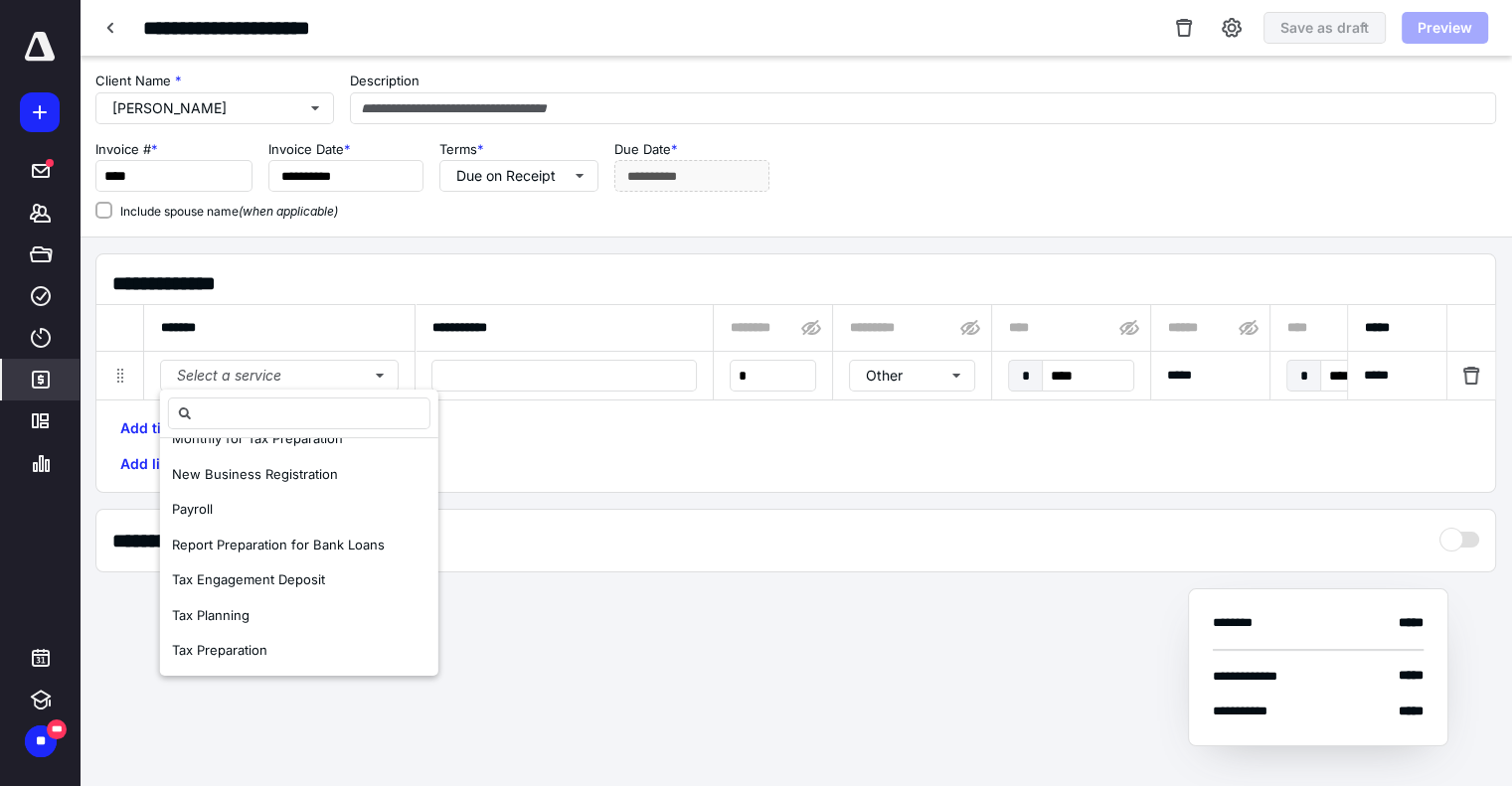 click on "Tax Preparation" at bounding box center [299, 651] 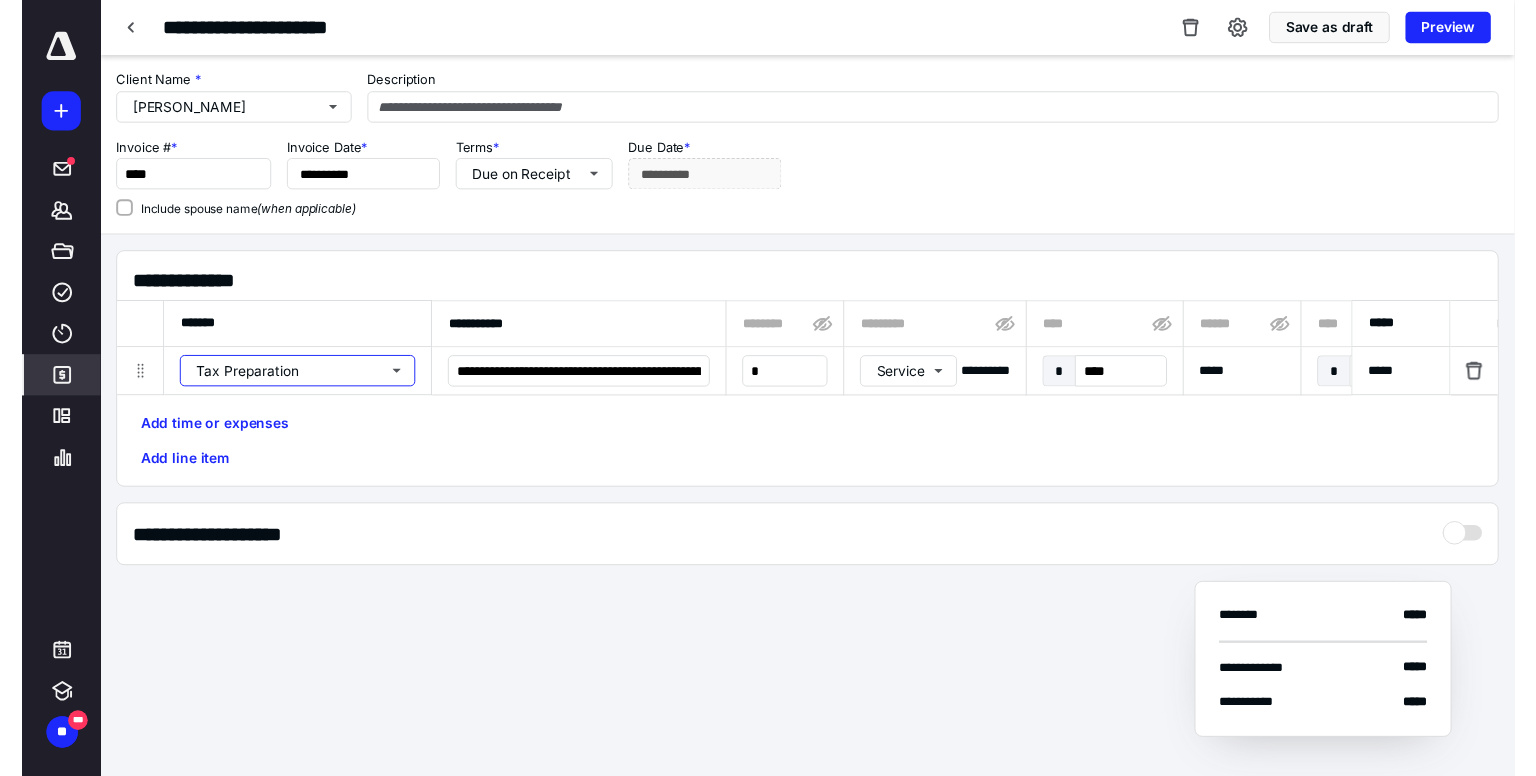 scroll, scrollTop: 0, scrollLeft: 0, axis: both 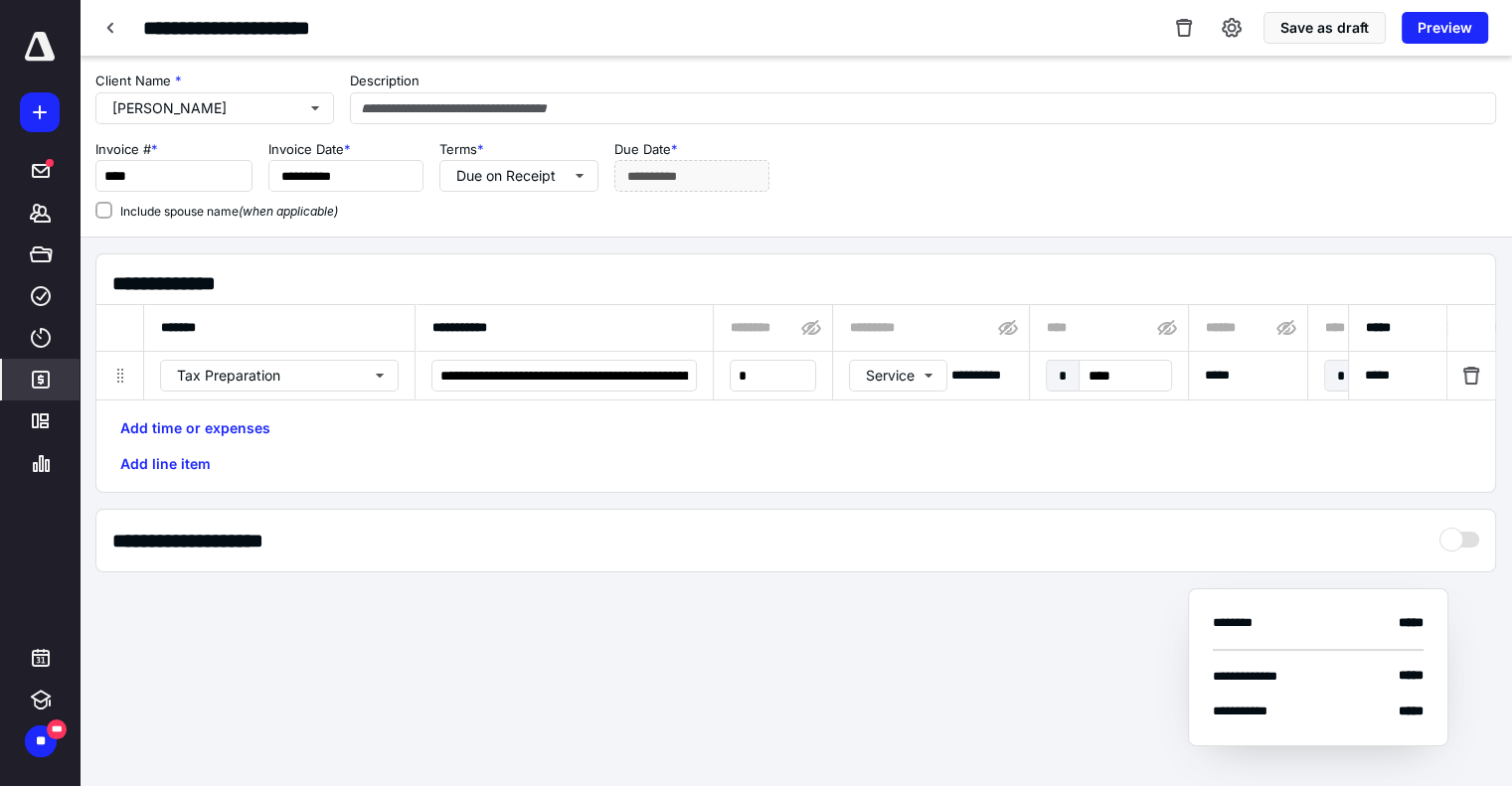 click on "**********" at bounding box center (795, 400) 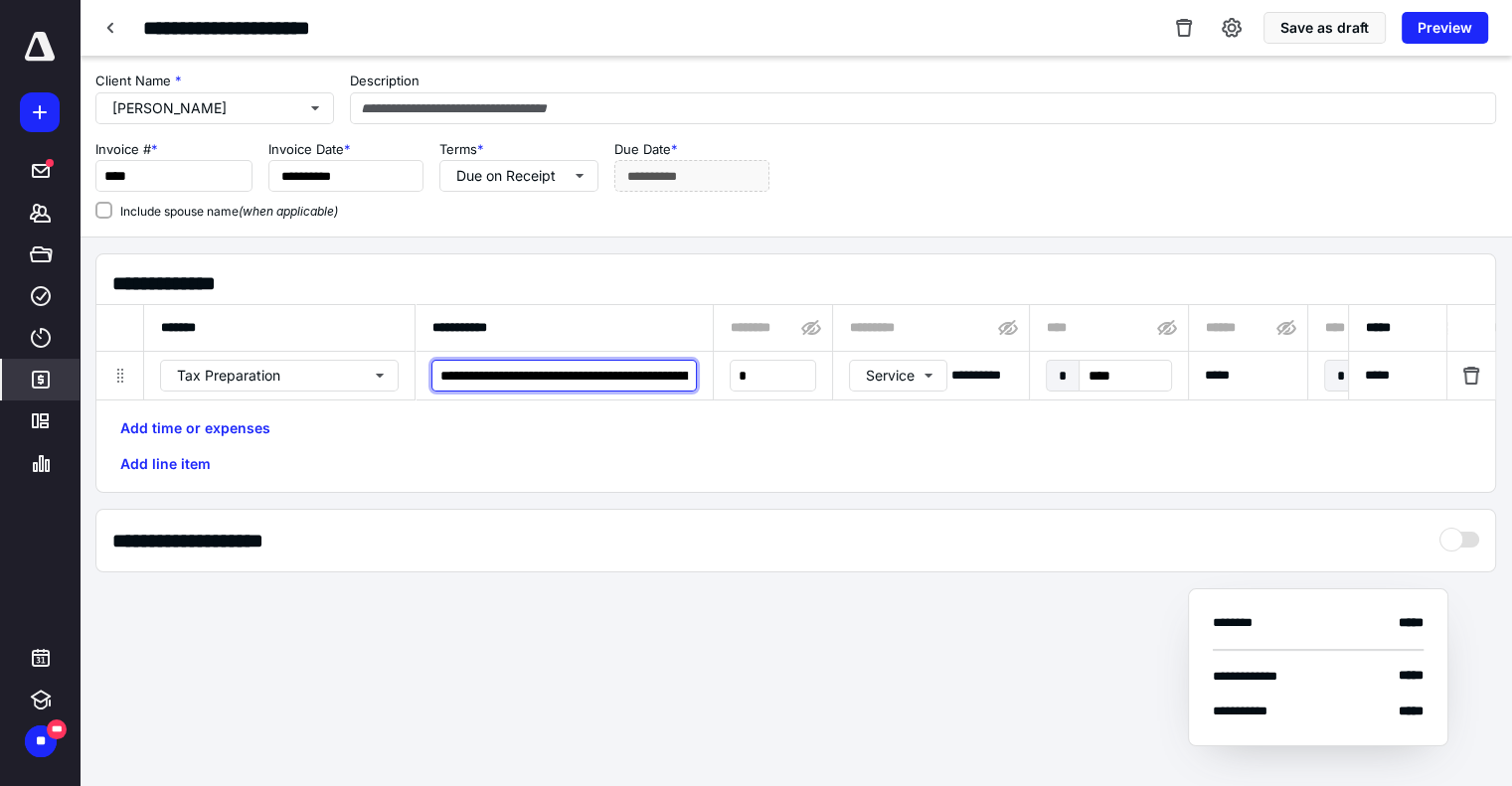 click on "**********" at bounding box center (564, 376) 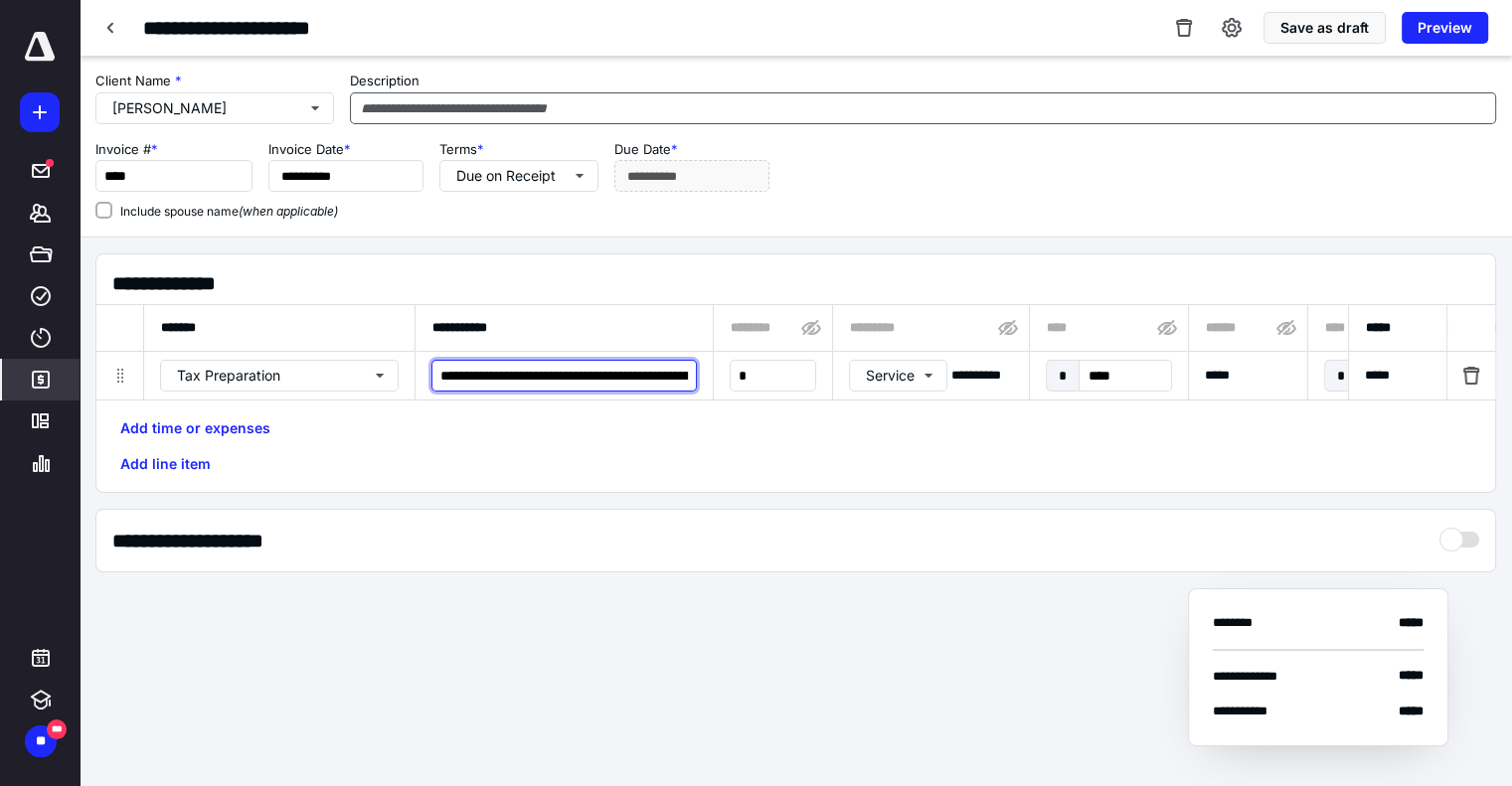 type on "**********" 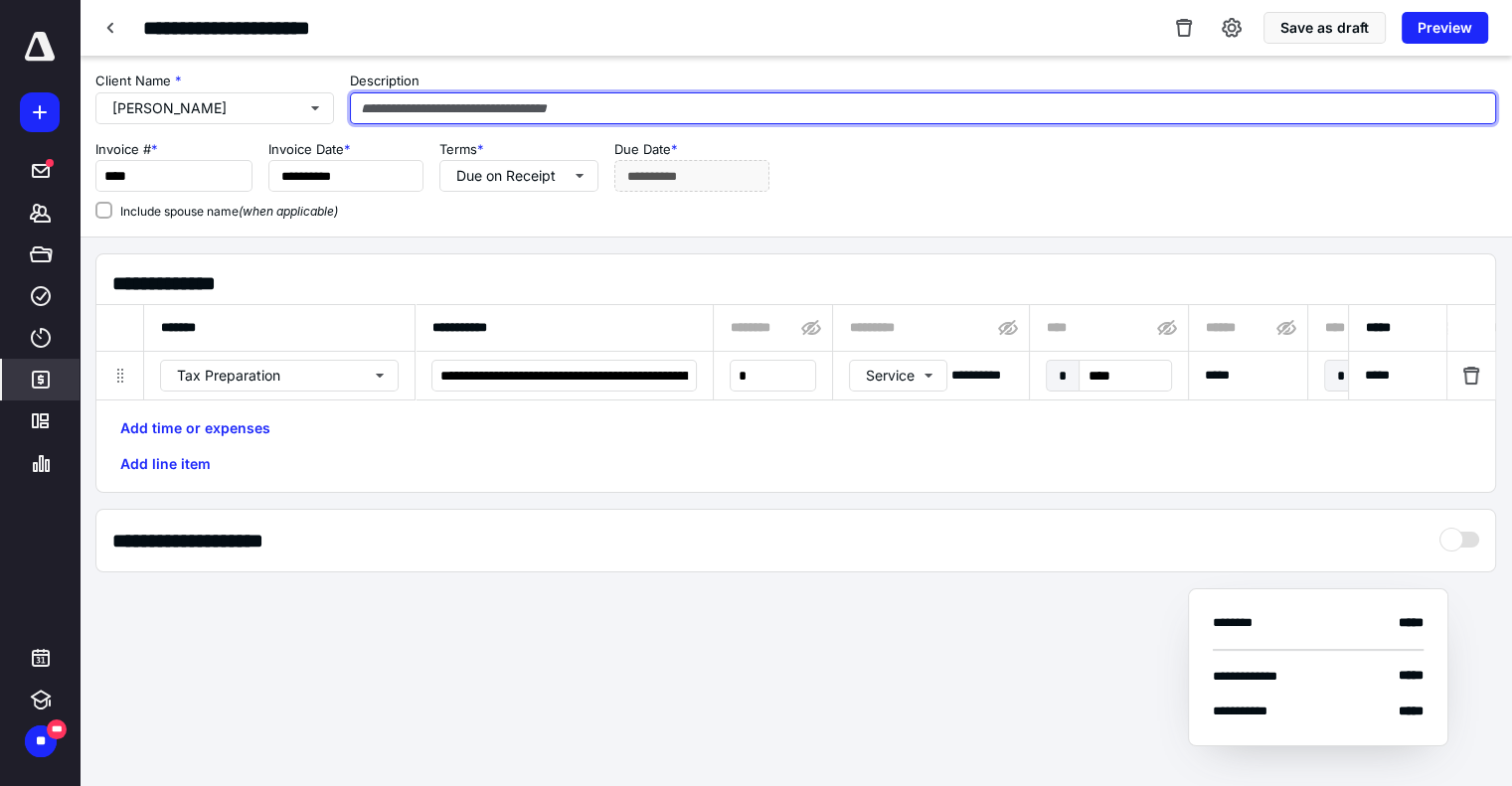 click at bounding box center [923, 108] 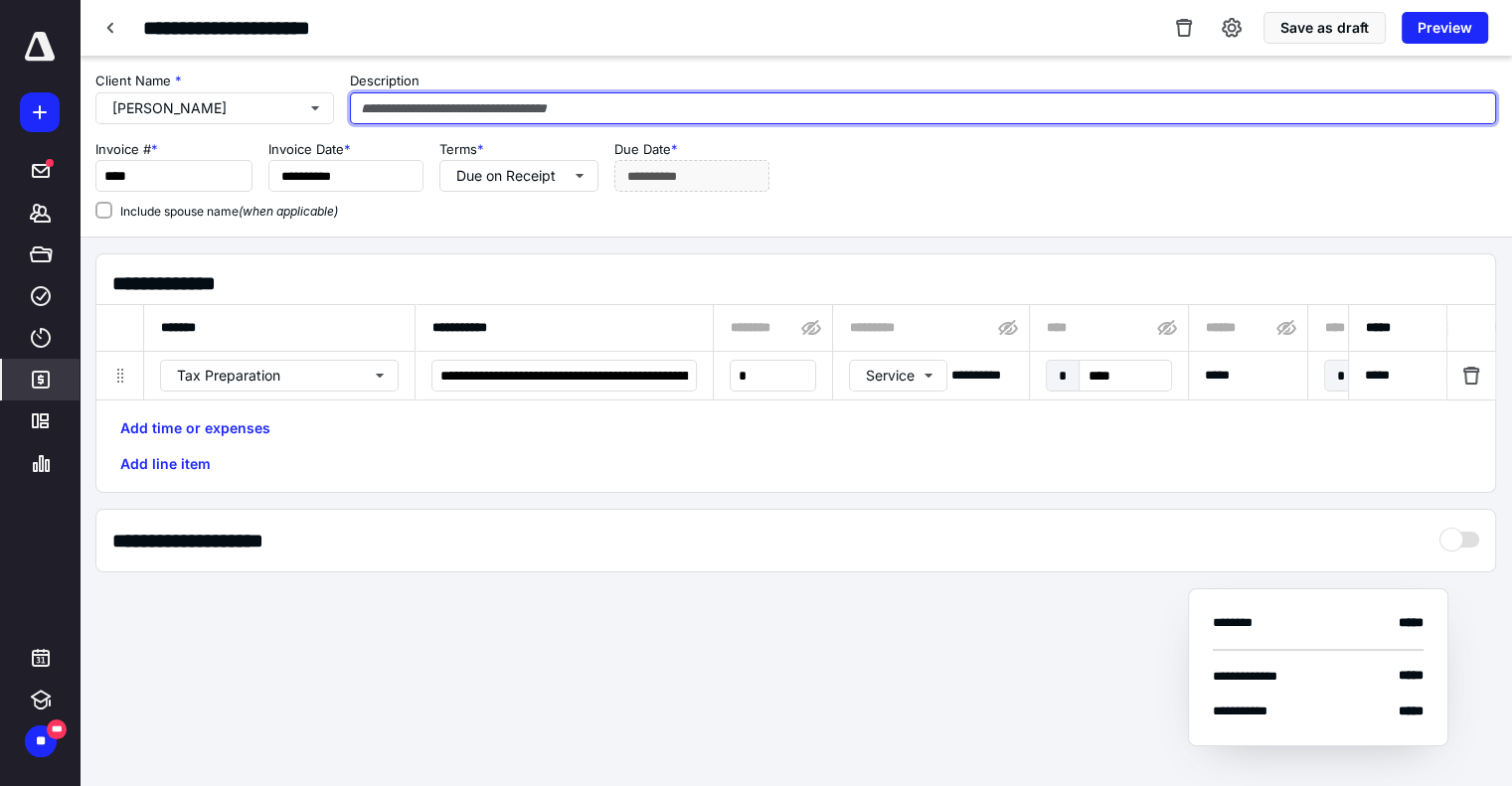 paste on "**********" 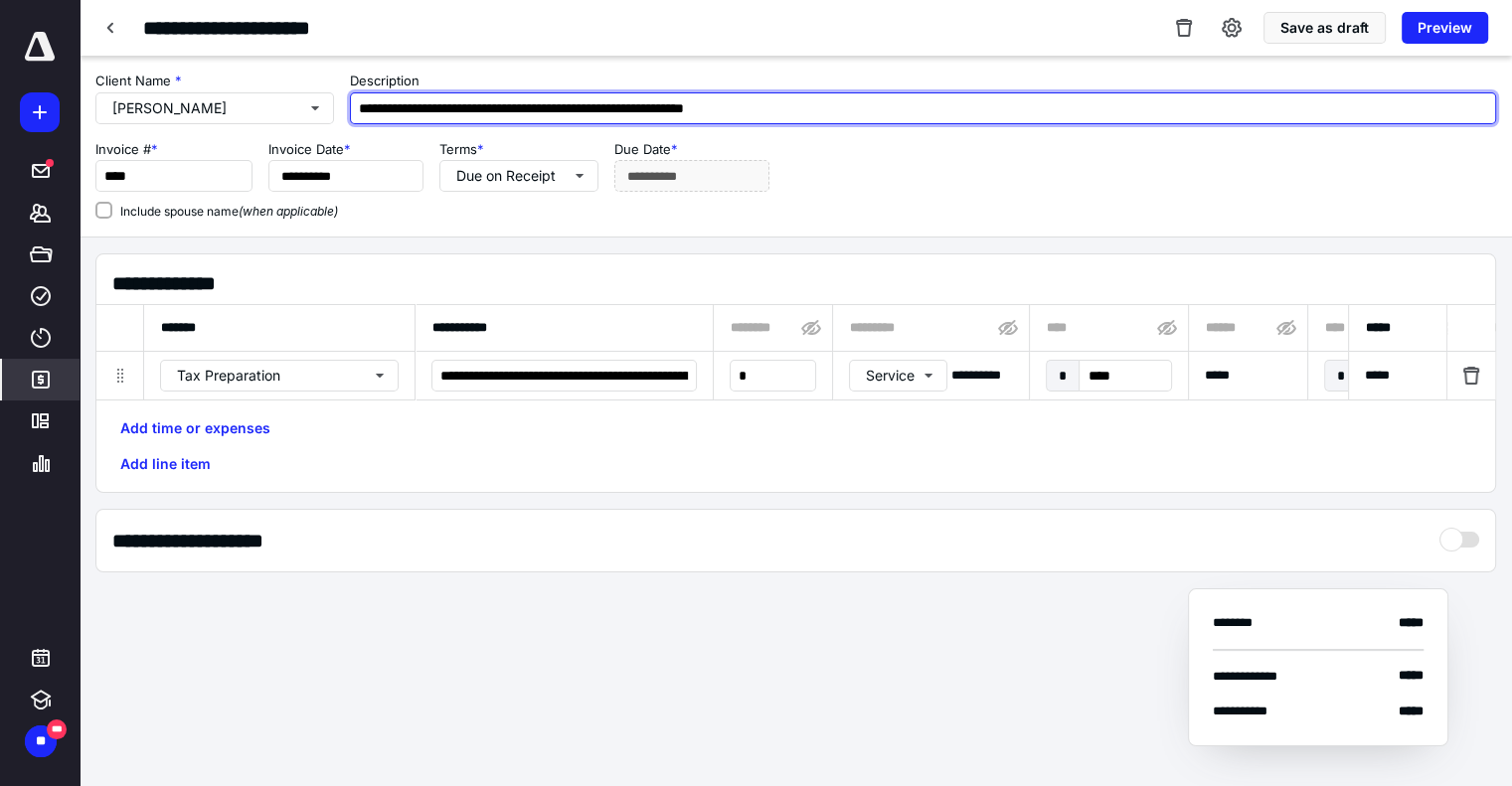 drag, startPoint x: 696, startPoint y: 106, endPoint x: 879, endPoint y: 88, distance: 183.88312 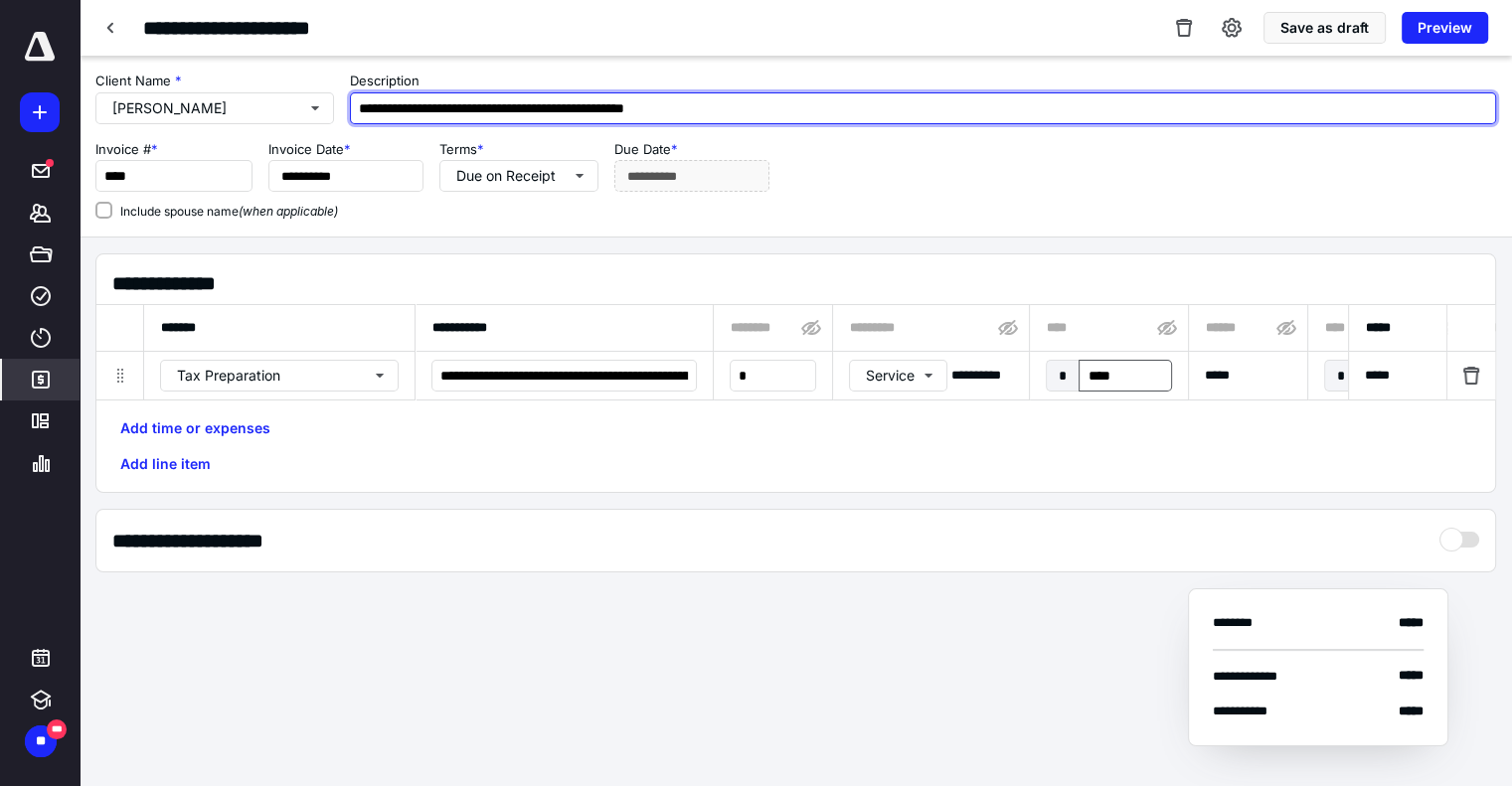type on "**********" 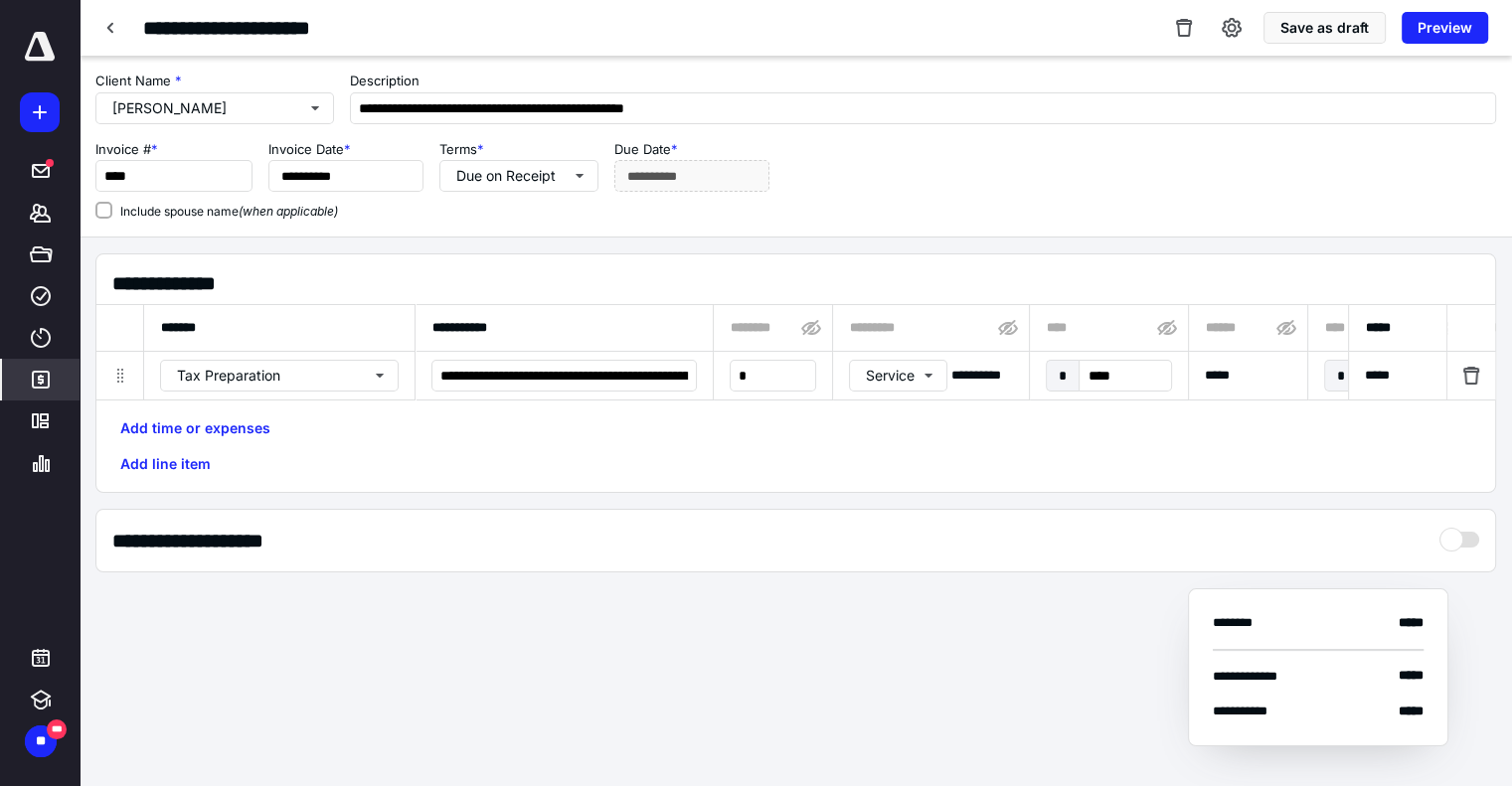 click on "* ****" at bounding box center (1108, 376) 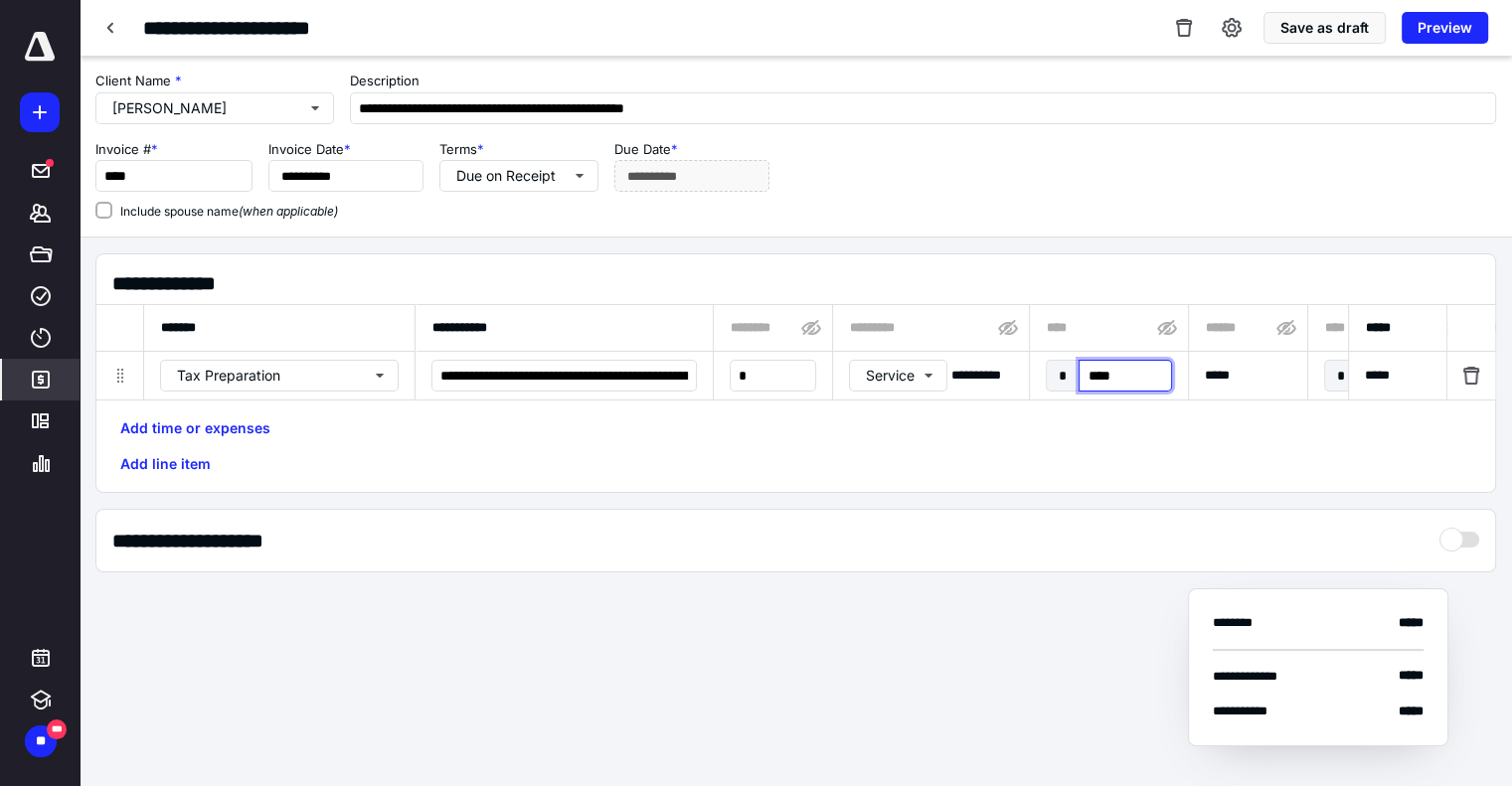 click on "****" at bounding box center [1124, 376] 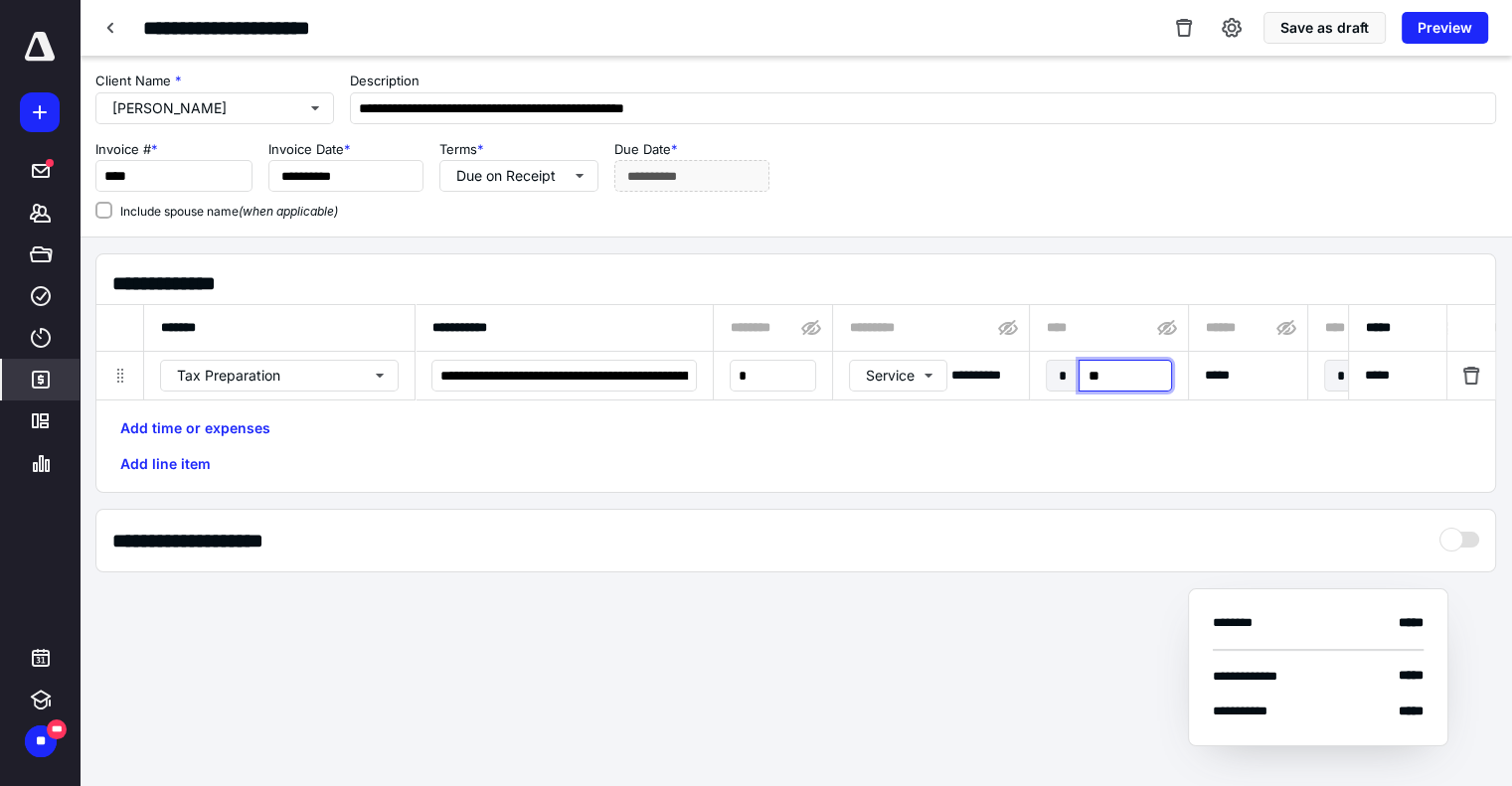 type on "***" 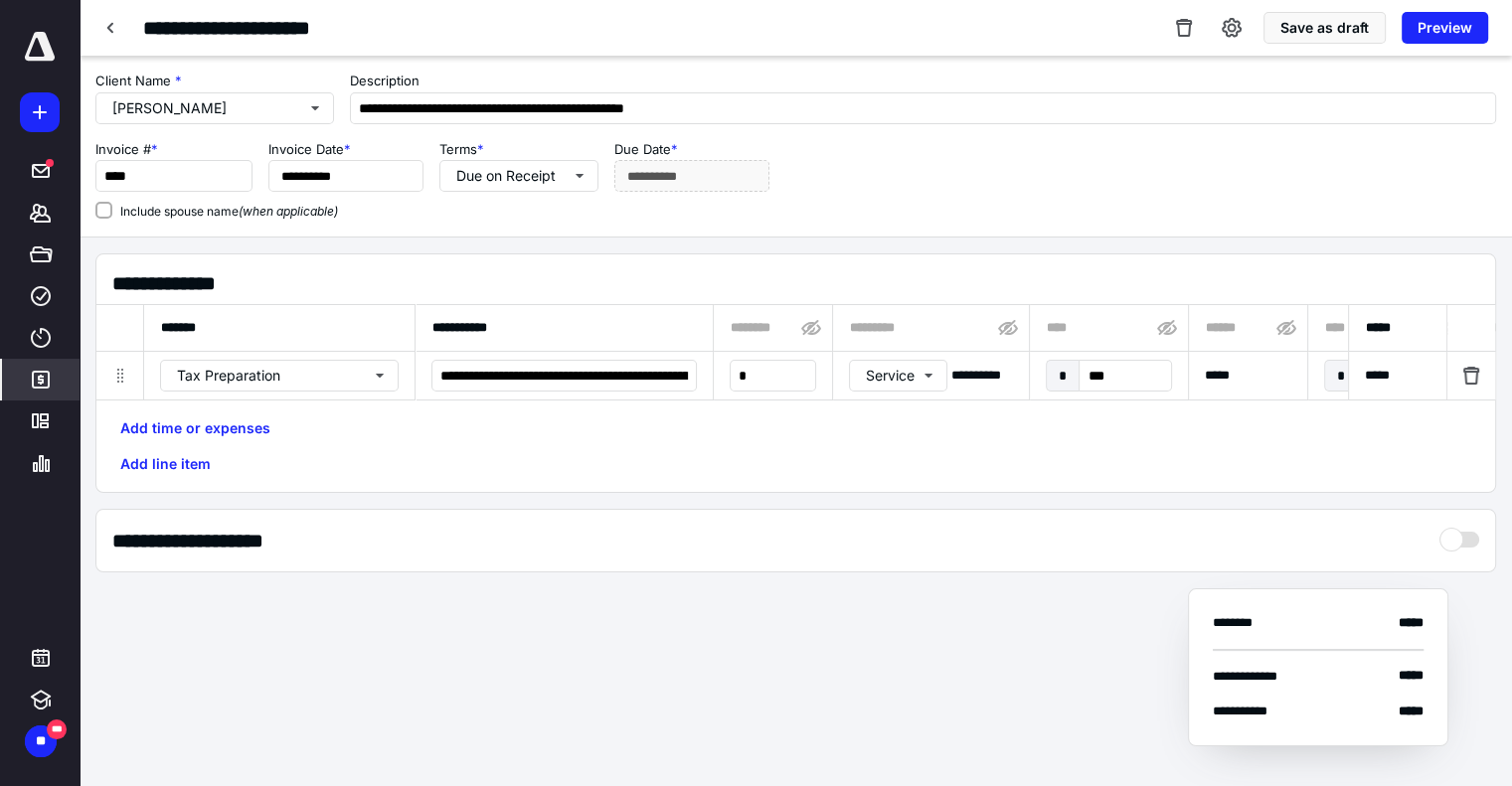 click on "**********" at bounding box center (795, 400) 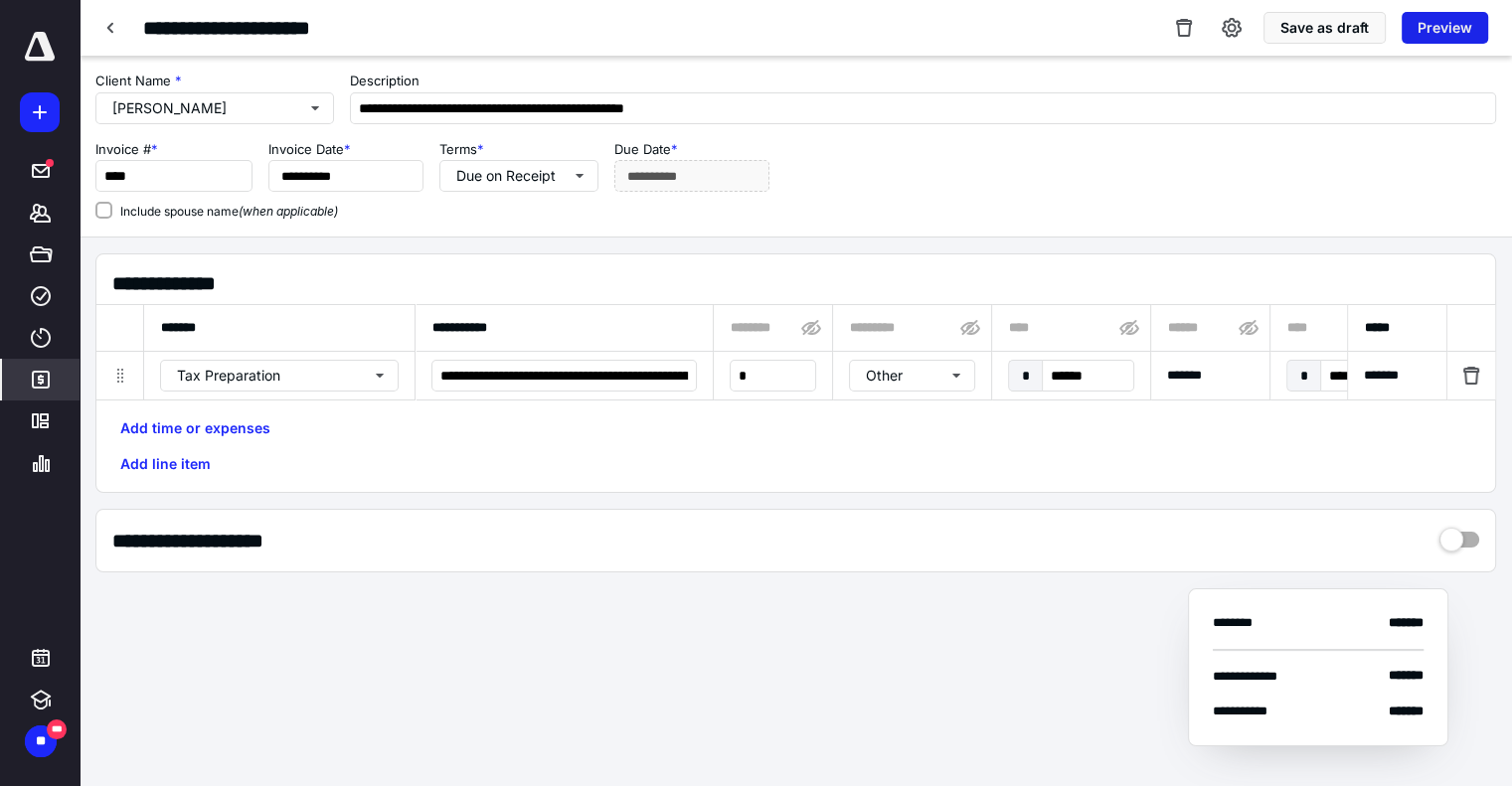 click on "Preview" at bounding box center (1444, 28) 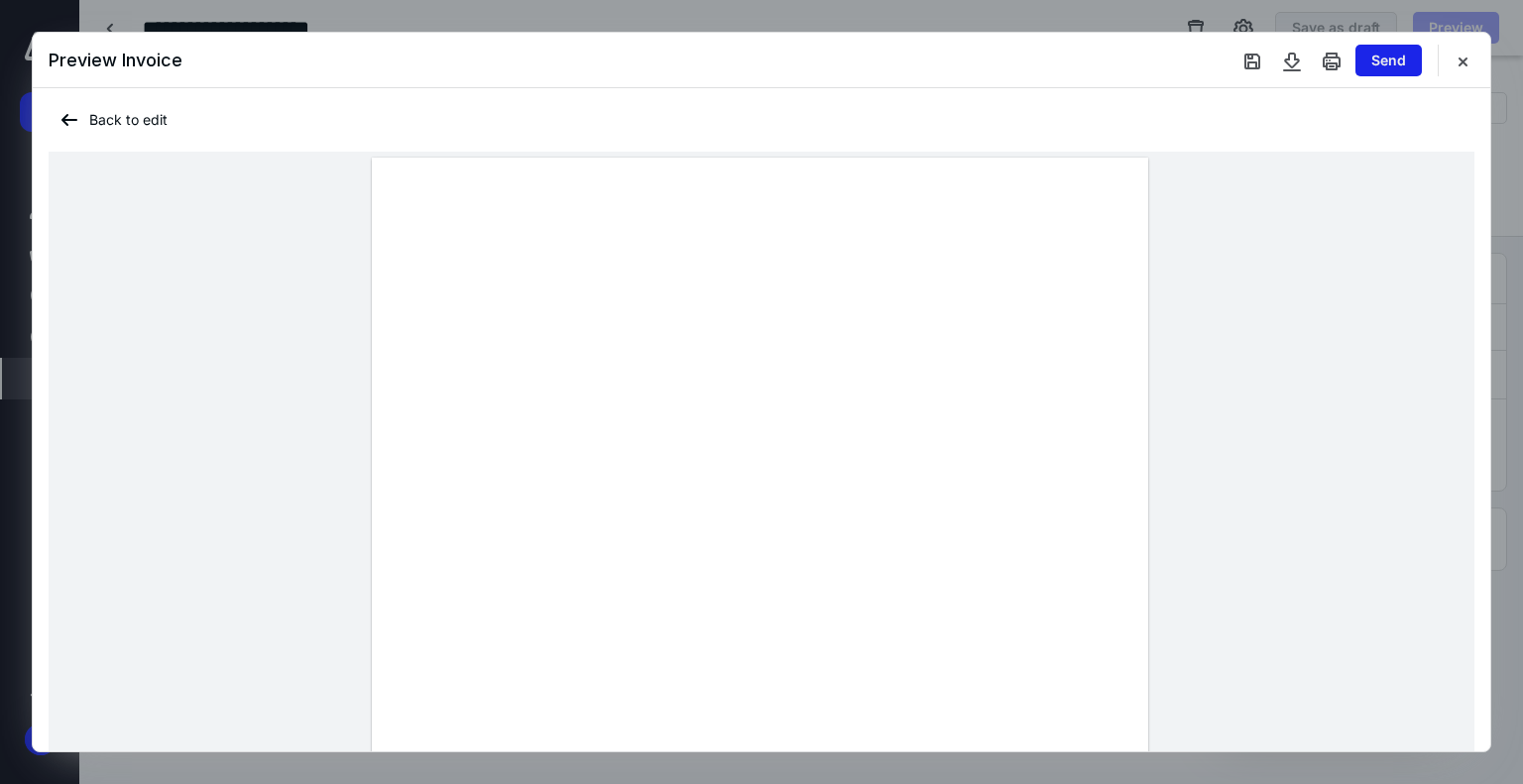 click on "Send" at bounding box center [1388, 60] 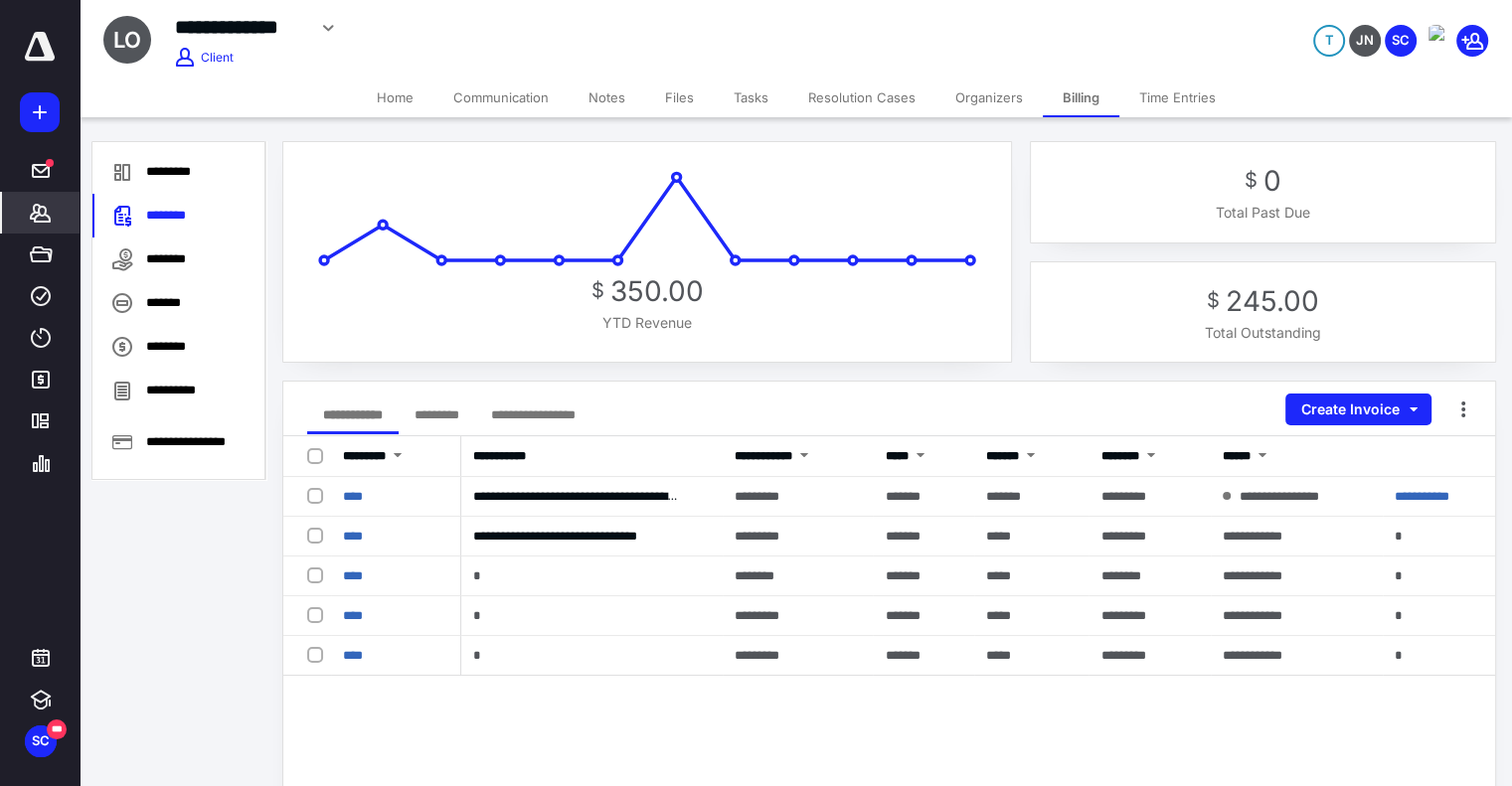 click on "Files" at bounding box center [679, 97] 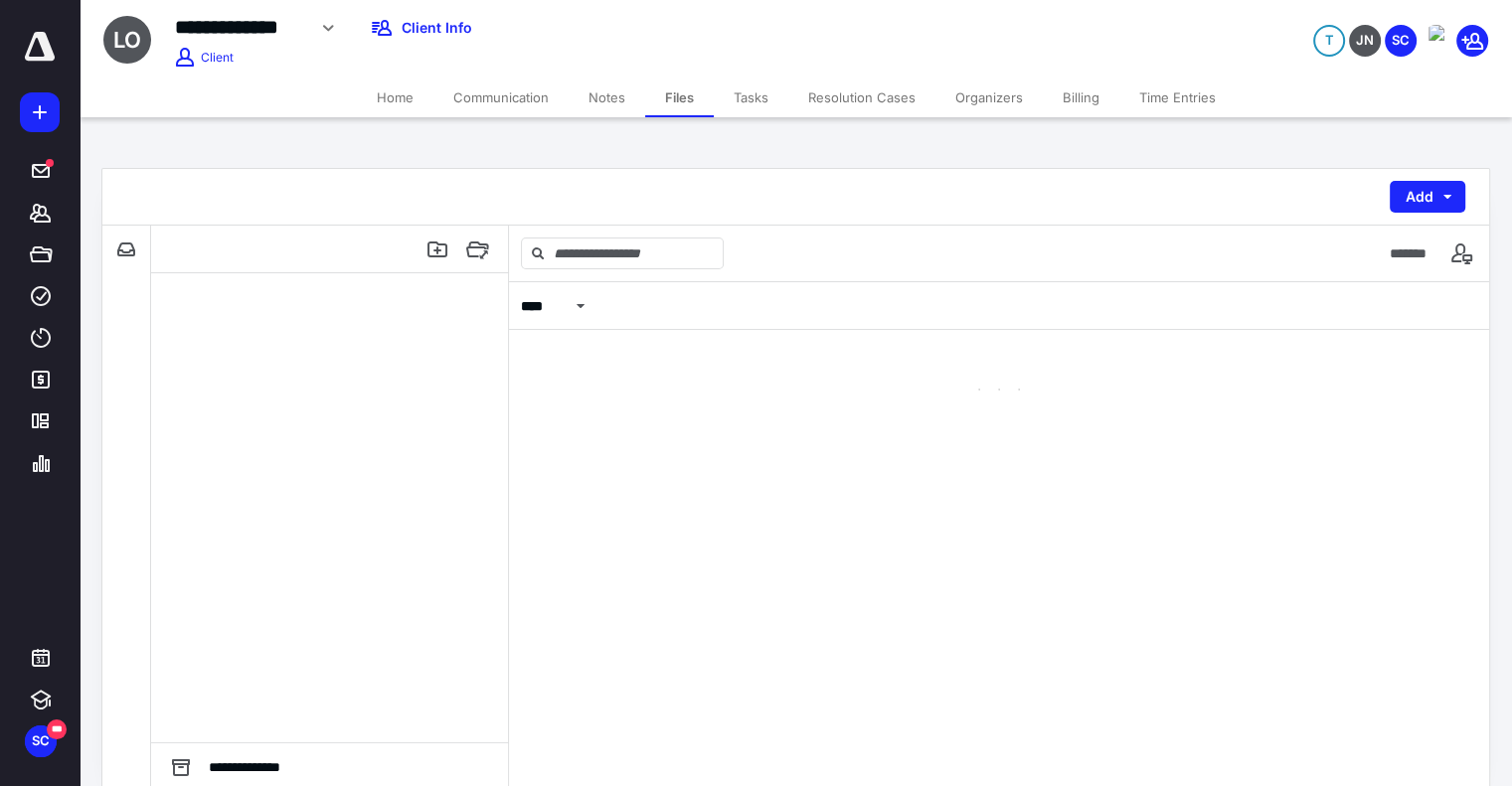 click on "Tasks" at bounding box center (751, 97) 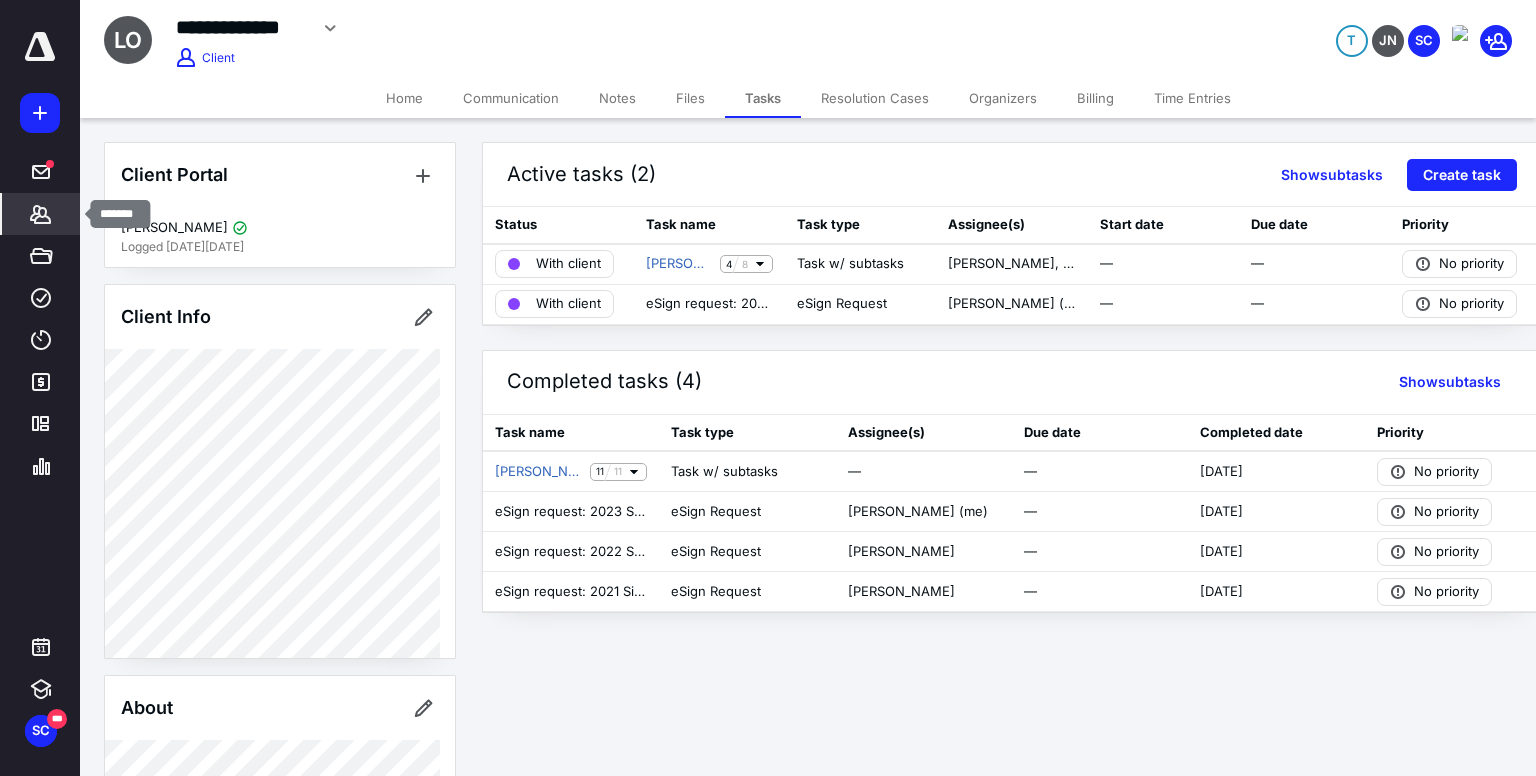 click on "*******" at bounding box center (41, 214) 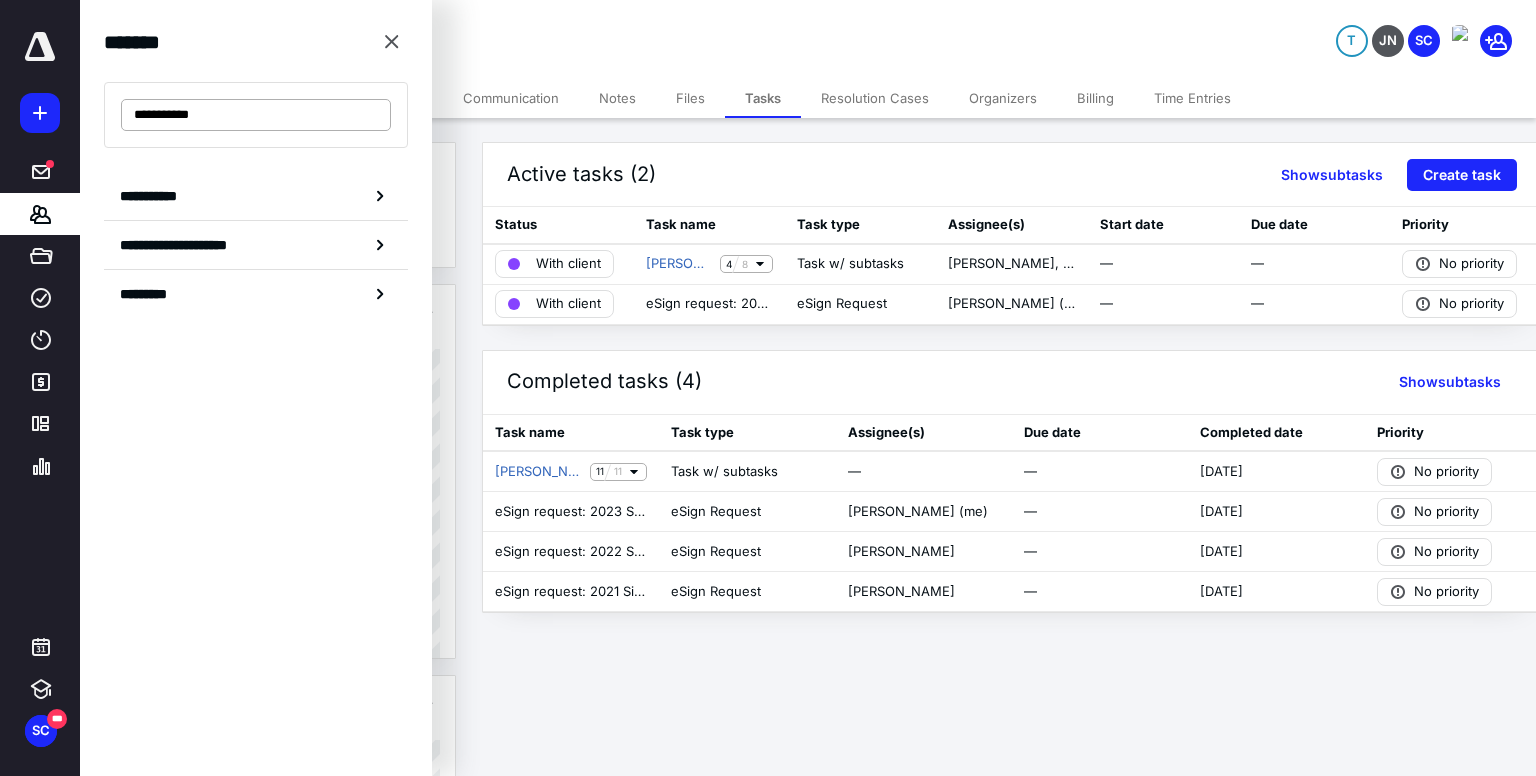 click on "**********" at bounding box center (256, 115) 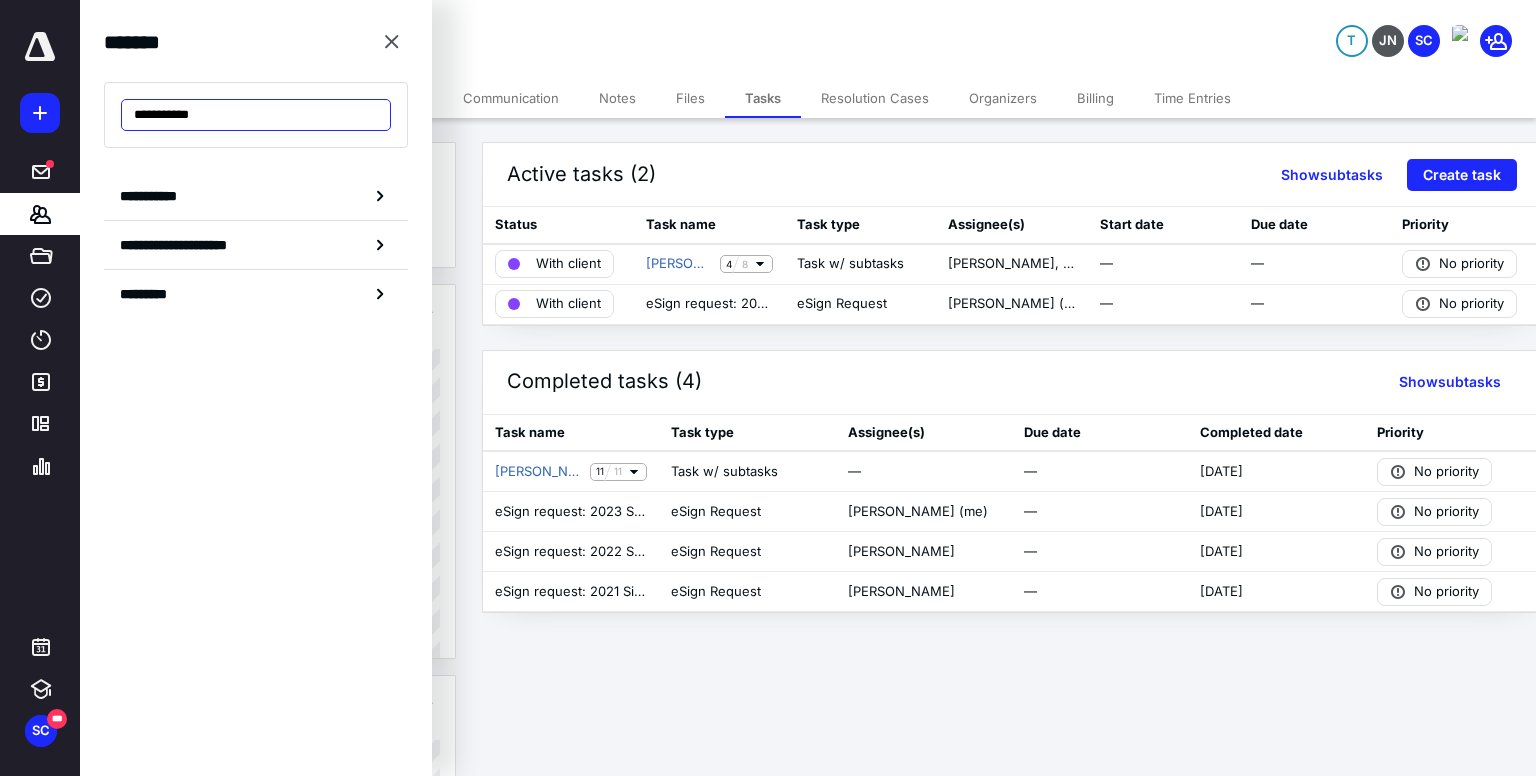 click on "**********" at bounding box center (256, 115) 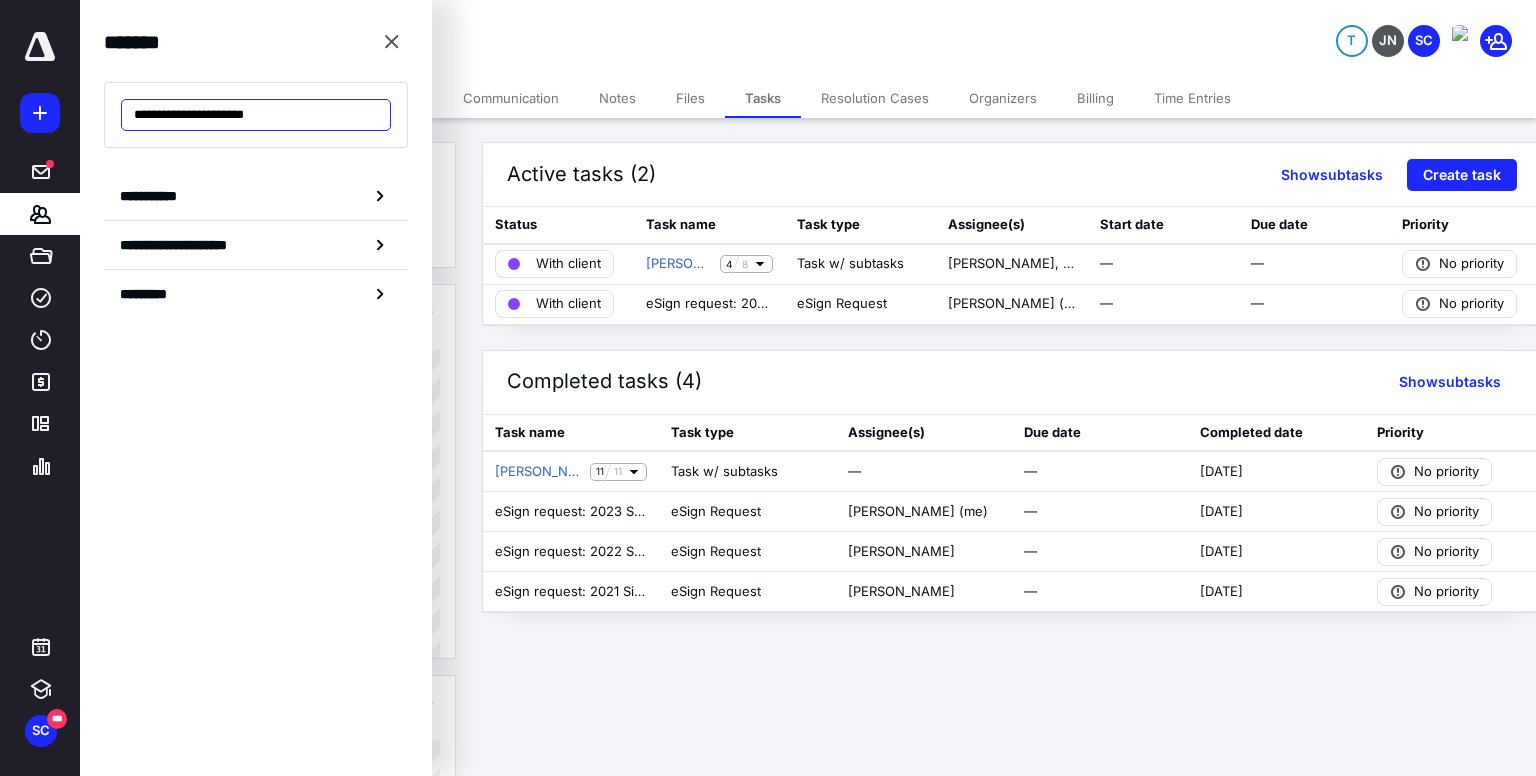 click on "**********" at bounding box center (256, 115) 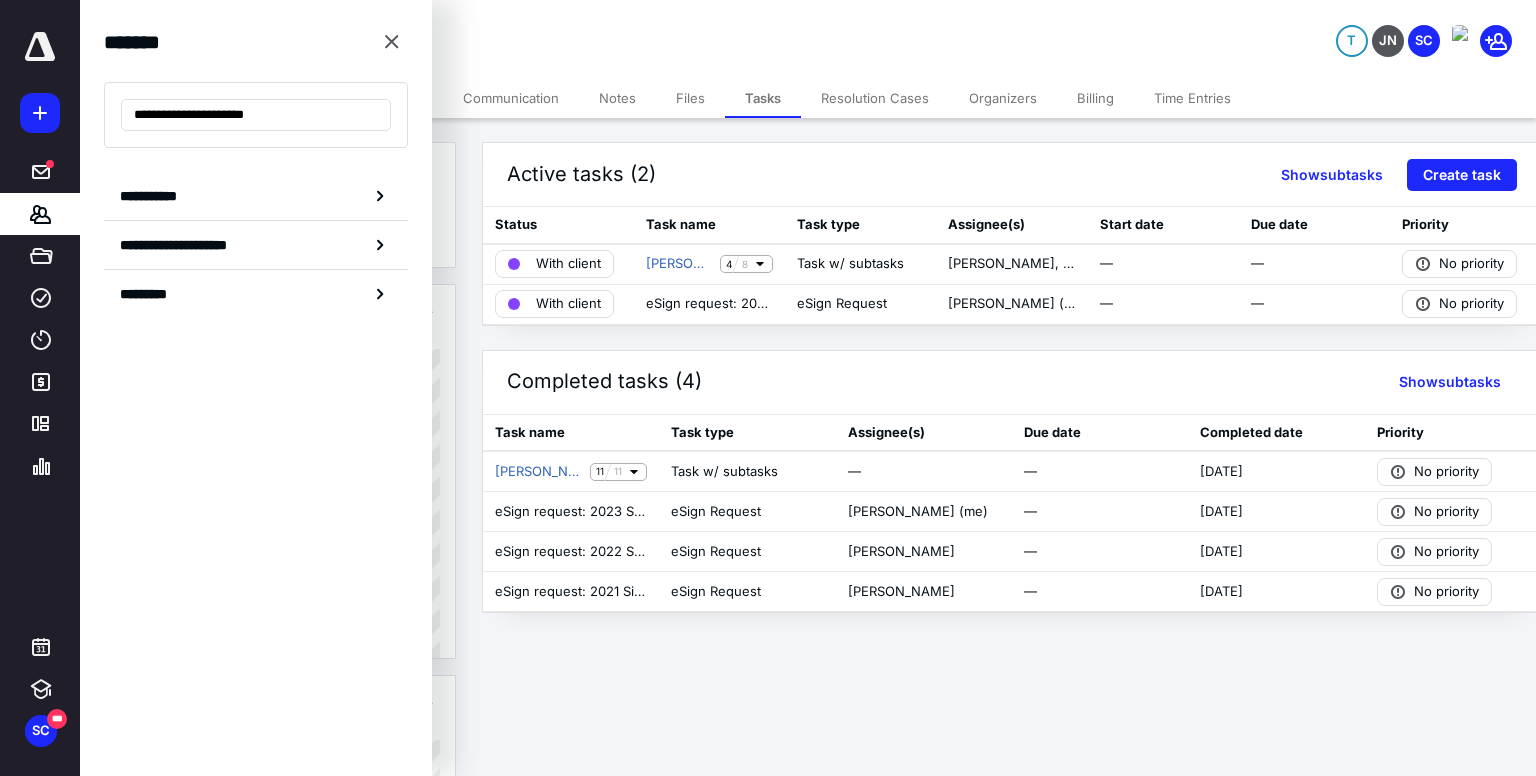 click on "**********" at bounding box center (768, 388) 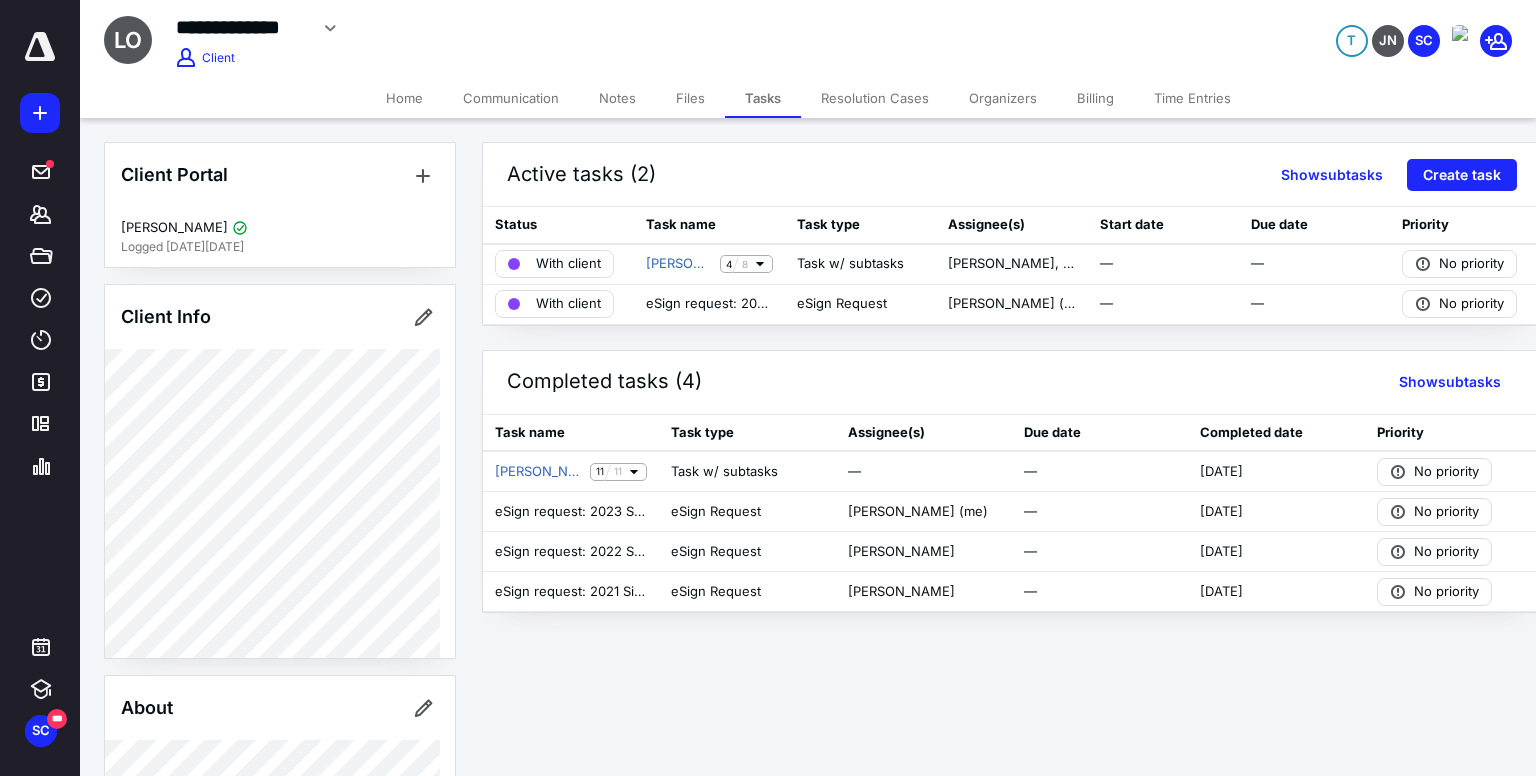 click on "**********" at bounding box center (570, 35) 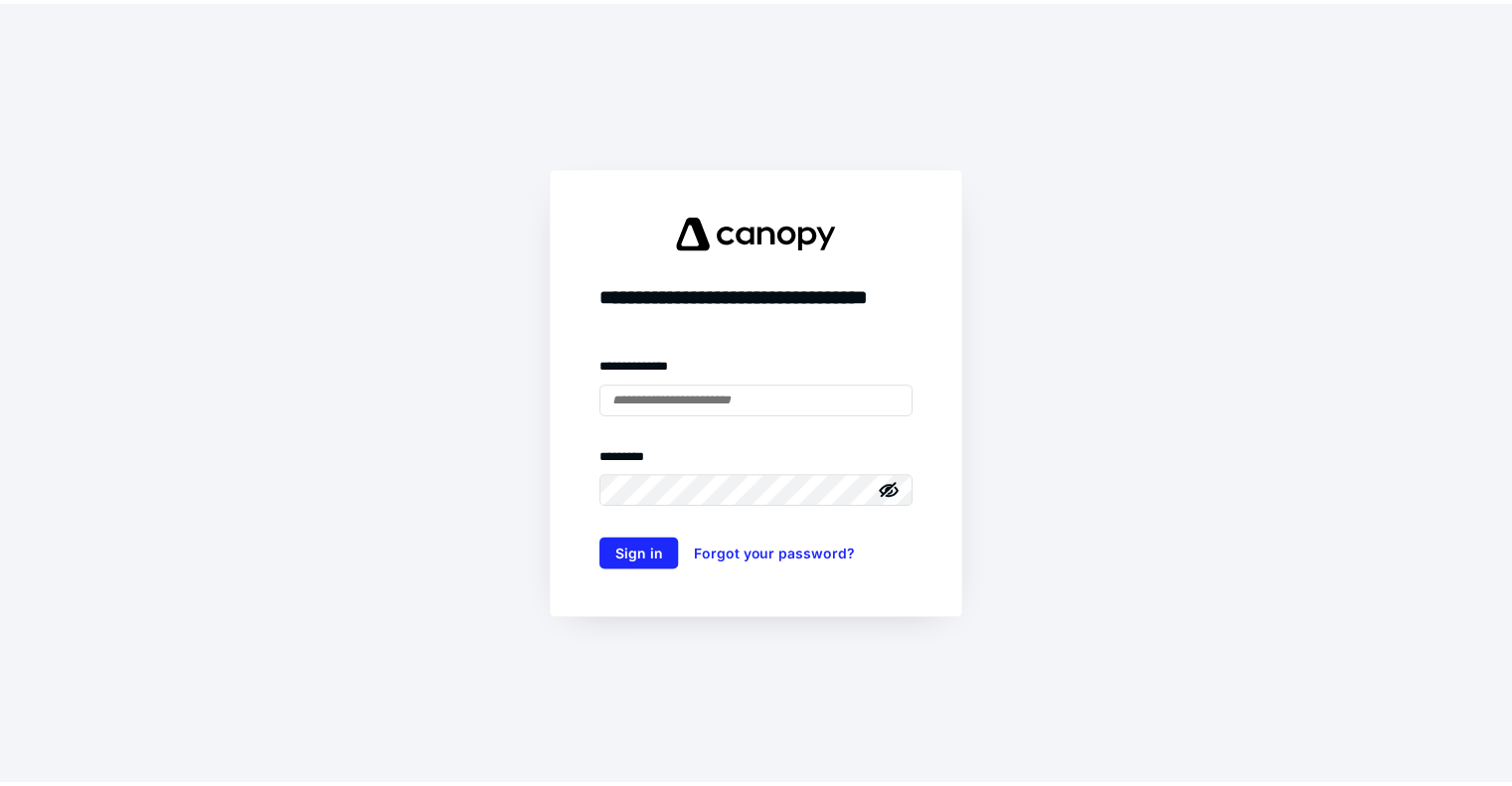 scroll, scrollTop: 0, scrollLeft: 0, axis: both 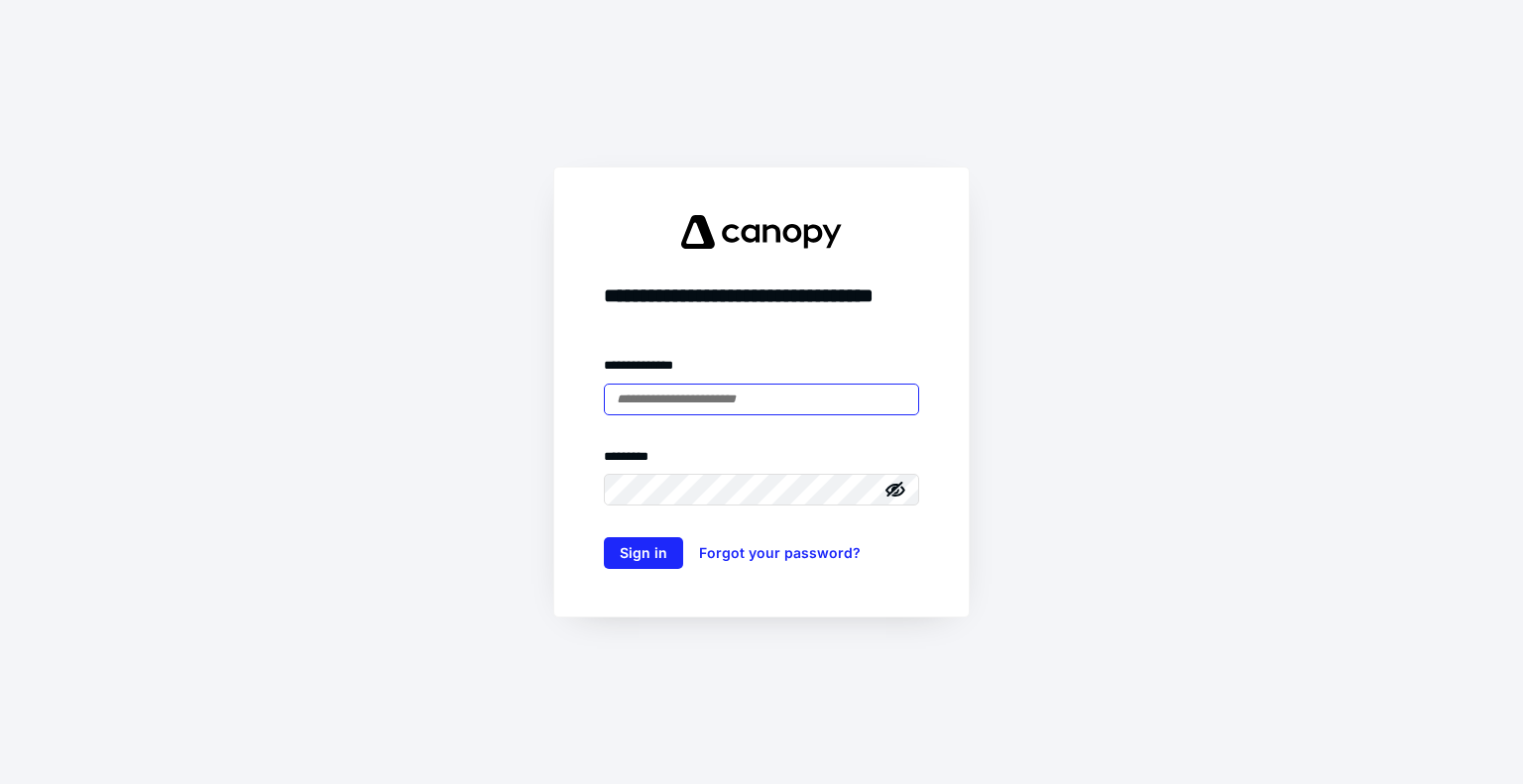 type on "**********" 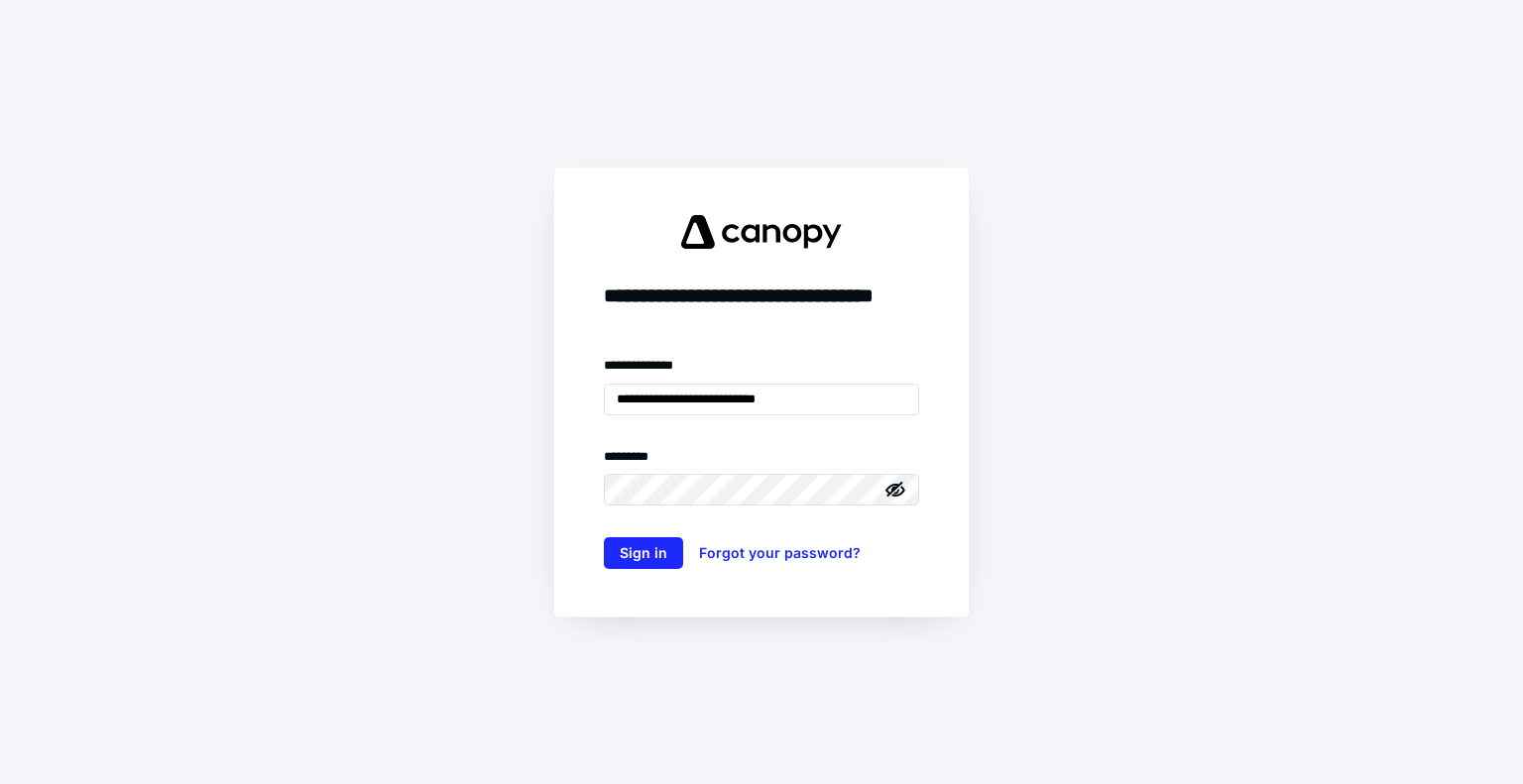 click on "**********" at bounding box center [762, 392] 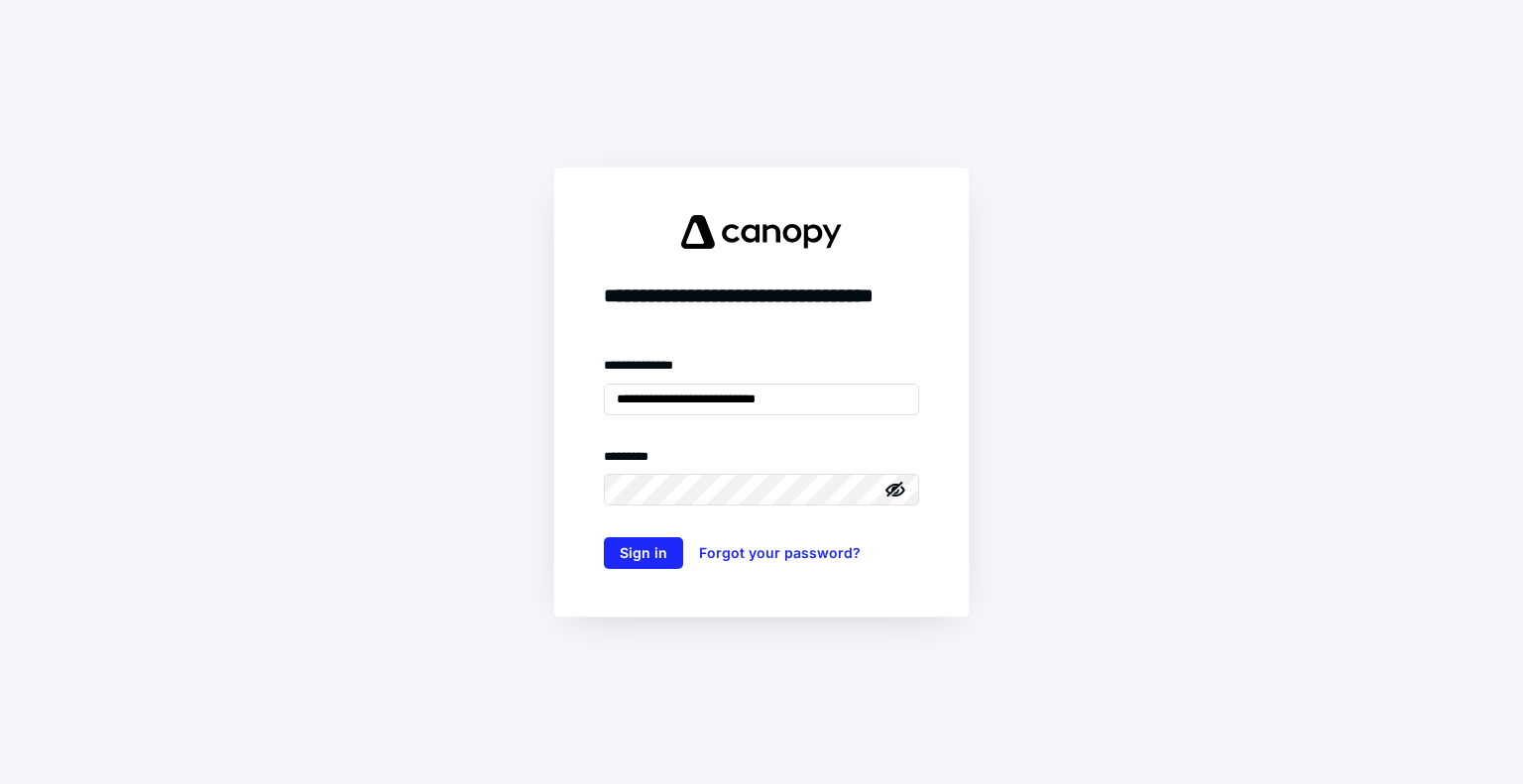 click on "**********" at bounding box center [762, 318] 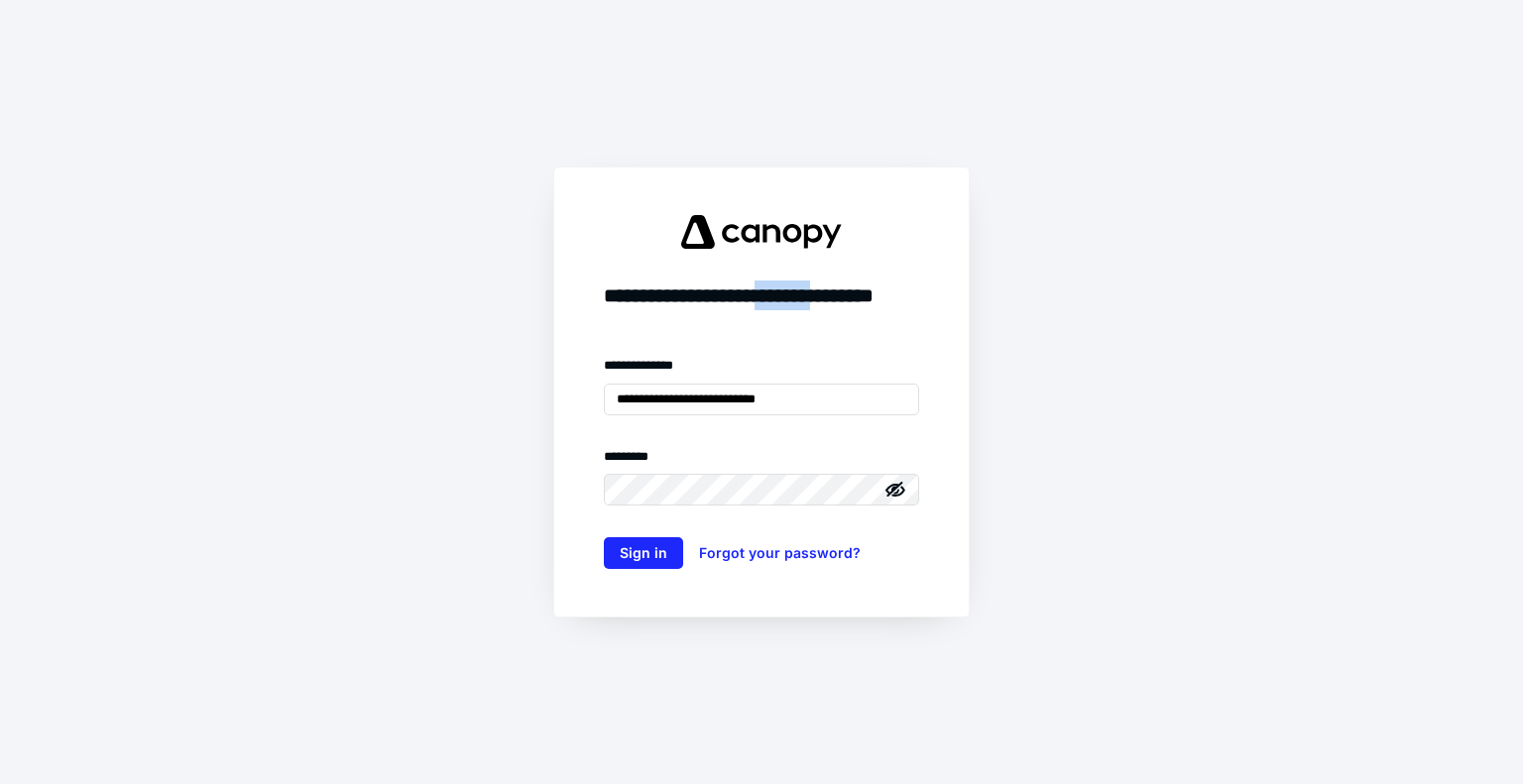 click on "**********" at bounding box center [762, 318] 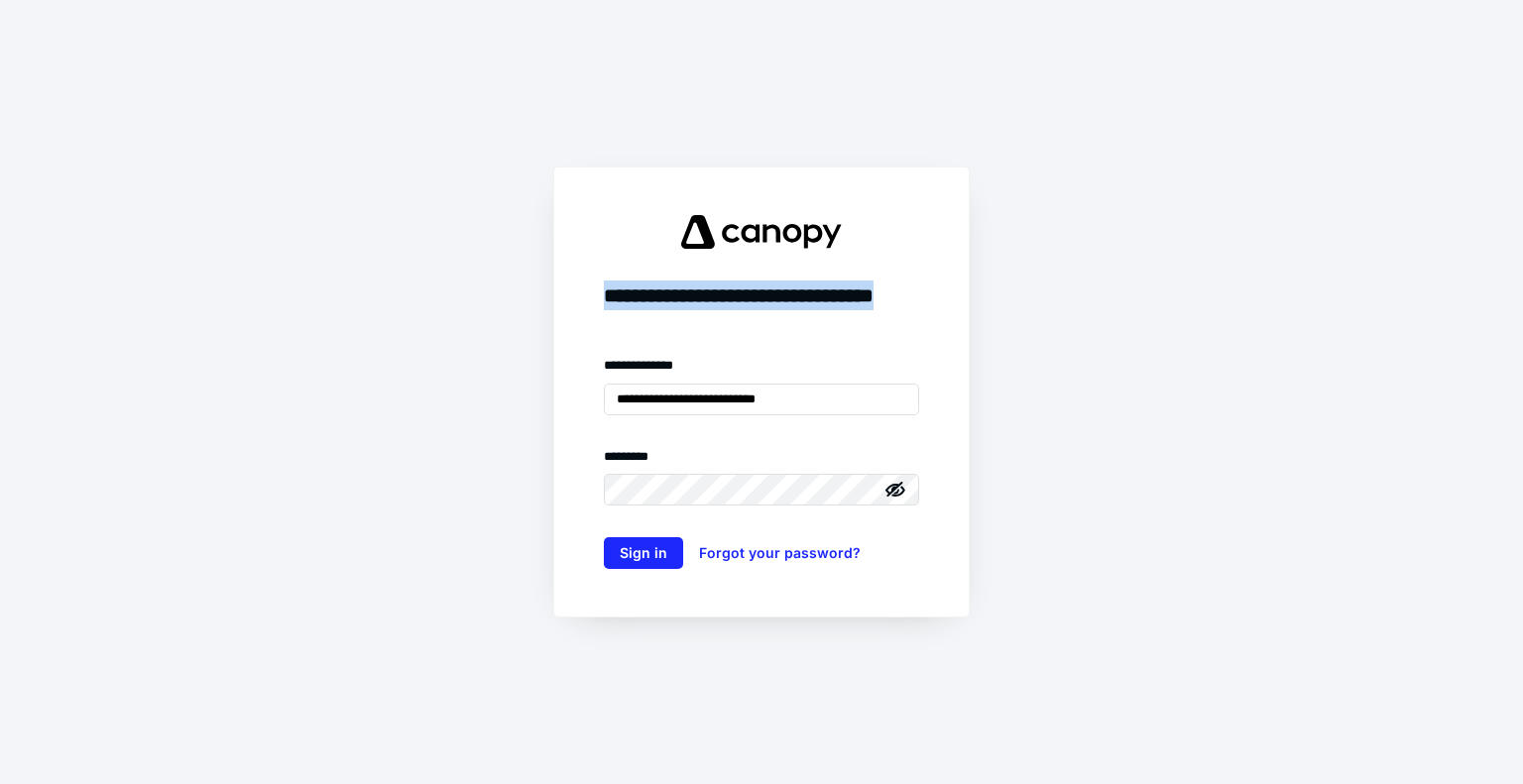 click on "**********" at bounding box center (762, 318) 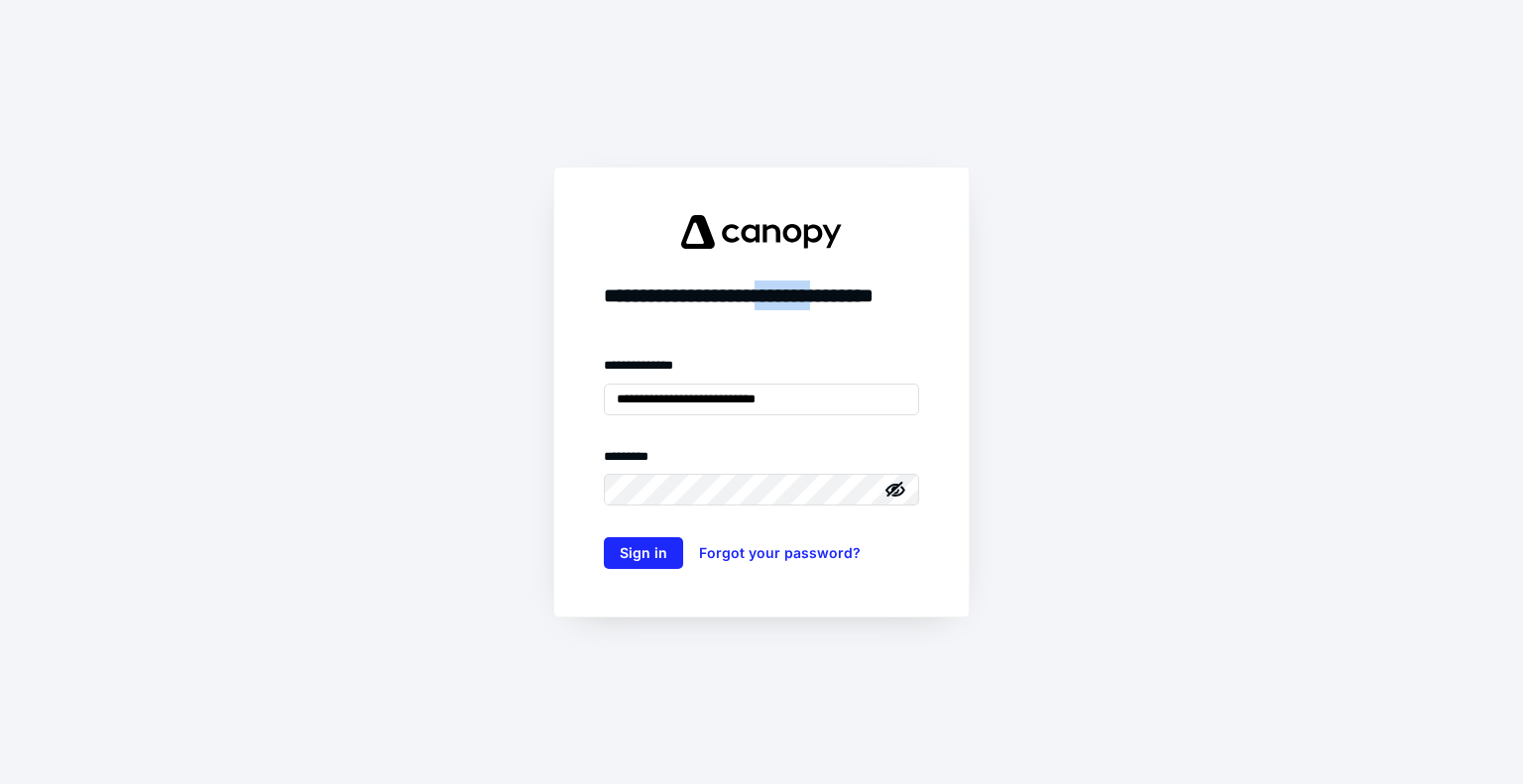 click on "**********" at bounding box center [762, 318] 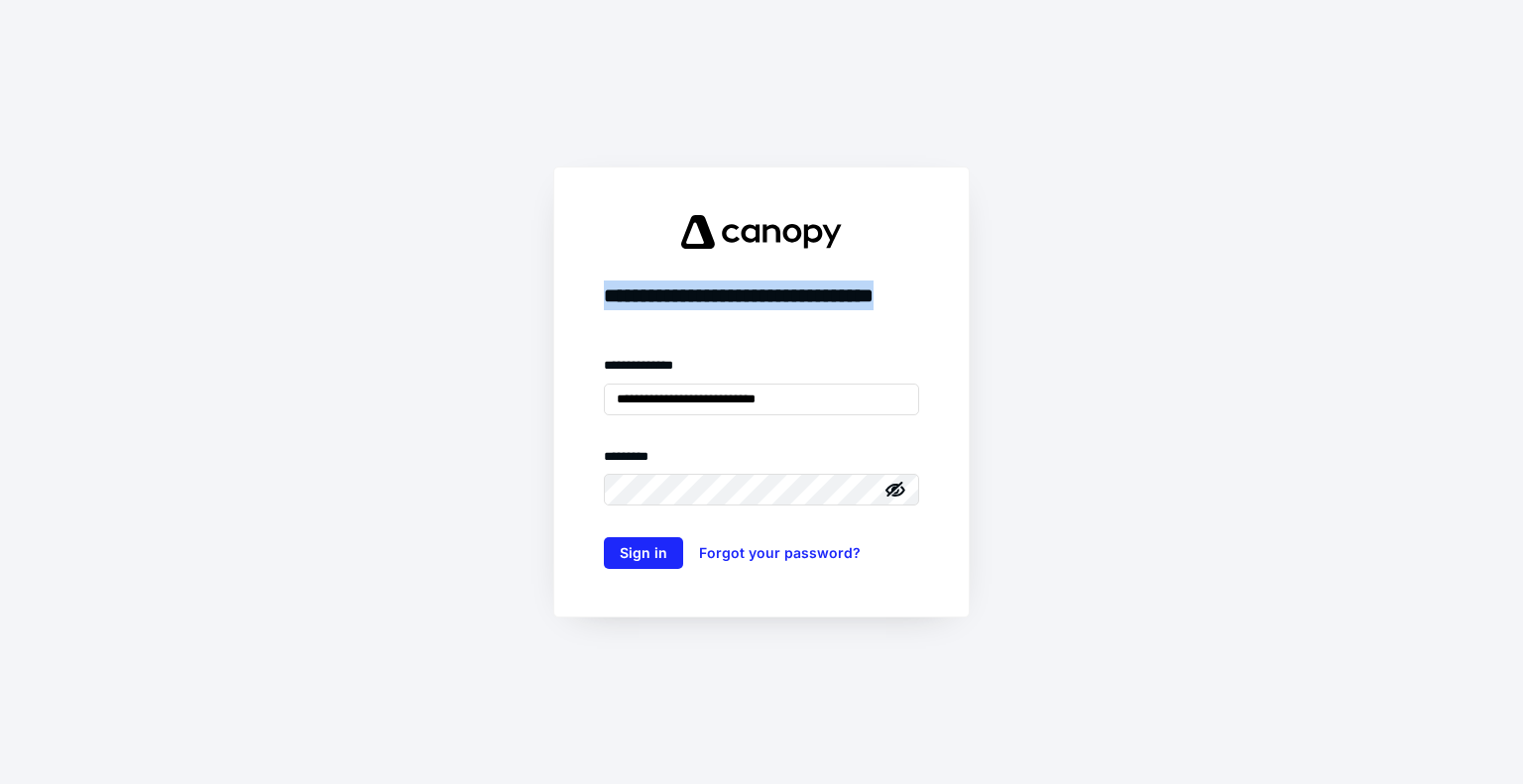 click on "**********" at bounding box center (762, 318) 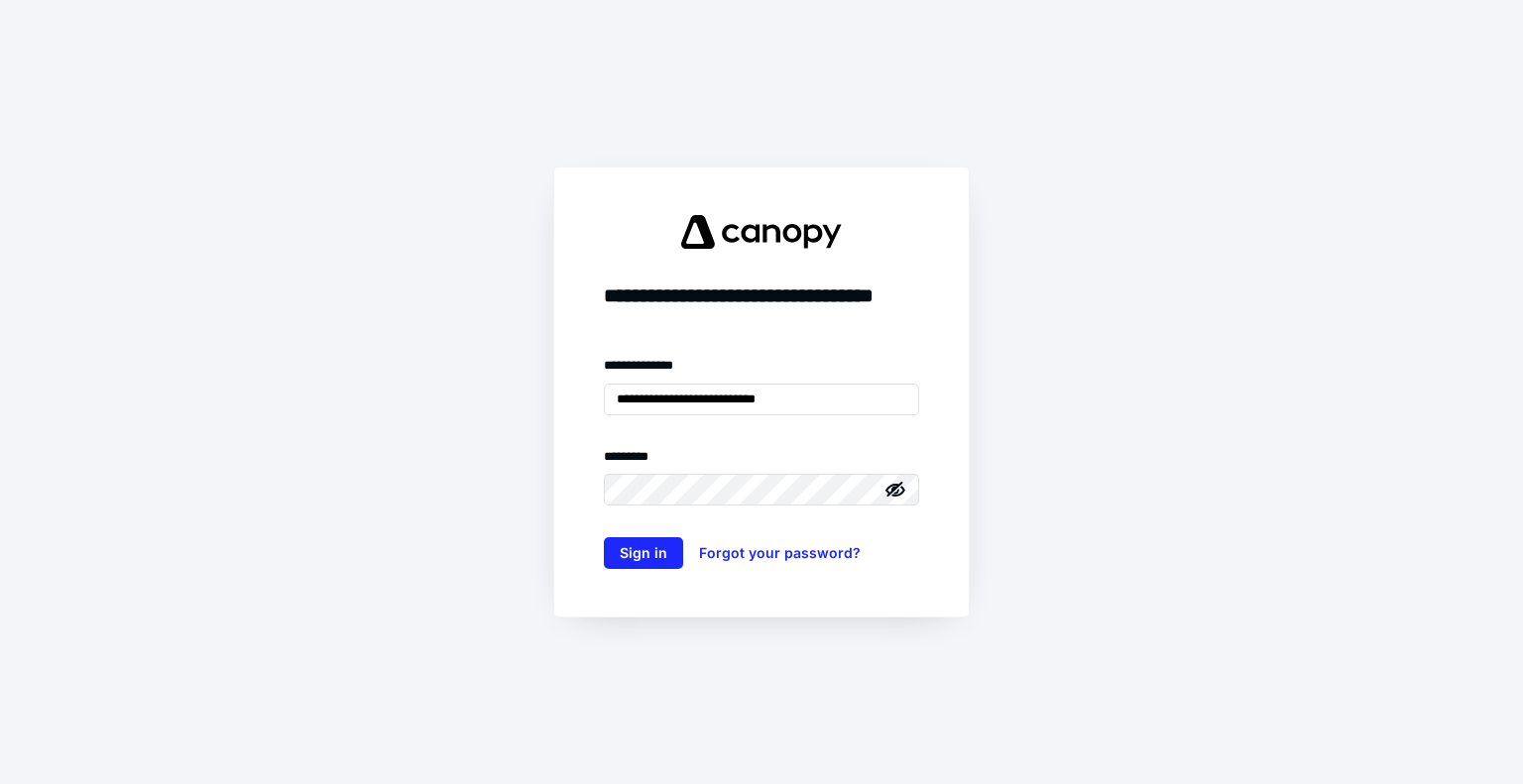 click on "**********" at bounding box center [762, 318] 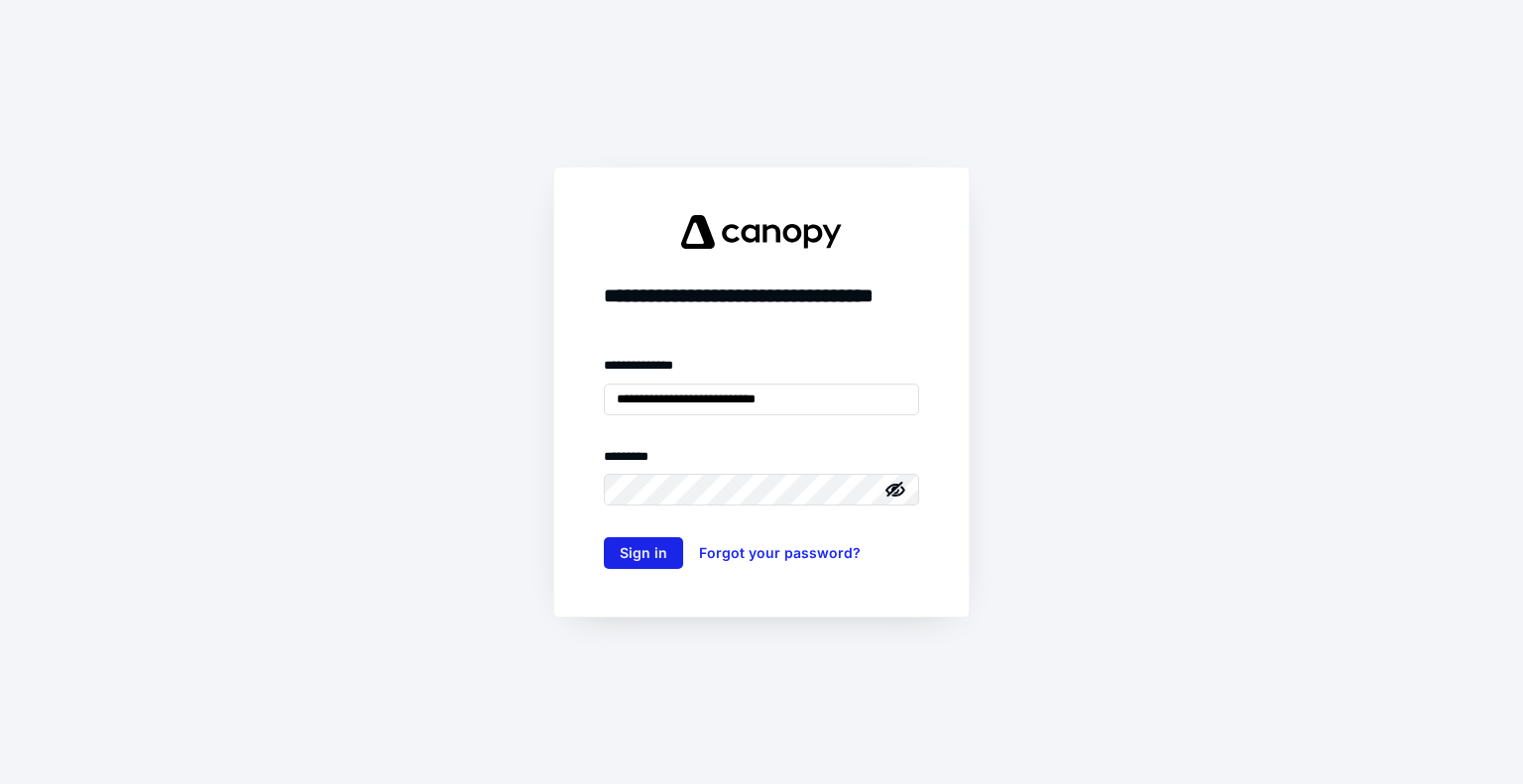 click on "Sign in" at bounding box center (644, 553) 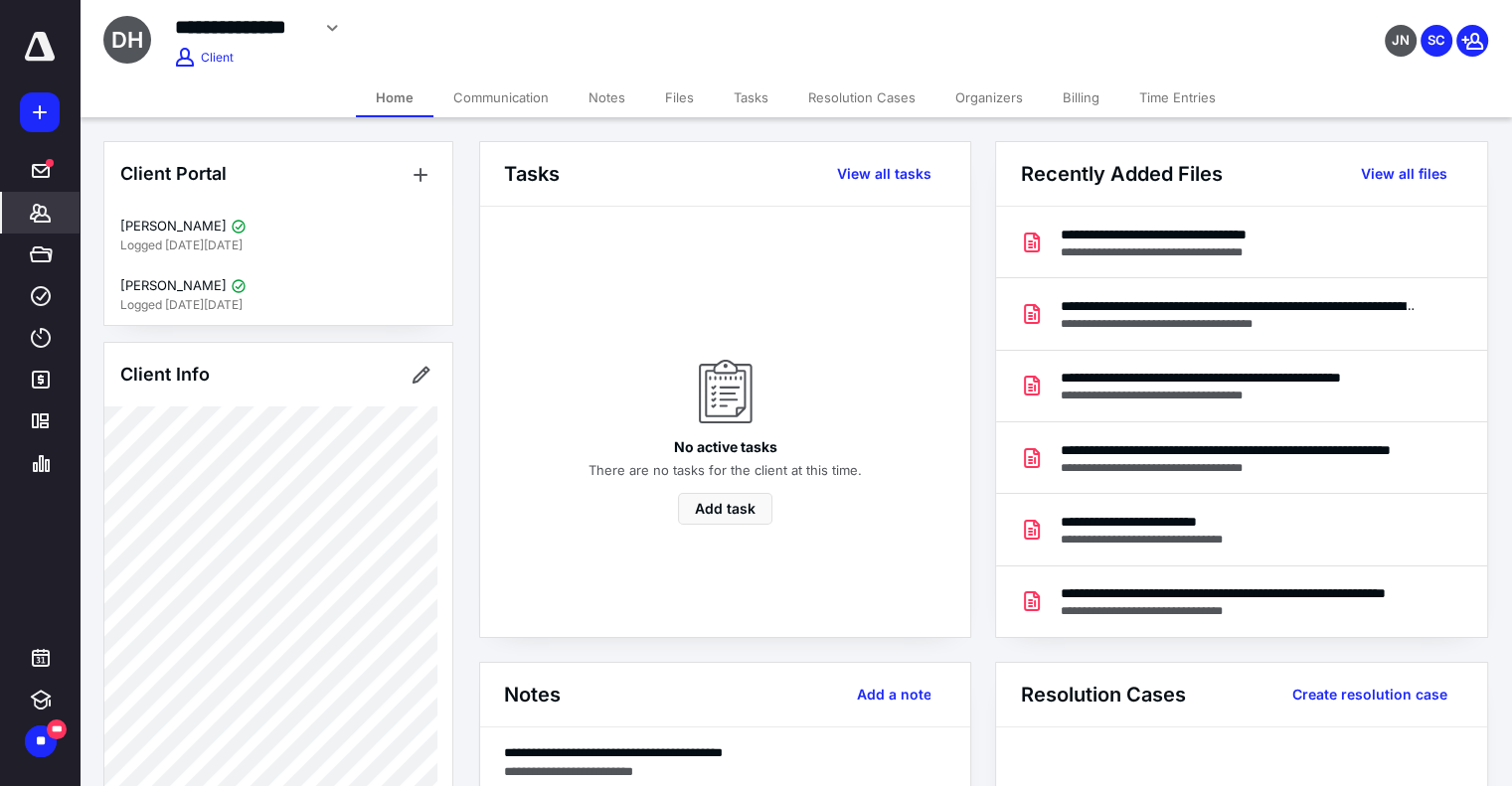 scroll, scrollTop: 0, scrollLeft: 0, axis: both 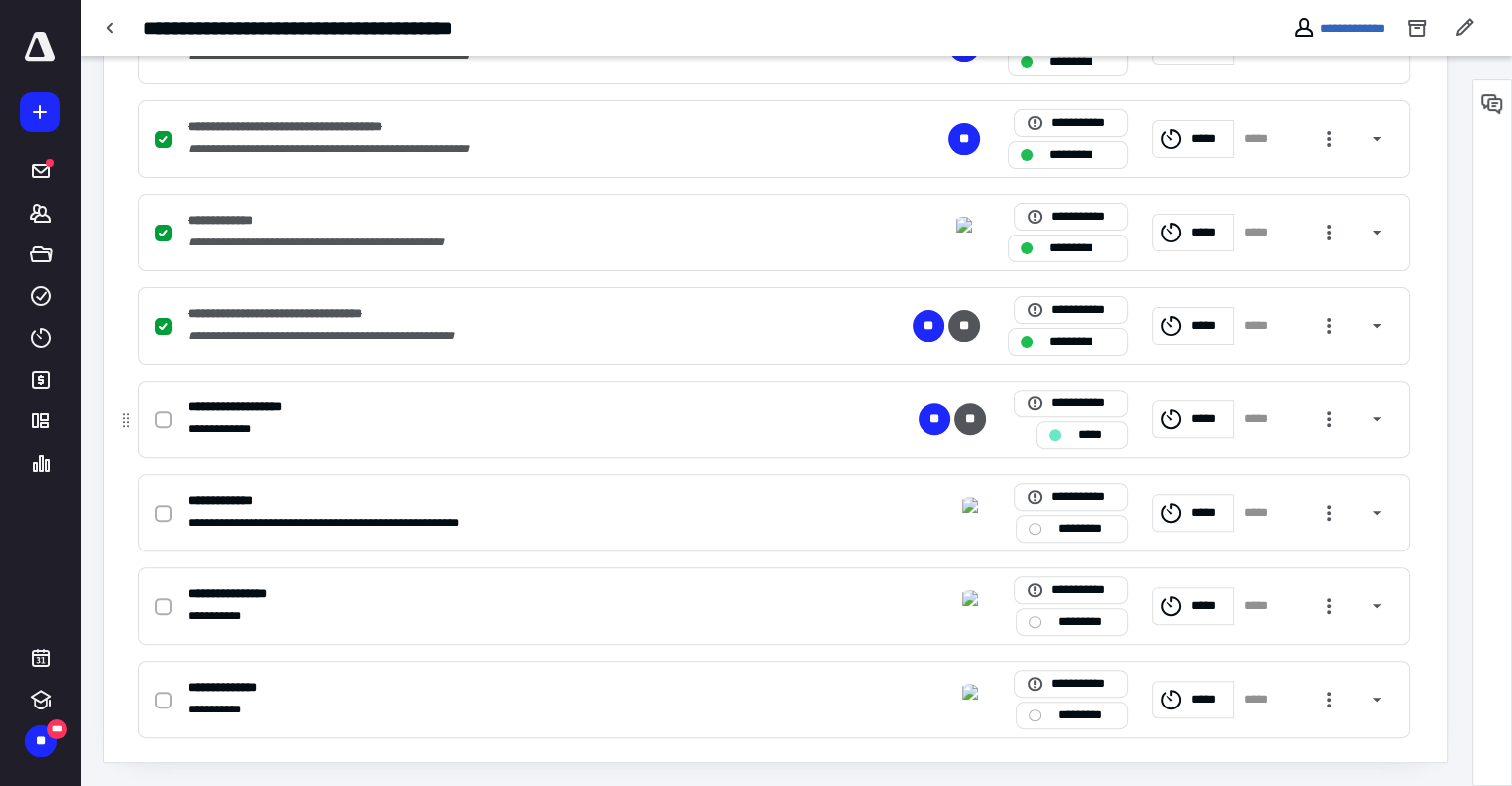 click on "*****" at bounding box center [1082, 435] 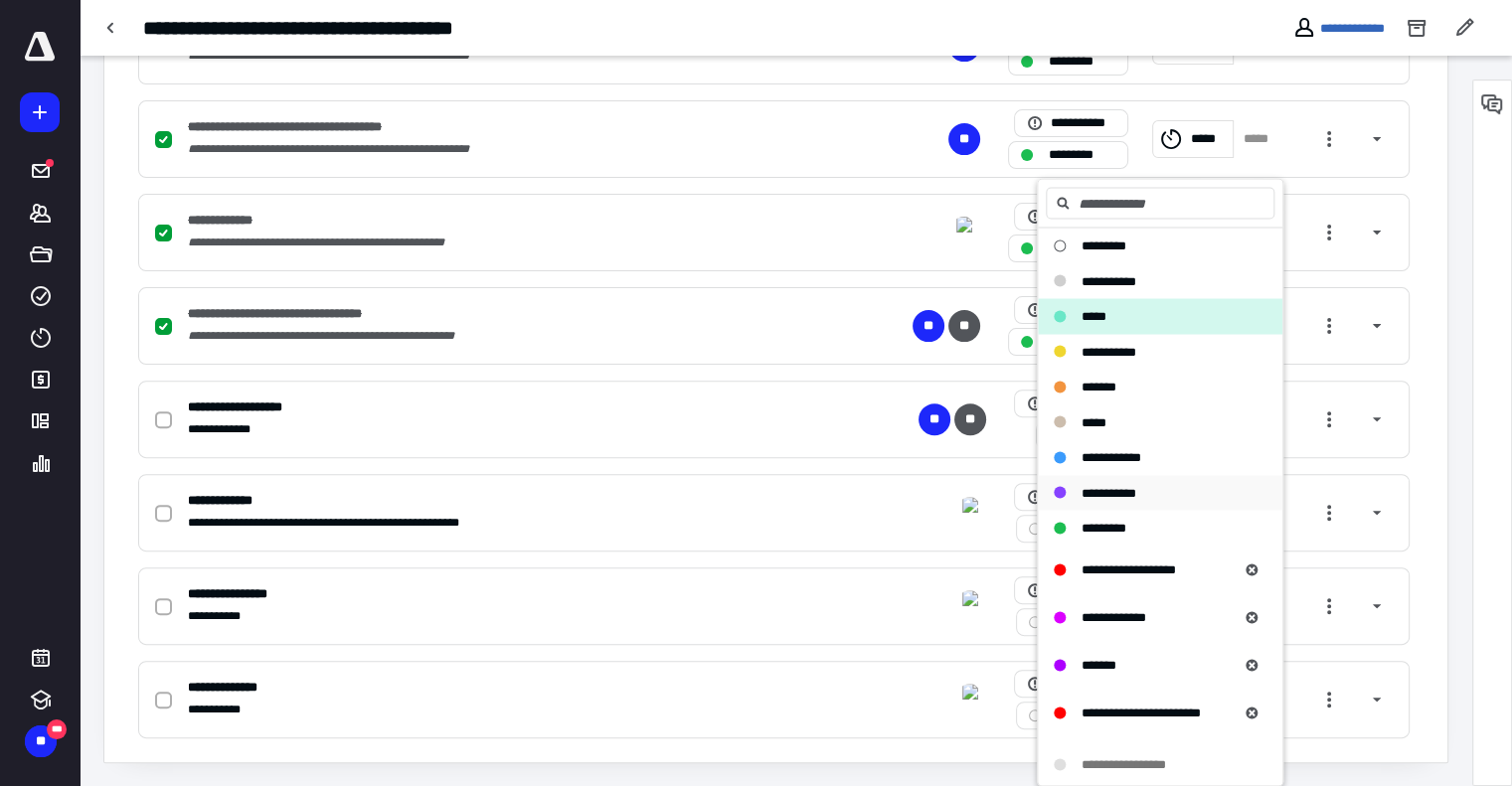 click on "**********" at bounding box center (1108, 493) 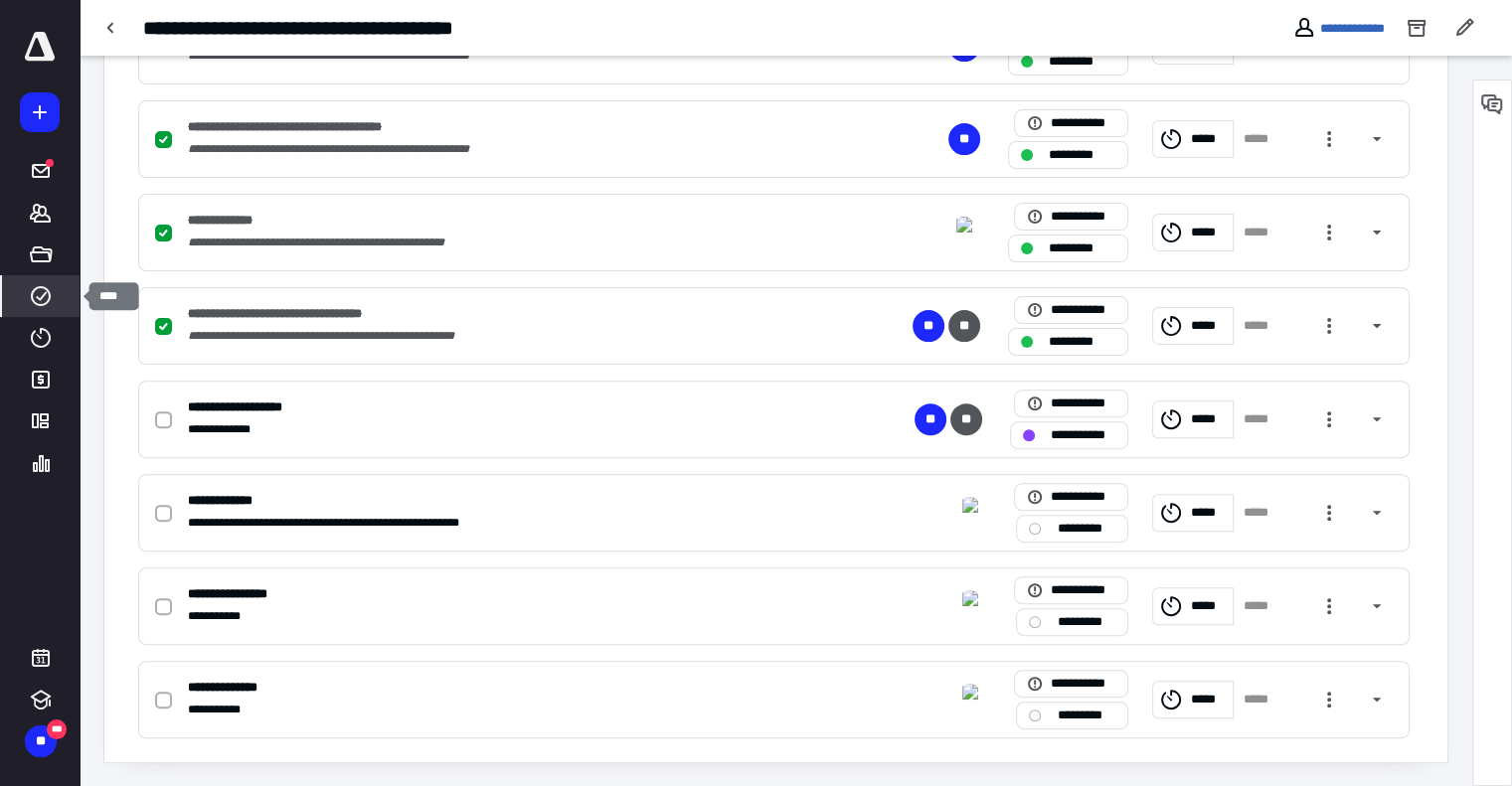 click on "****" at bounding box center [41, 296] 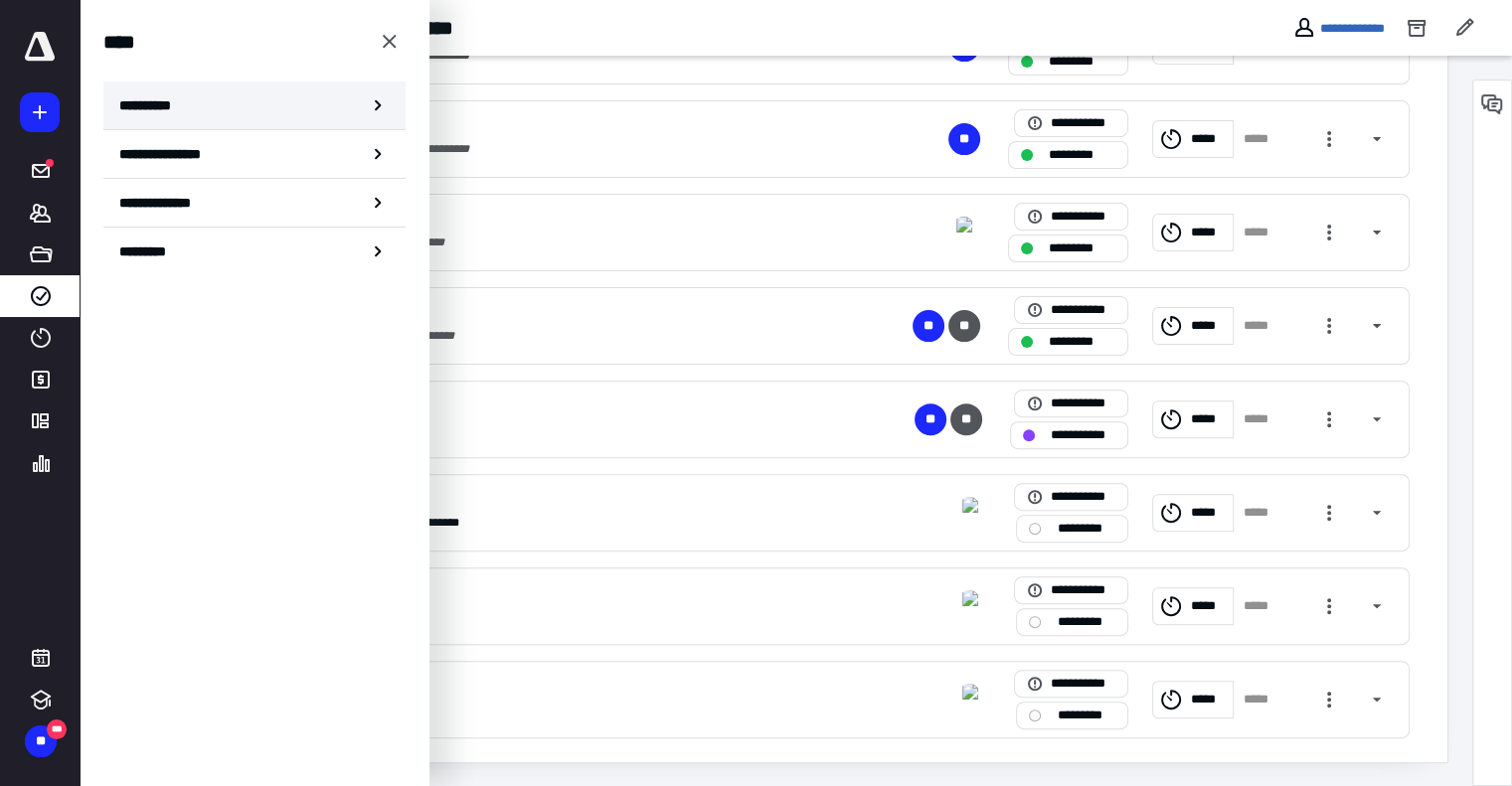 click on "**********" at bounding box center (254, 105) 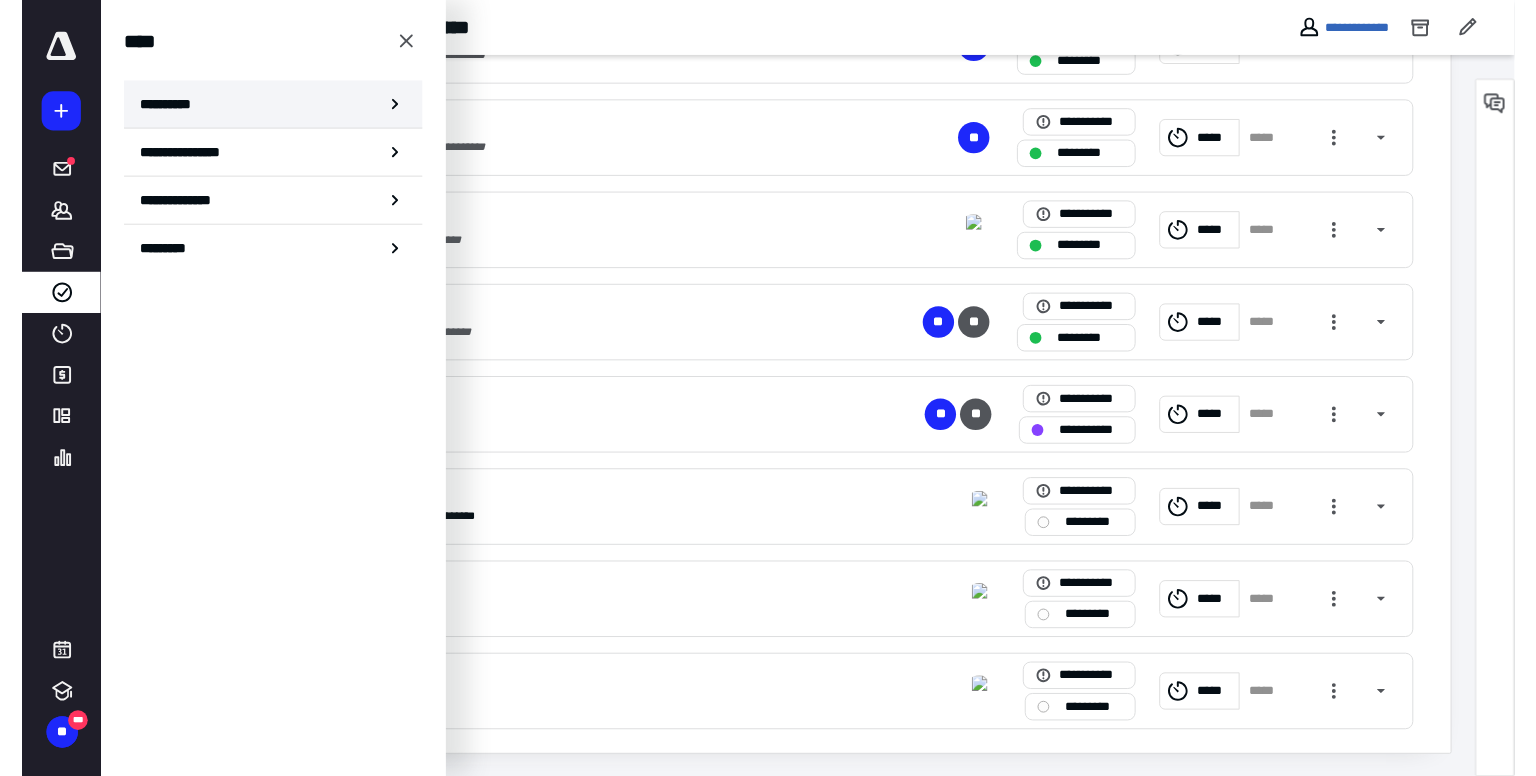scroll, scrollTop: 0, scrollLeft: 0, axis: both 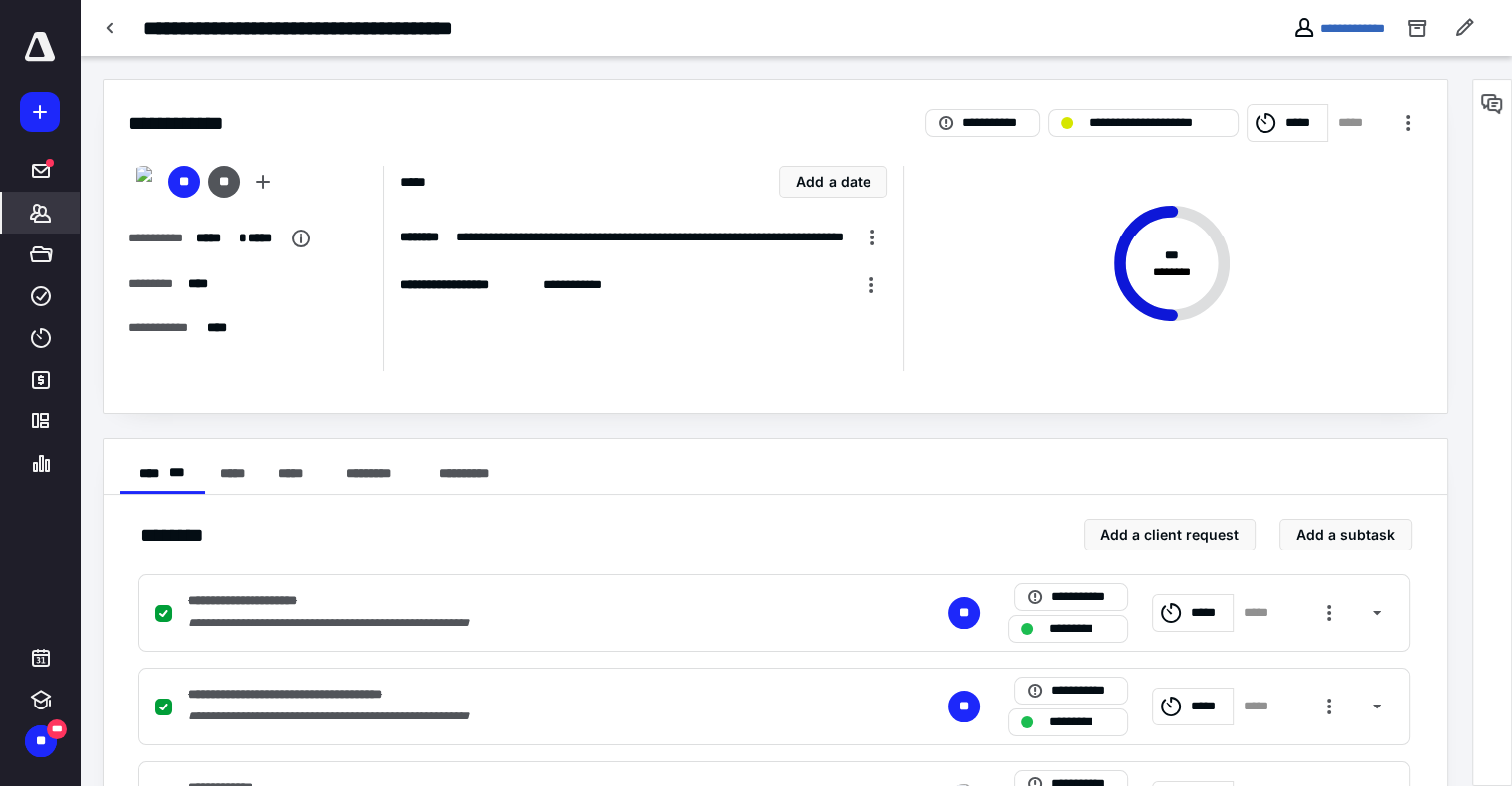 click 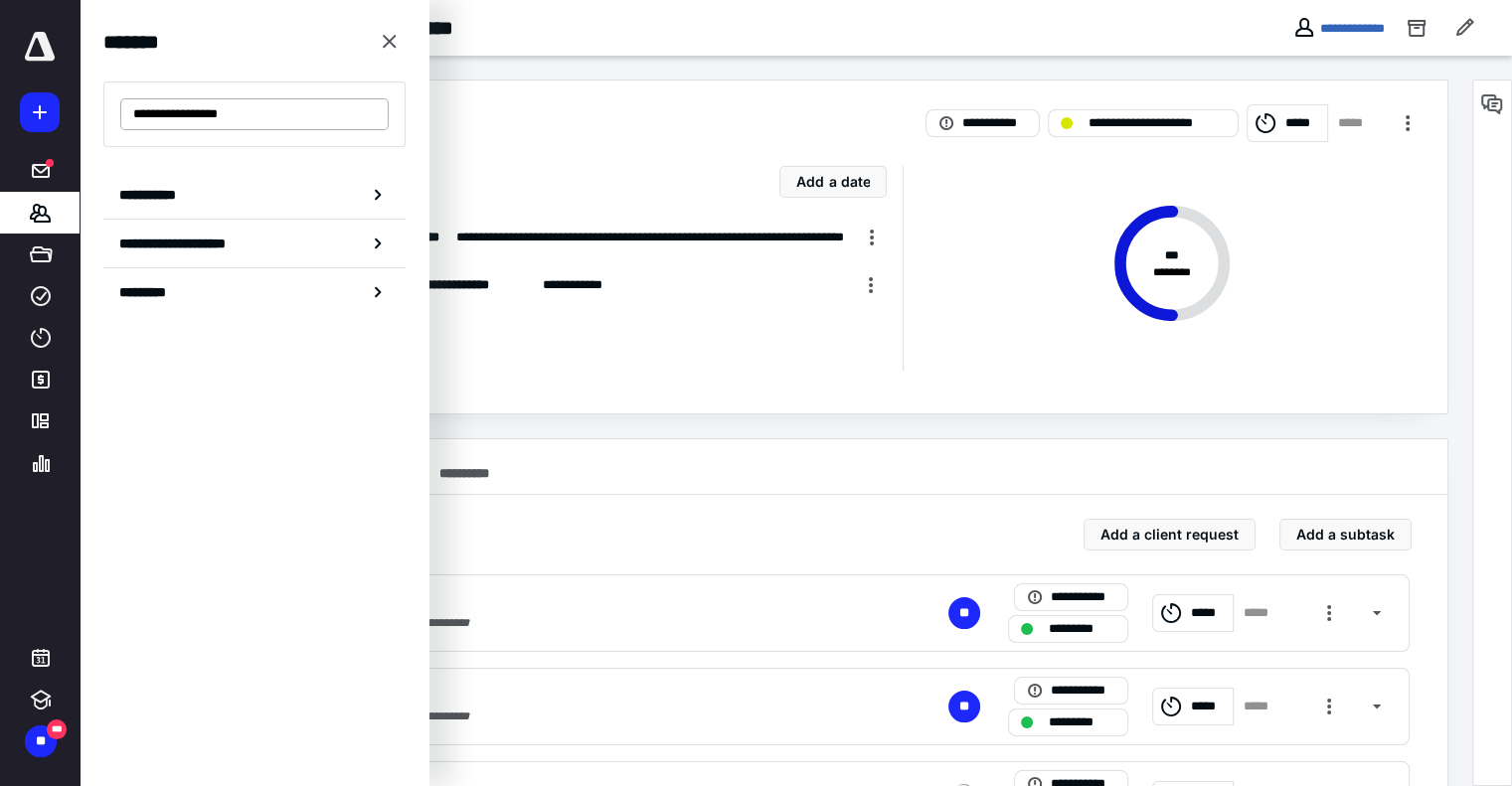 drag, startPoint x: 191, startPoint y: 111, endPoint x: 314, endPoint y: 110, distance: 123.004065 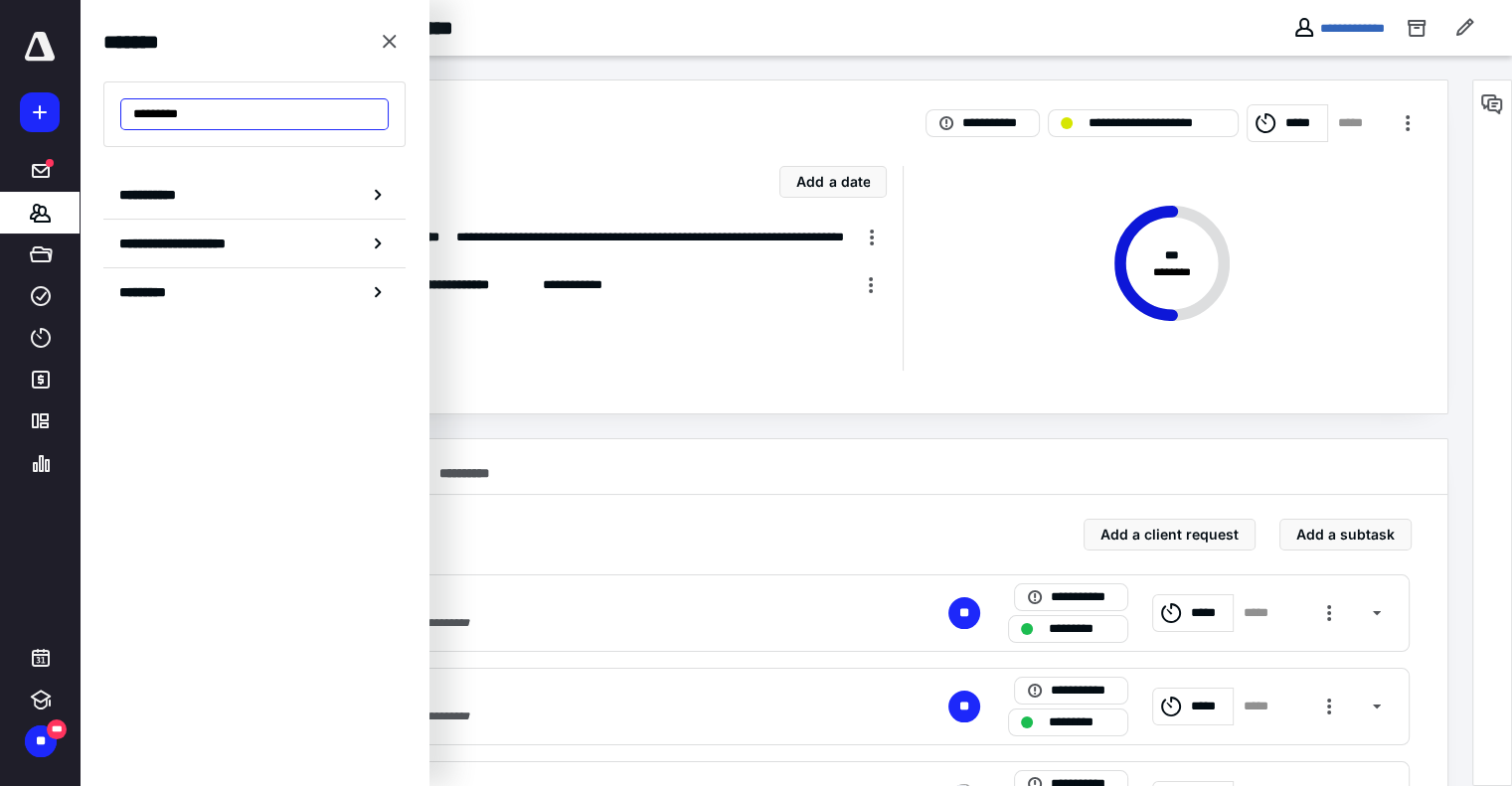click on "*********" at bounding box center [254, 114] 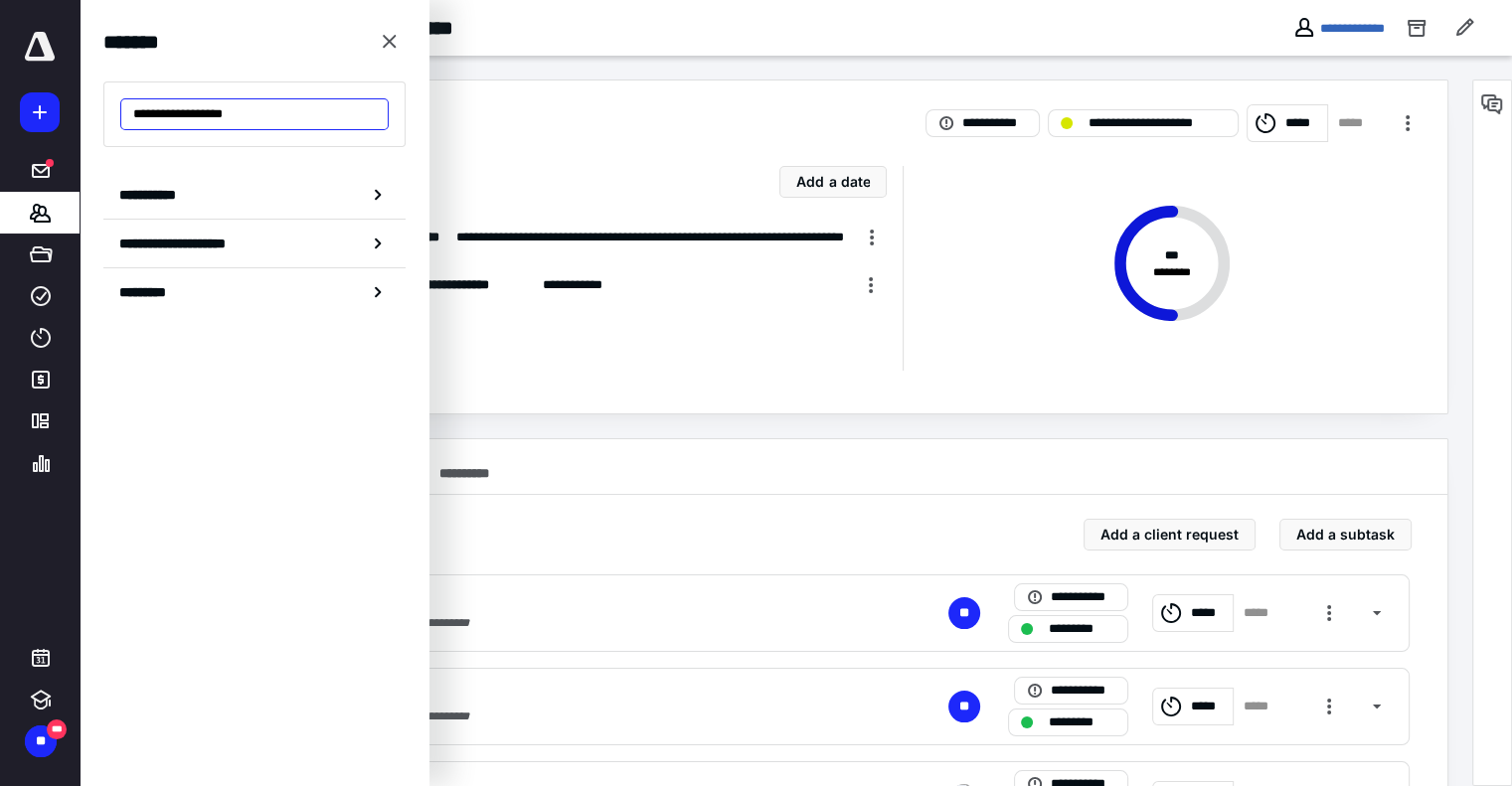 click on "**********" at bounding box center [254, 114] 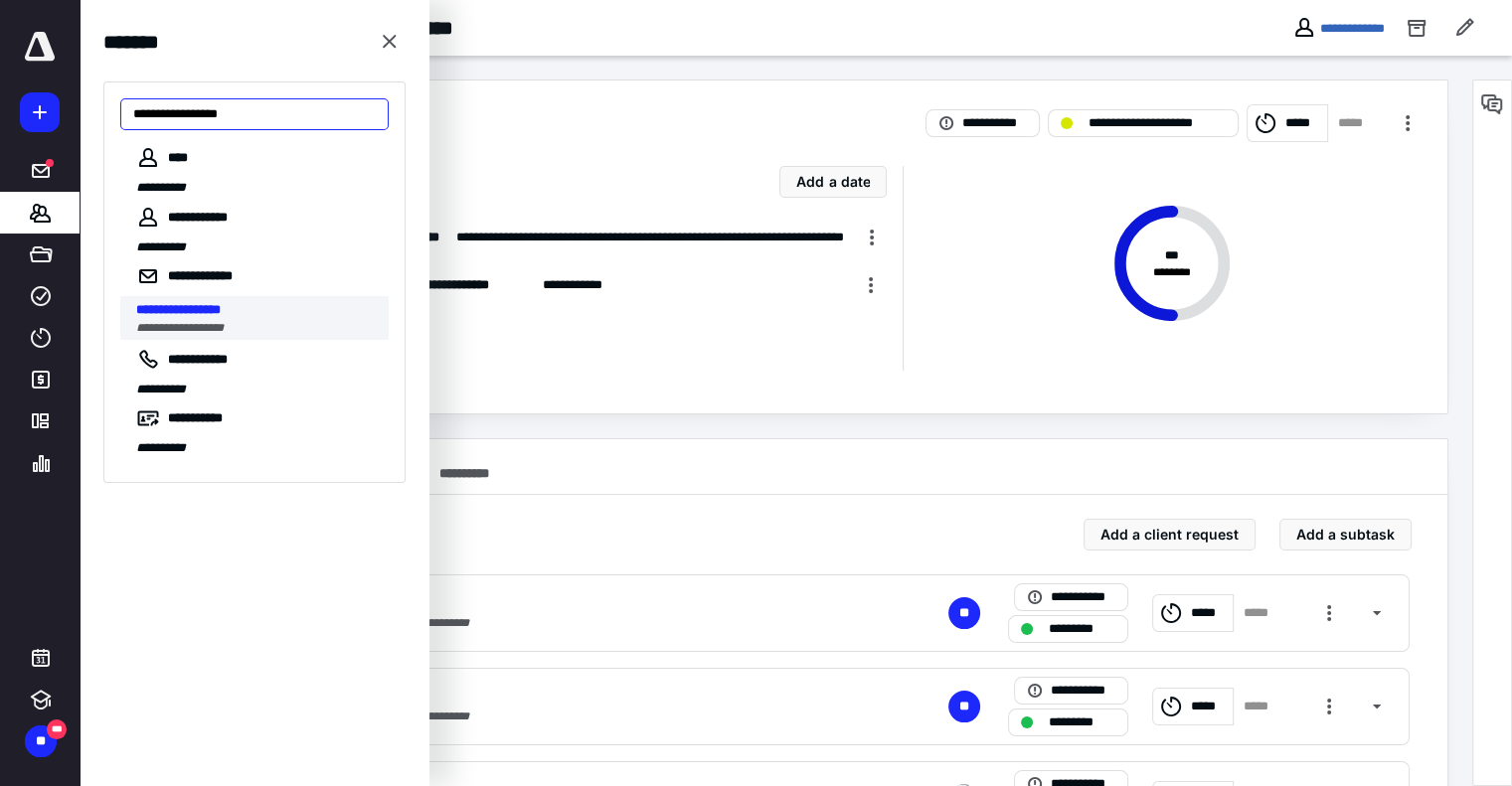 type on "**********" 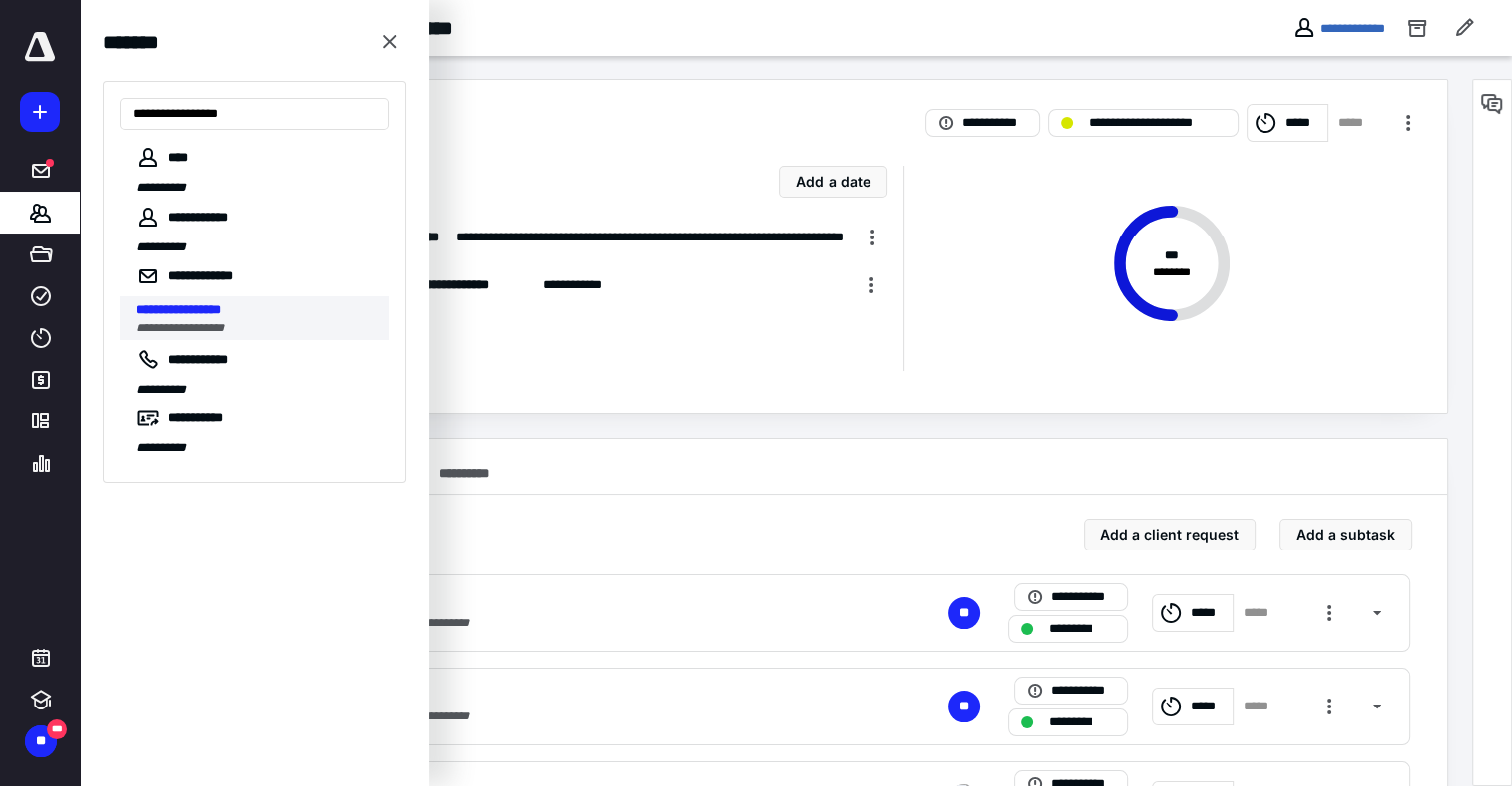 click on "**********" at bounding box center [178, 309] 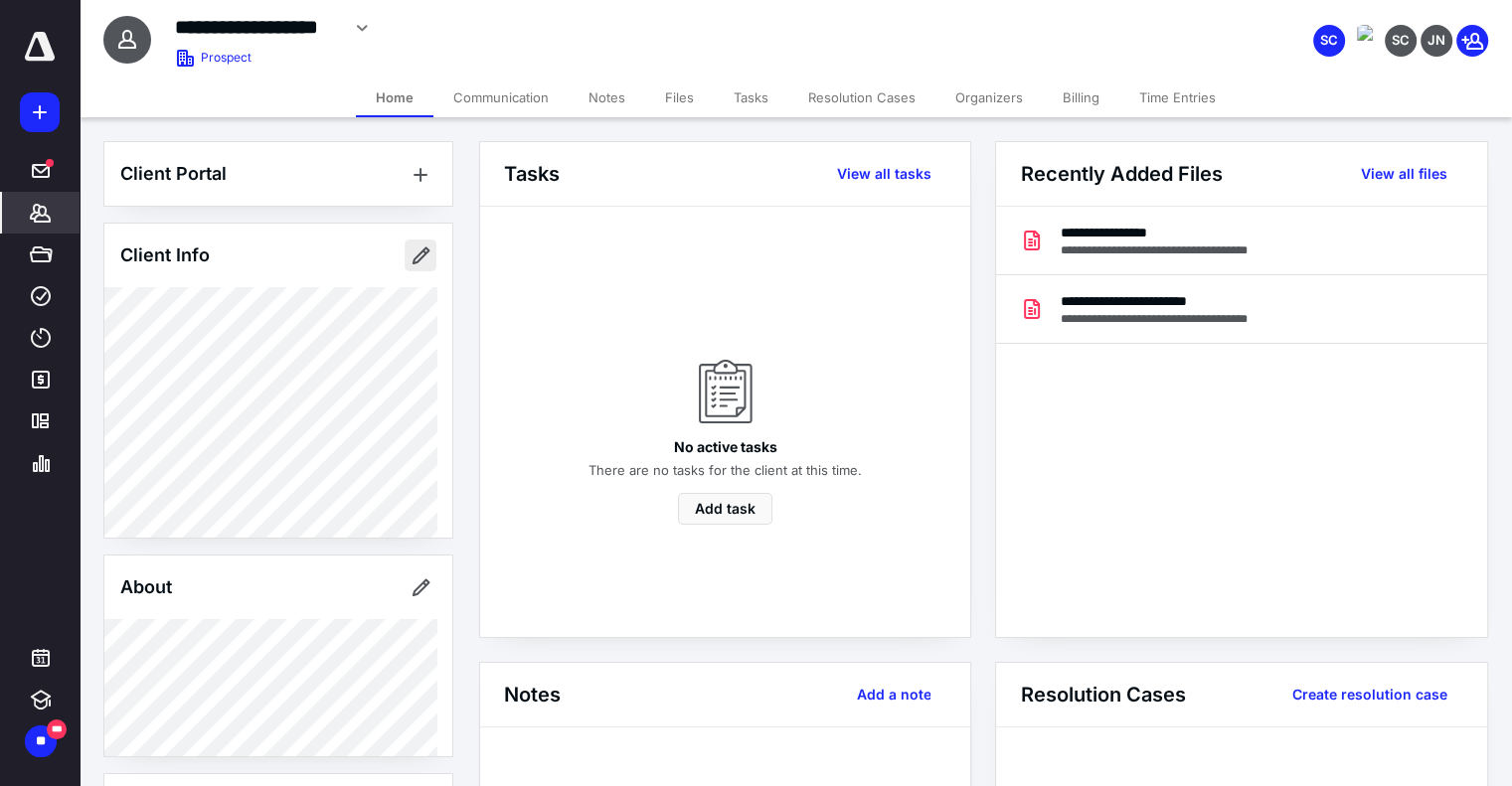 click at bounding box center (420, 255) 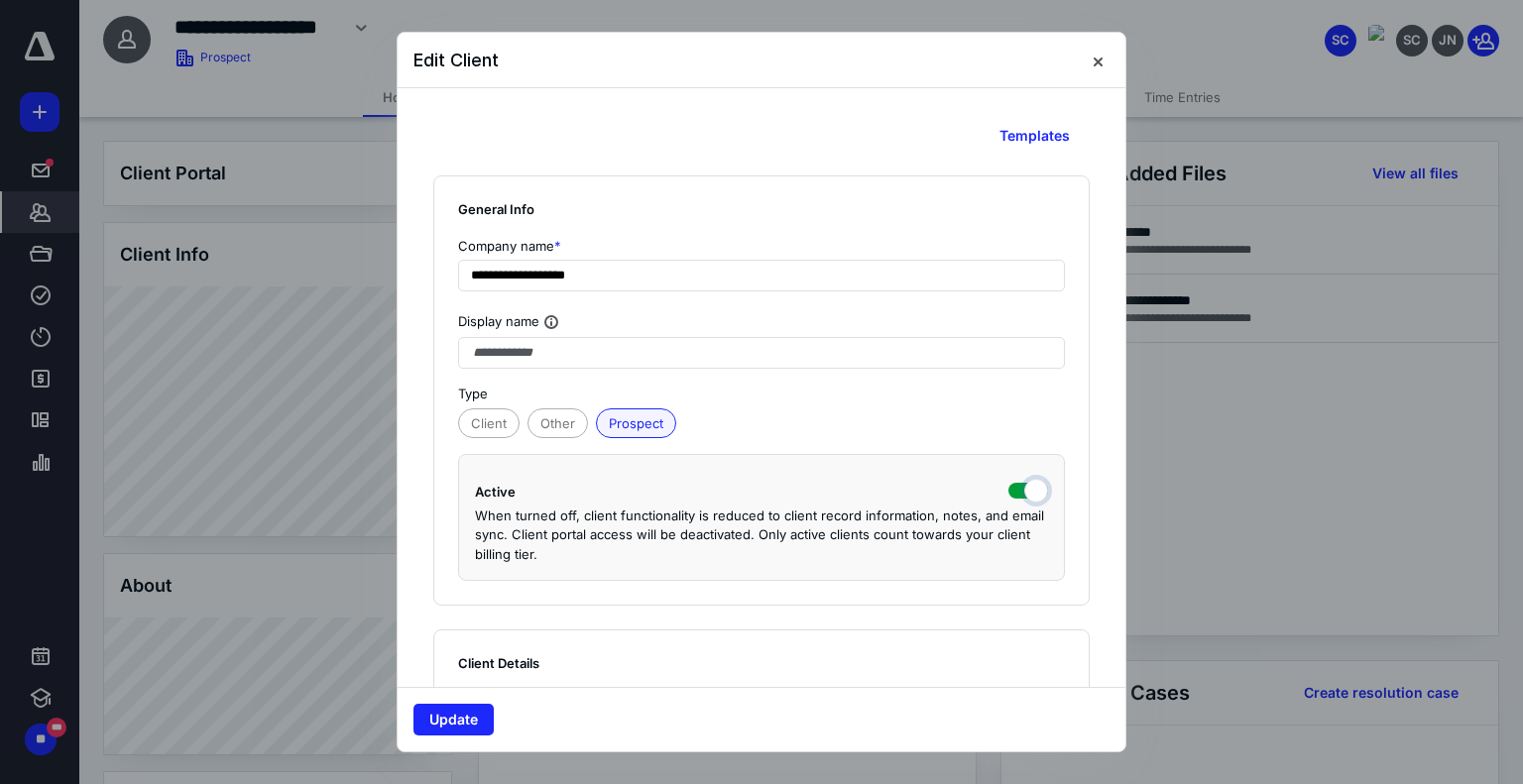 click at bounding box center [1028, 489] 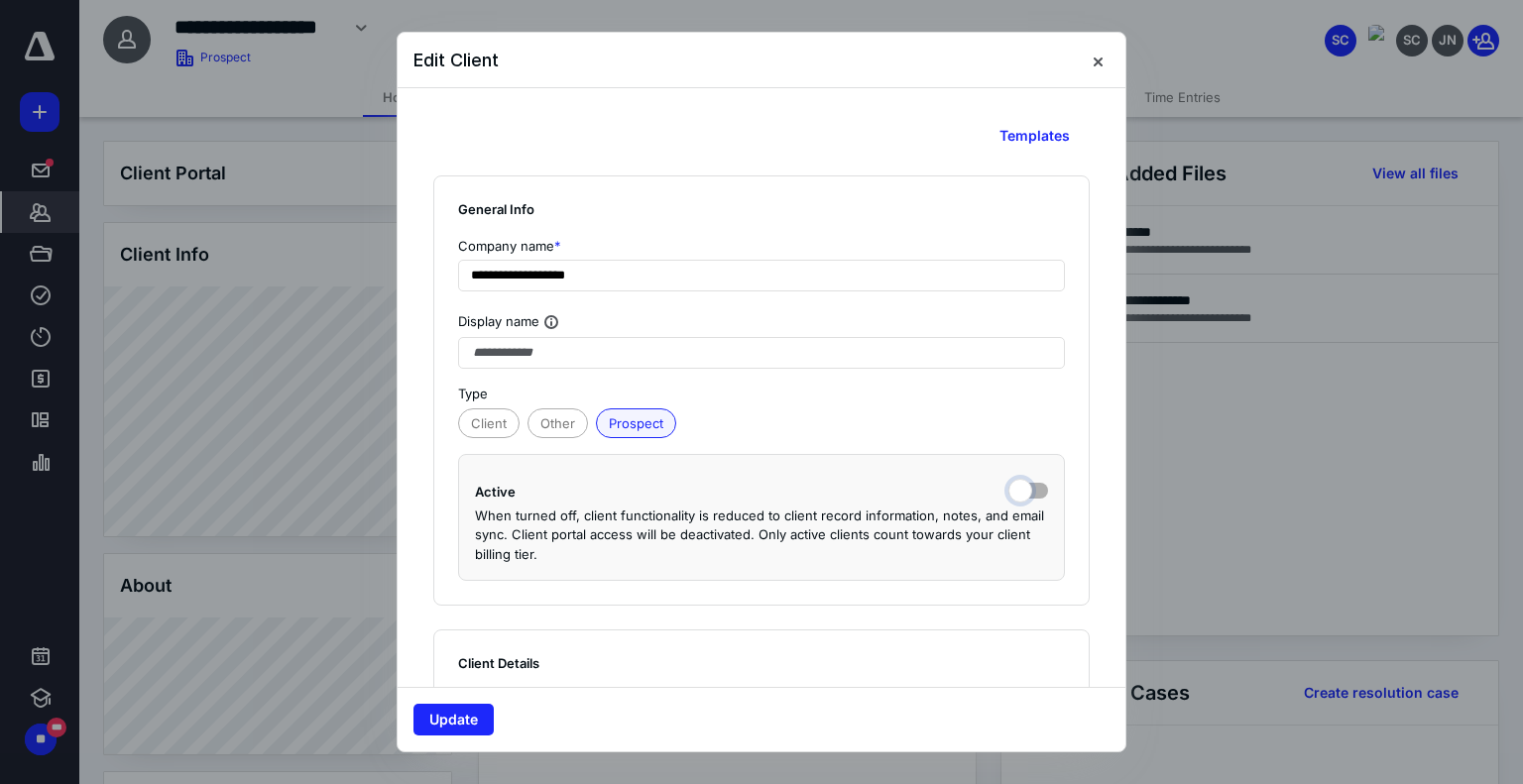 checkbox on "false" 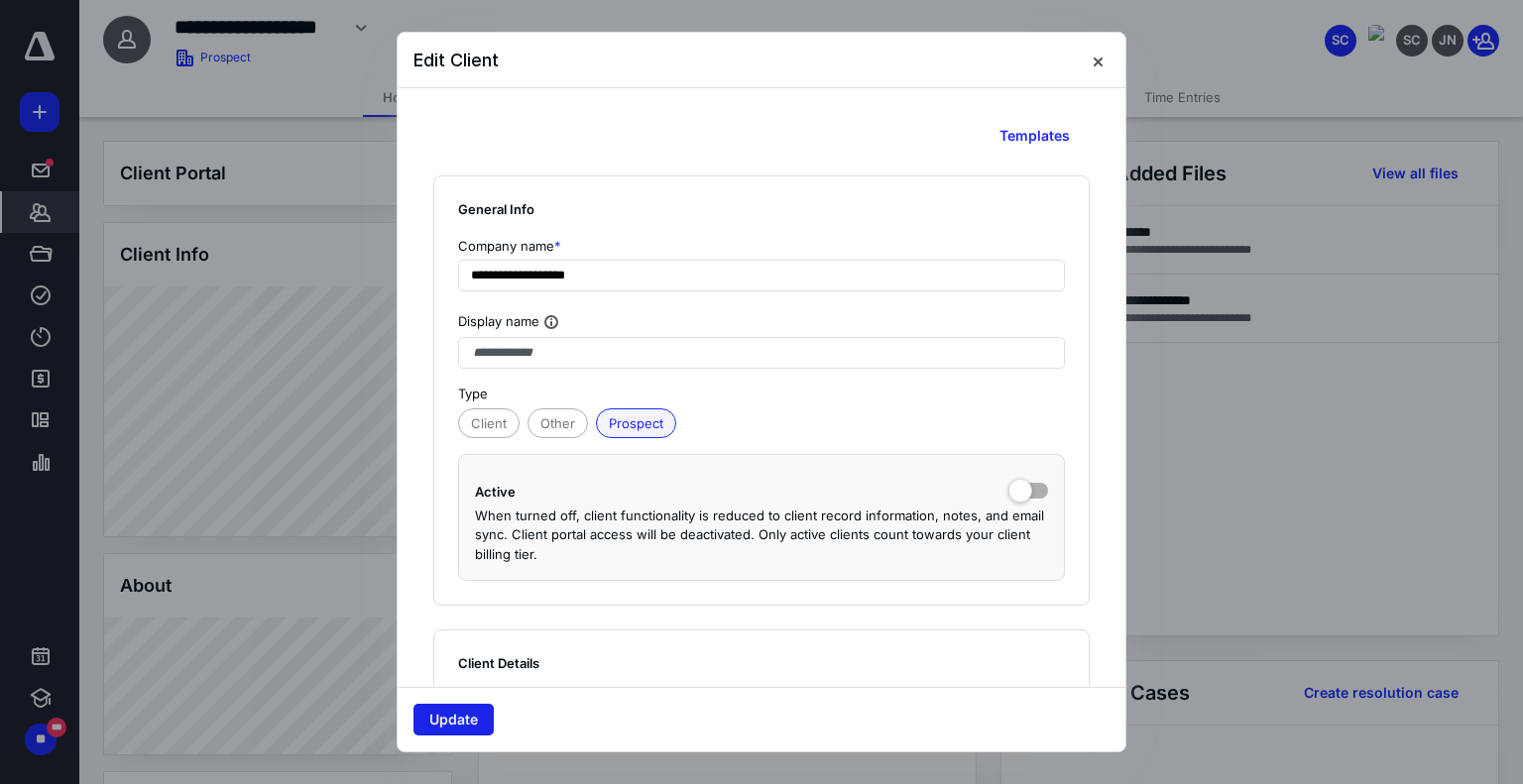 click on "Update" at bounding box center [453, 720] 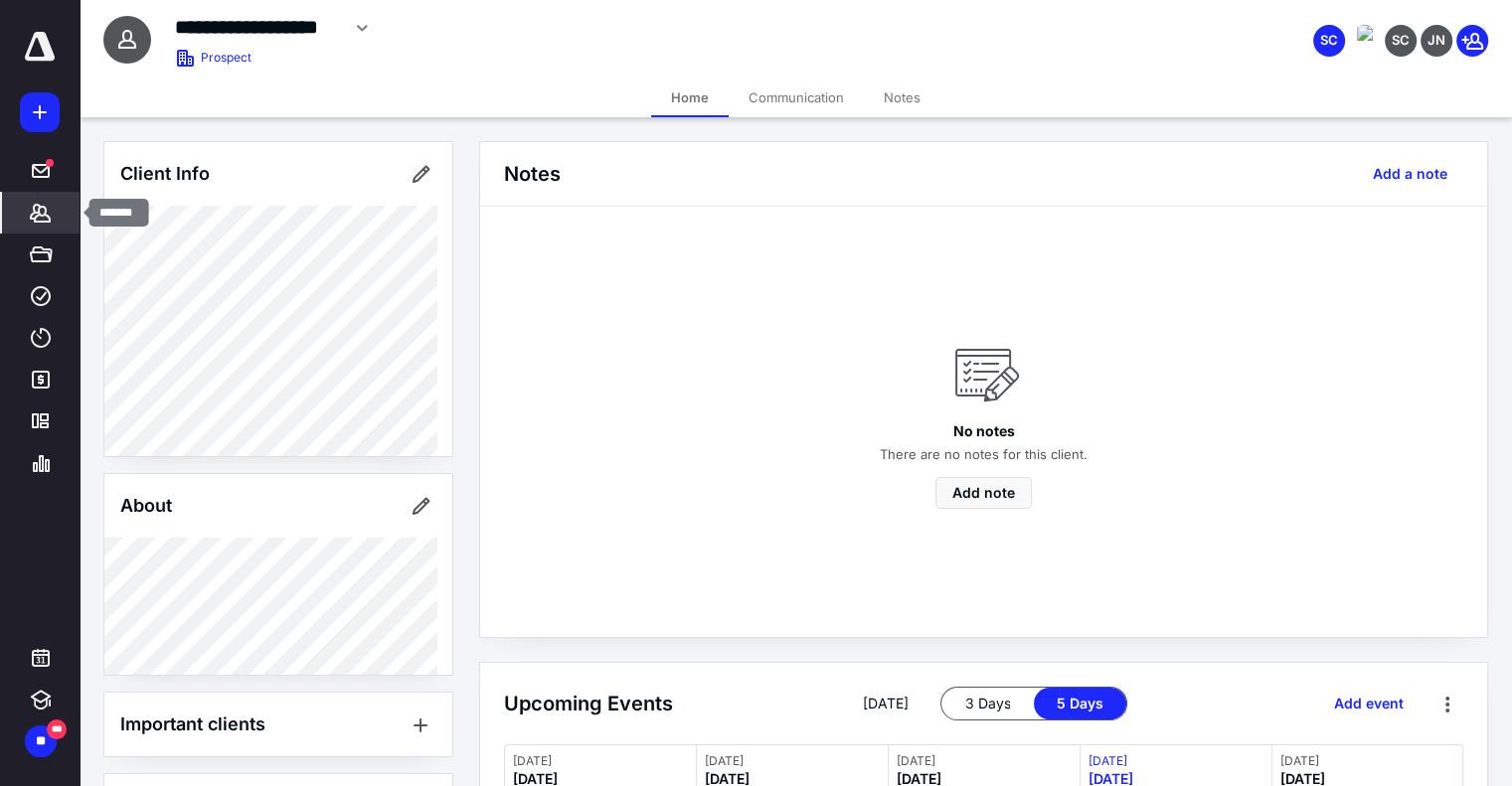 click on "*******" at bounding box center [41, 213] 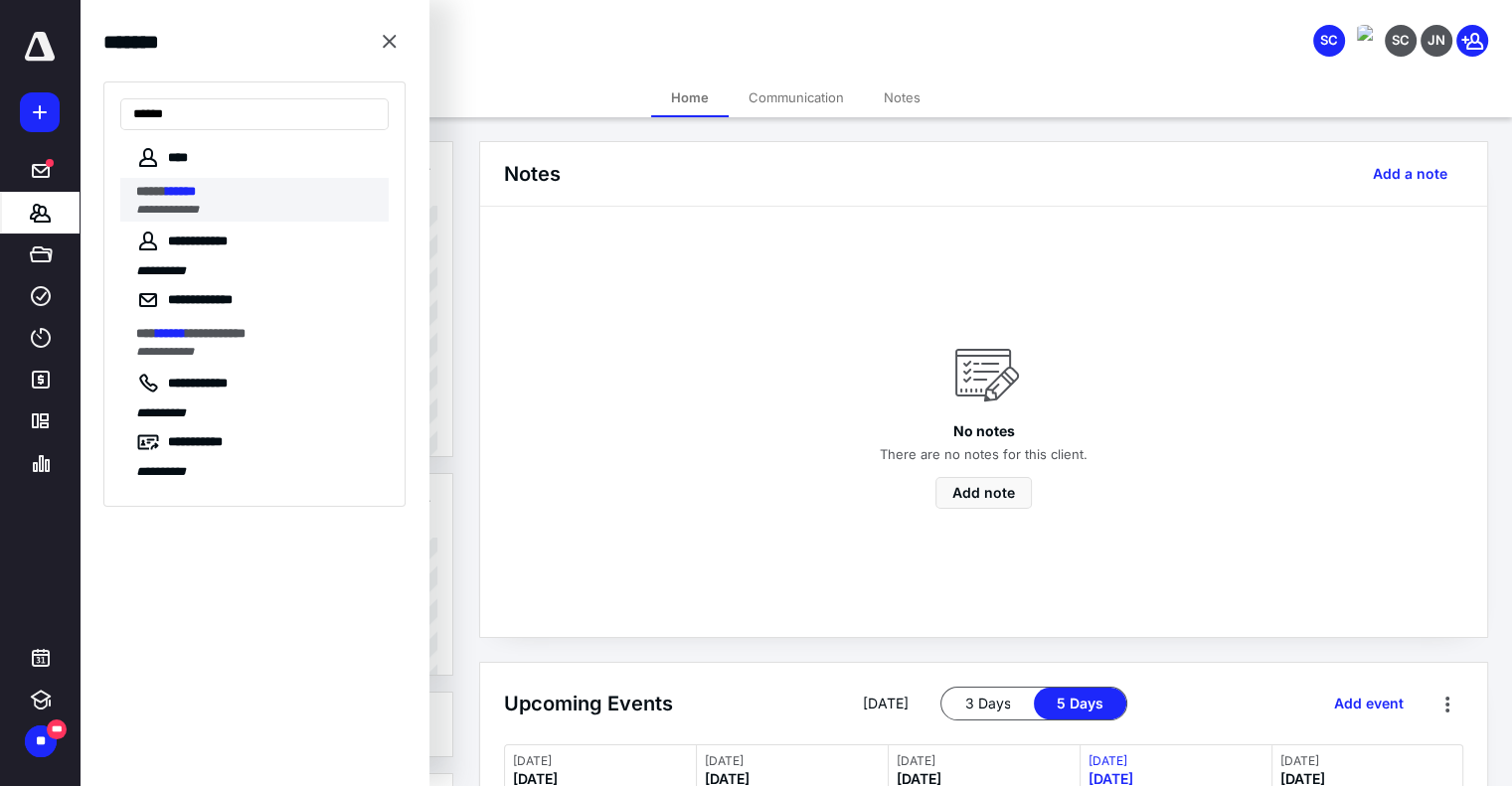 type on "******" 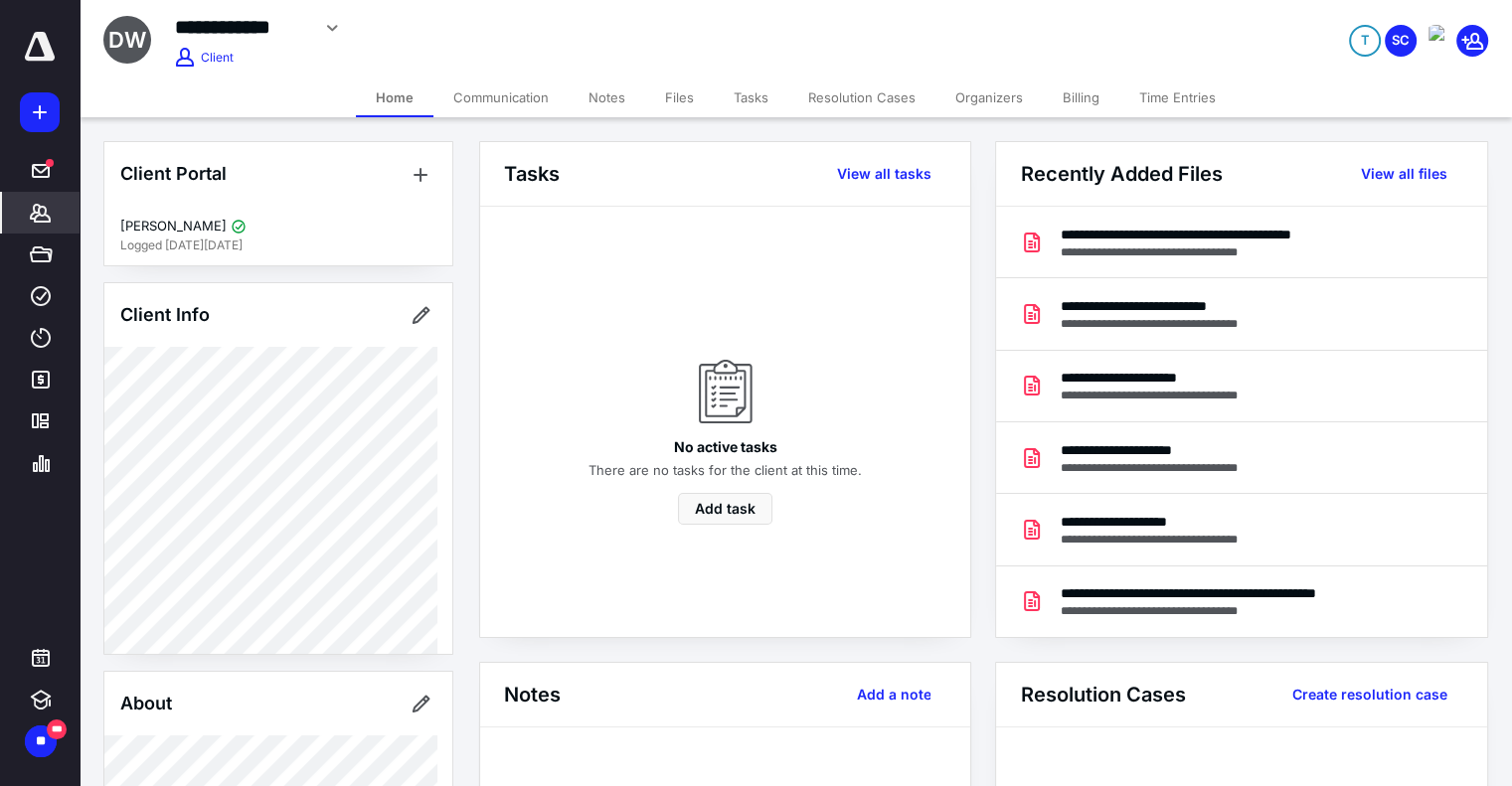 click on "Files" at bounding box center [679, 97] 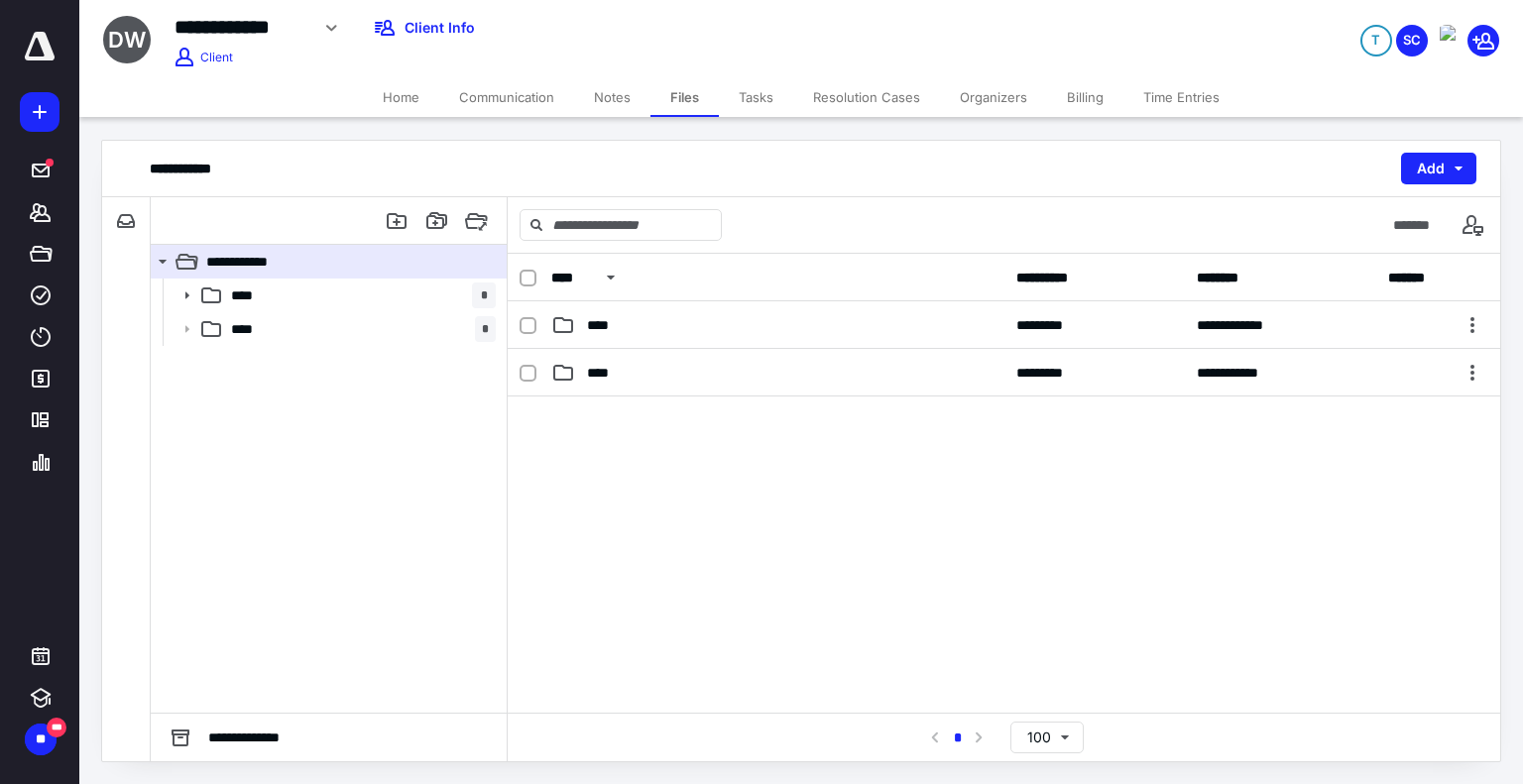 click on "Home" at bounding box center (401, 97) 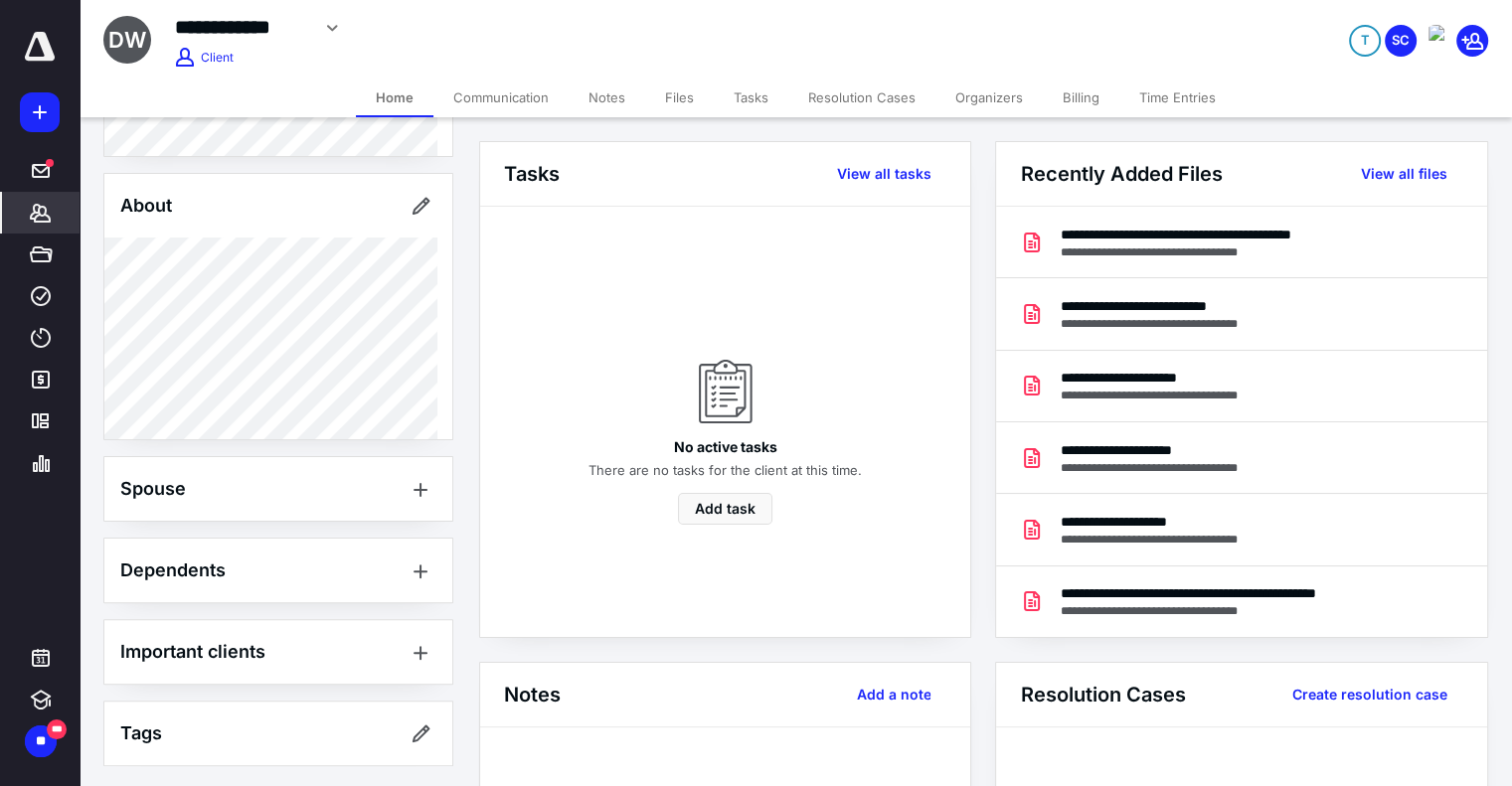 scroll, scrollTop: 0, scrollLeft: 0, axis: both 